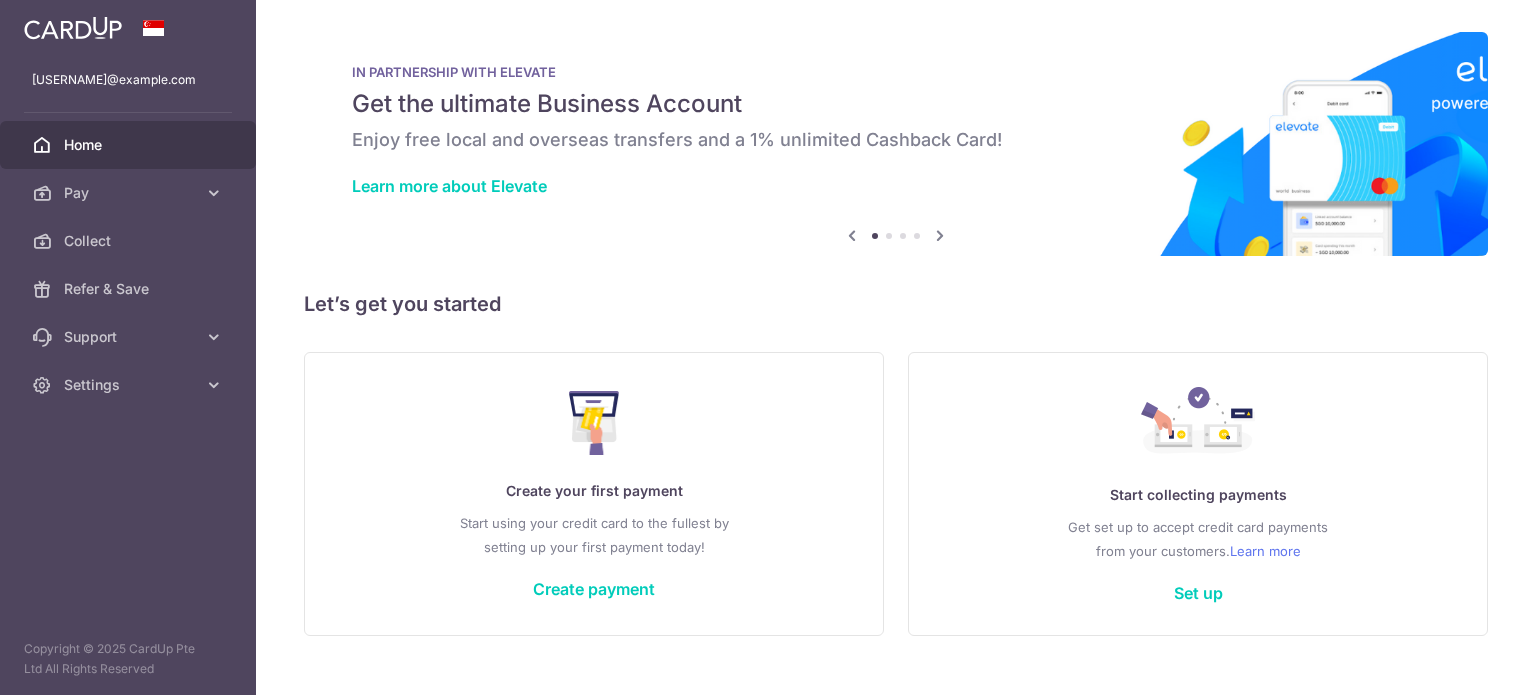 scroll, scrollTop: 0, scrollLeft: 0, axis: both 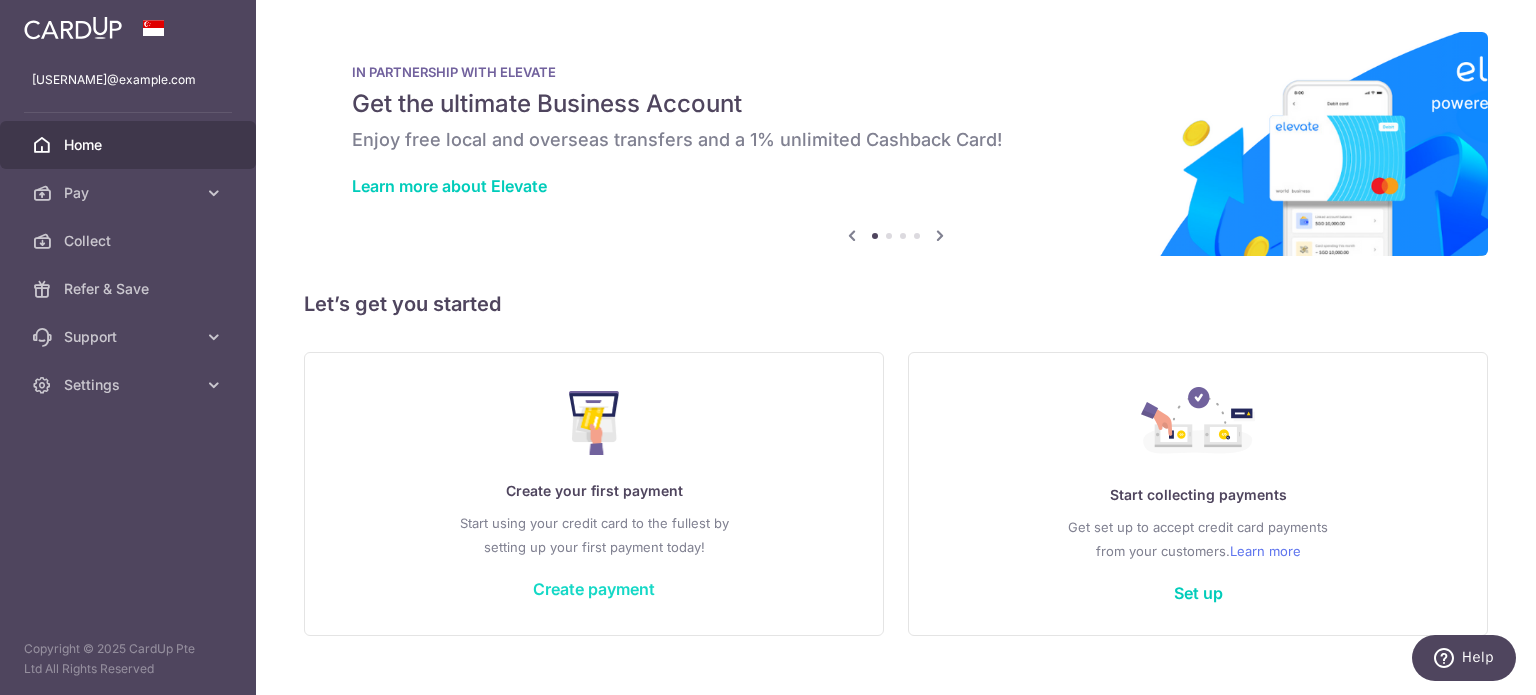click on "Create payment" at bounding box center [594, 589] 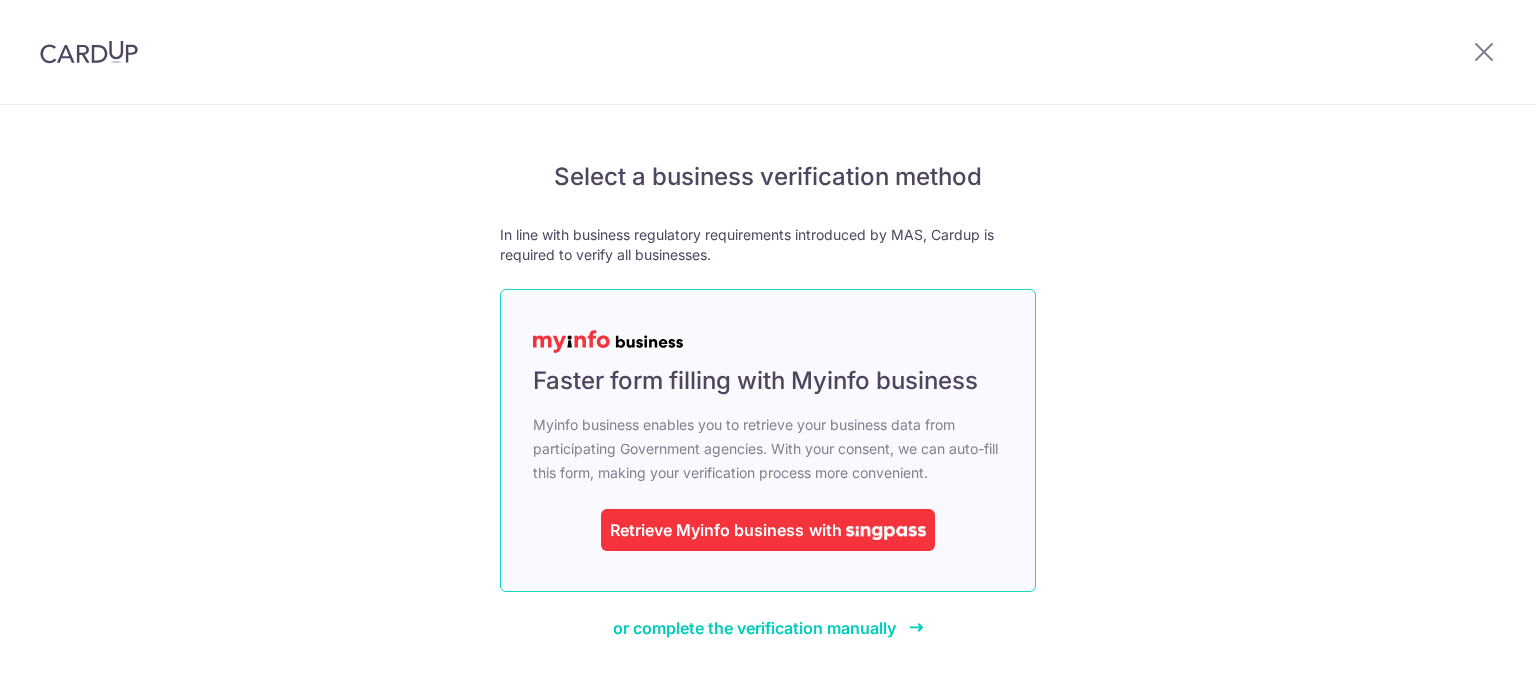 scroll, scrollTop: 0, scrollLeft: 0, axis: both 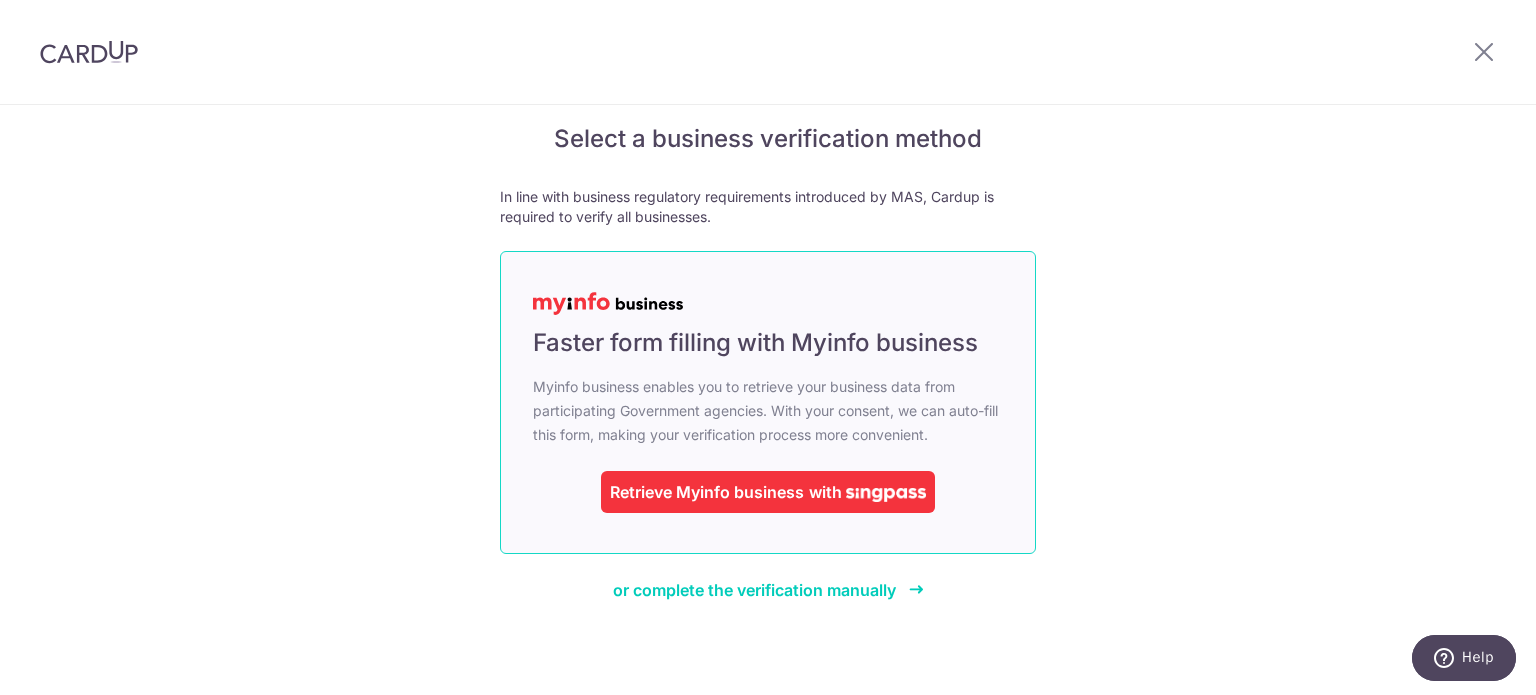 click on "Retrieve Myinfo business" at bounding box center (707, 492) 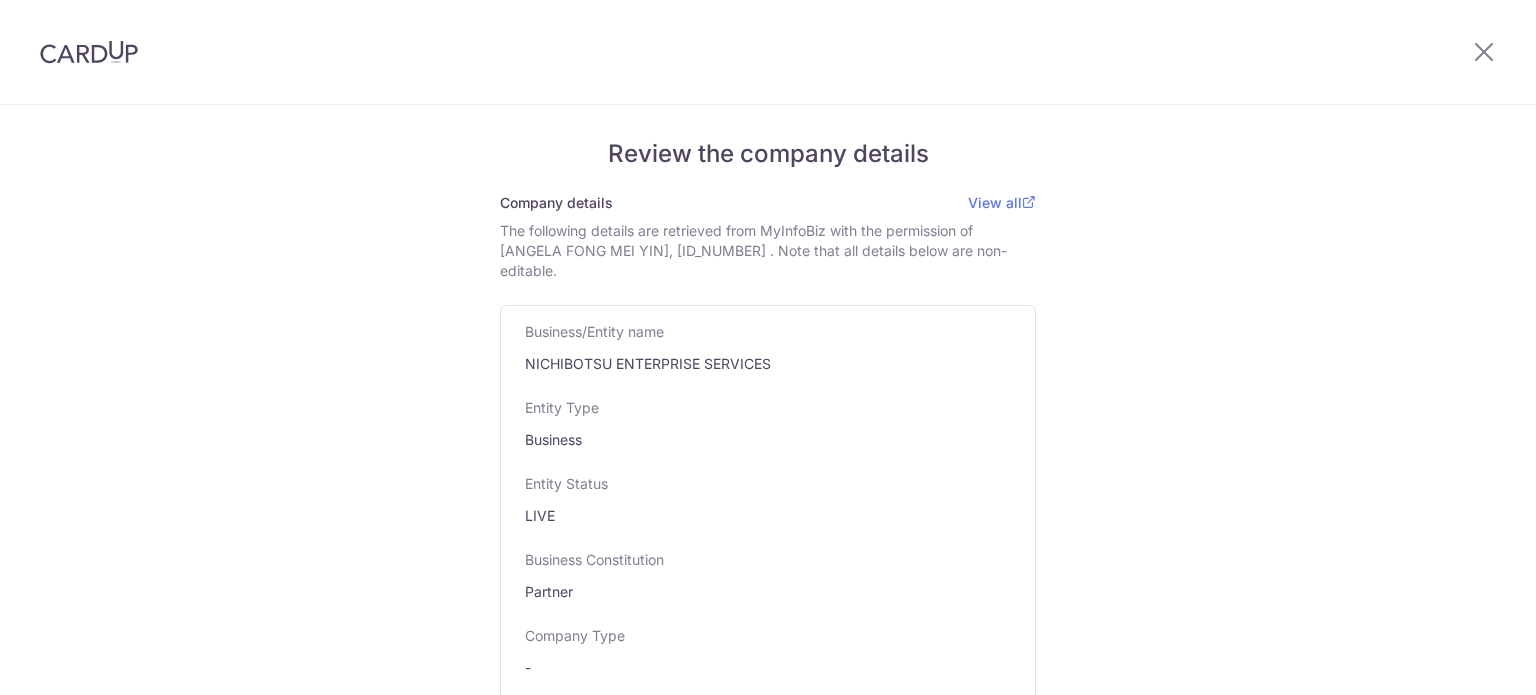 scroll, scrollTop: 0, scrollLeft: 0, axis: both 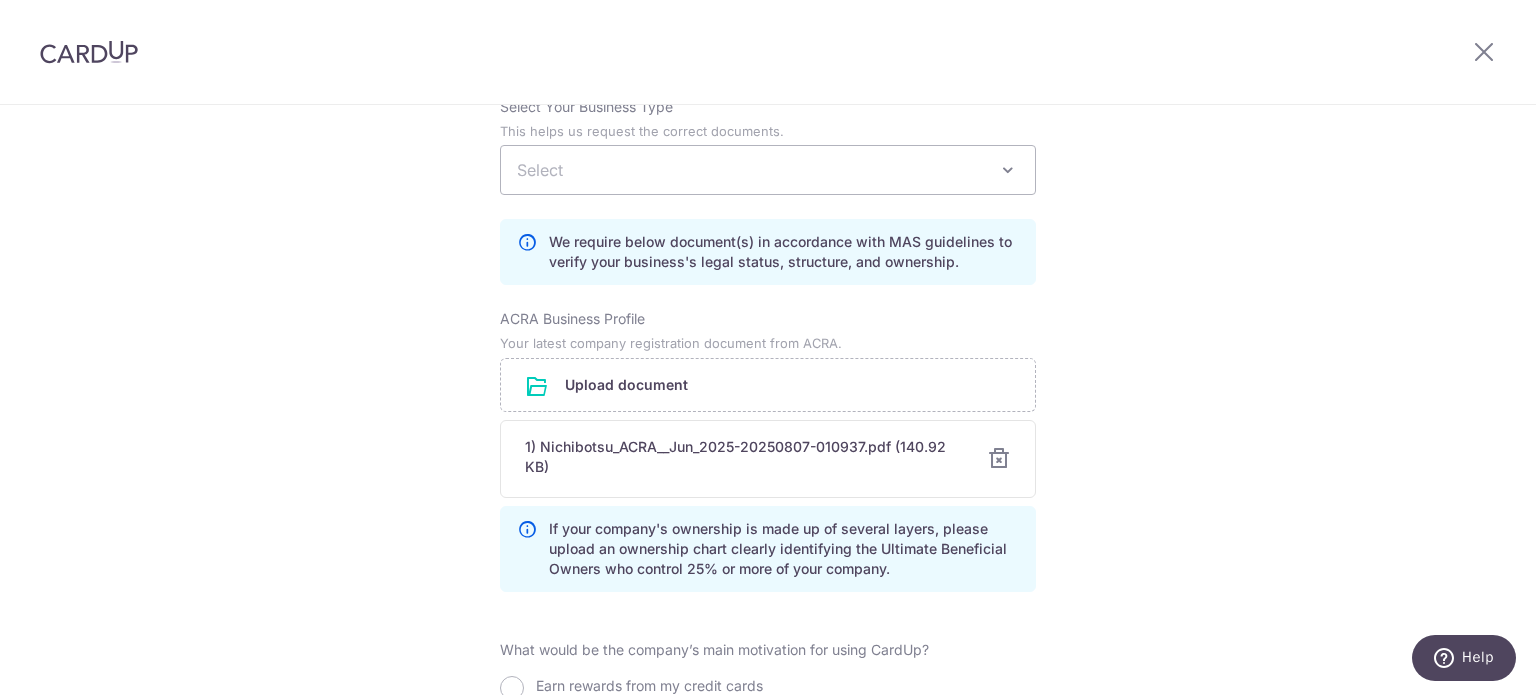 click on "Select" at bounding box center [768, 170] 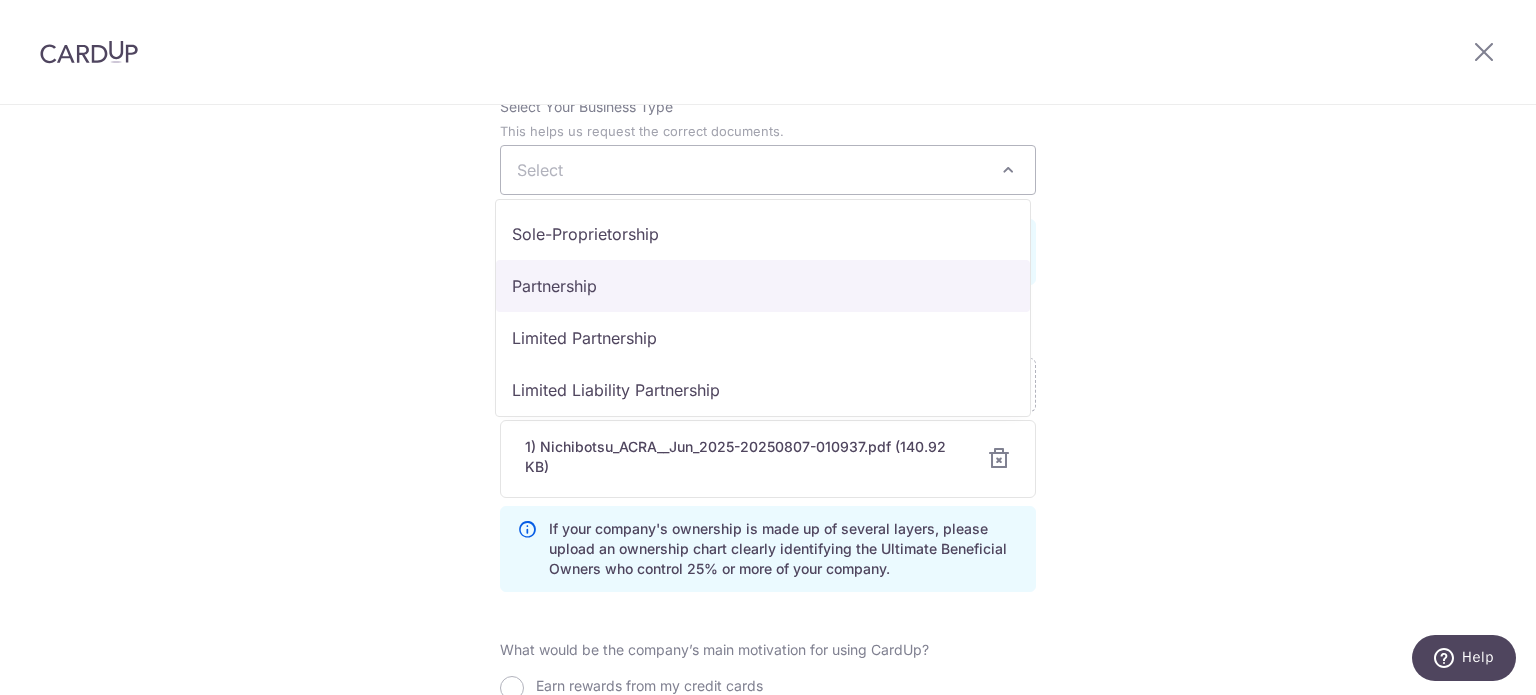 drag, startPoint x: 640, startPoint y: 283, endPoint x: 632, endPoint y: 294, distance: 13.601471 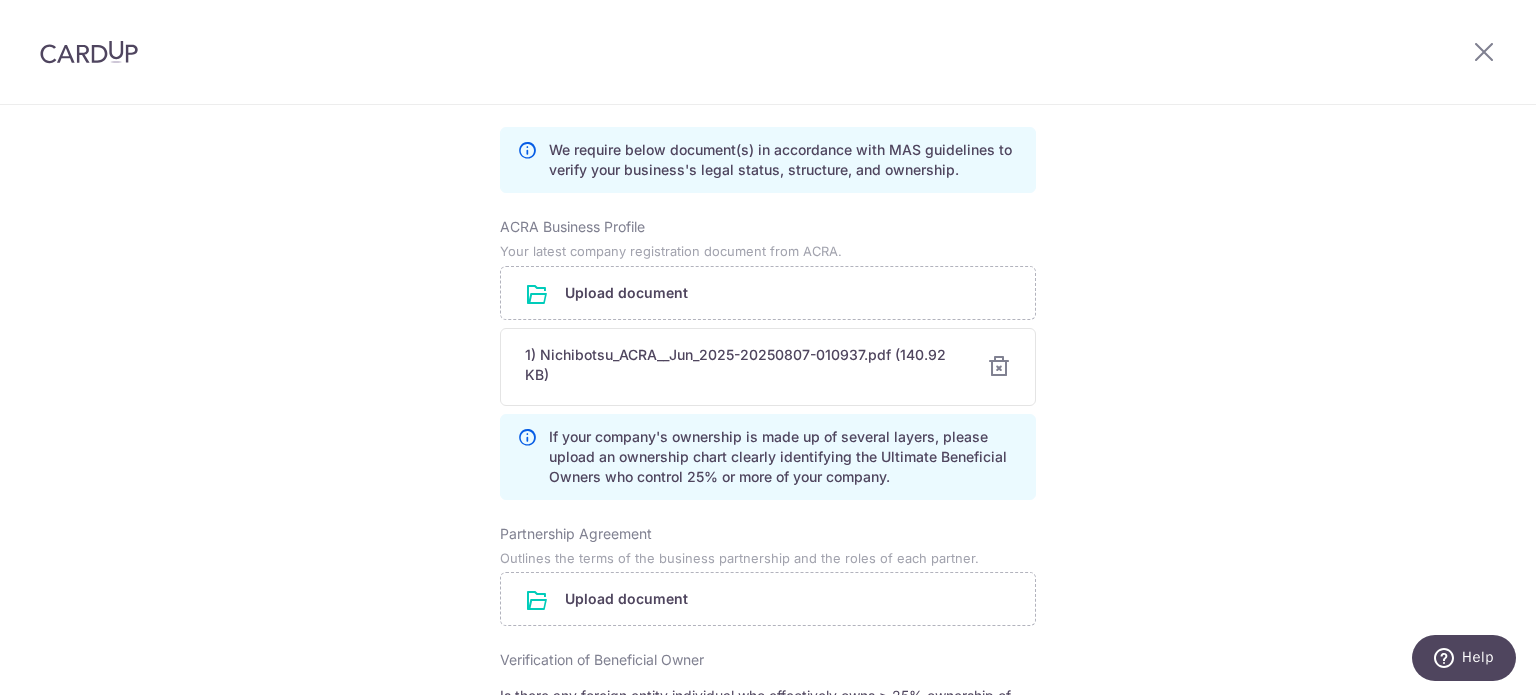 scroll, scrollTop: 1600, scrollLeft: 0, axis: vertical 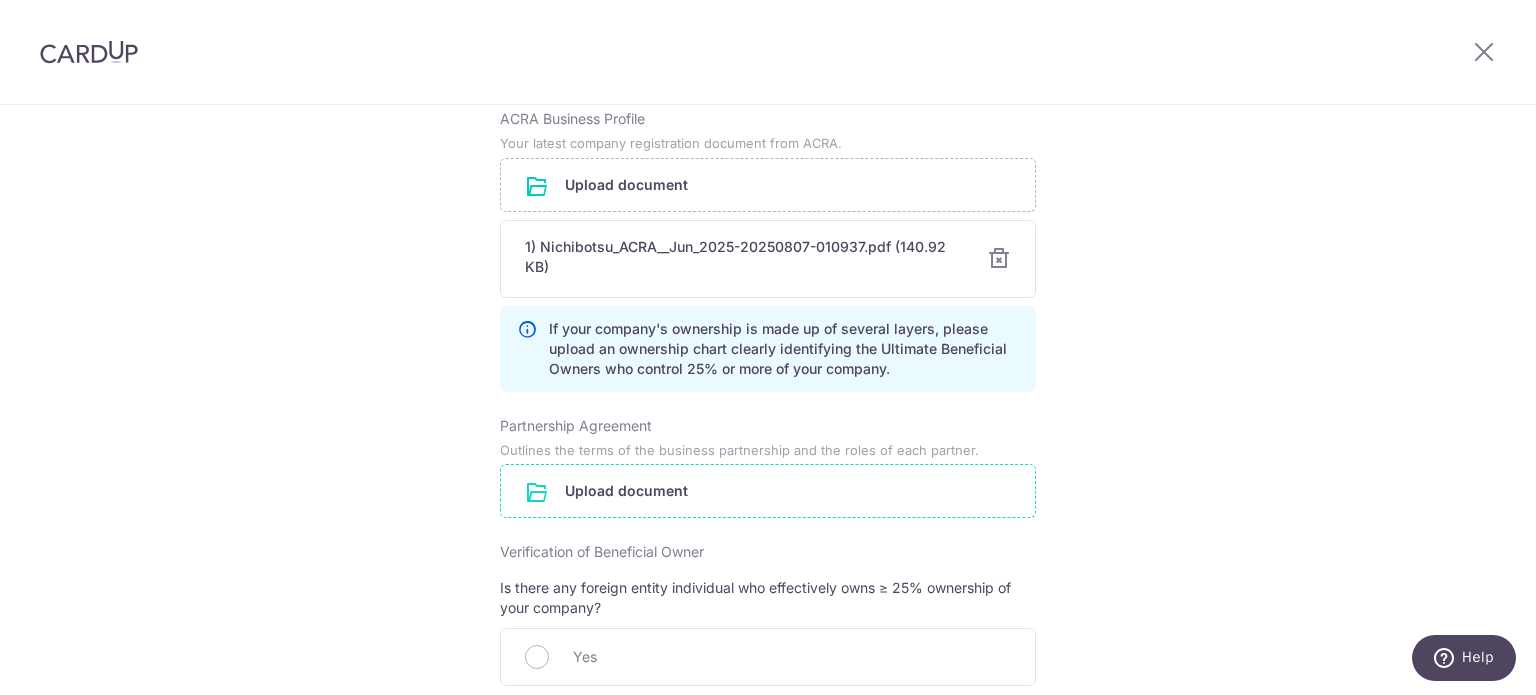 click at bounding box center [768, 491] 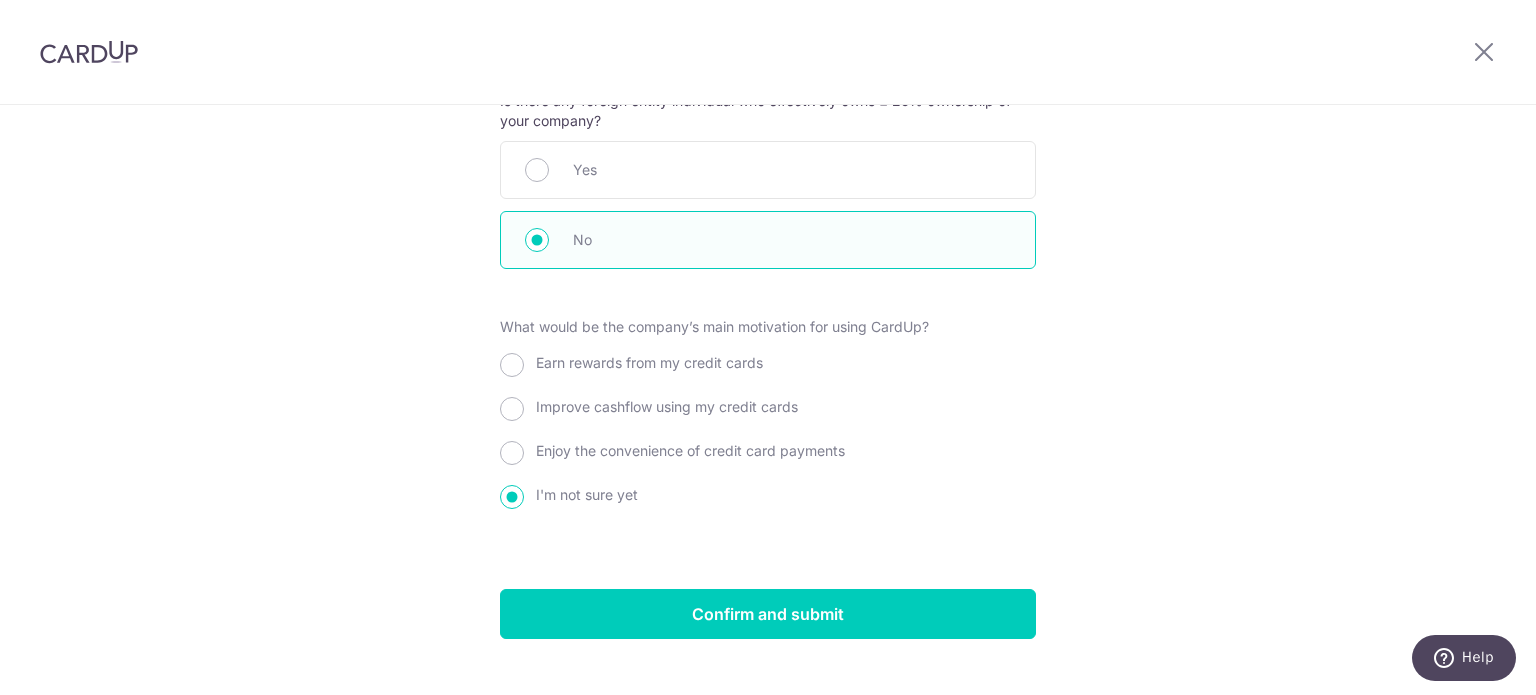 scroll, scrollTop: 2194, scrollLeft: 0, axis: vertical 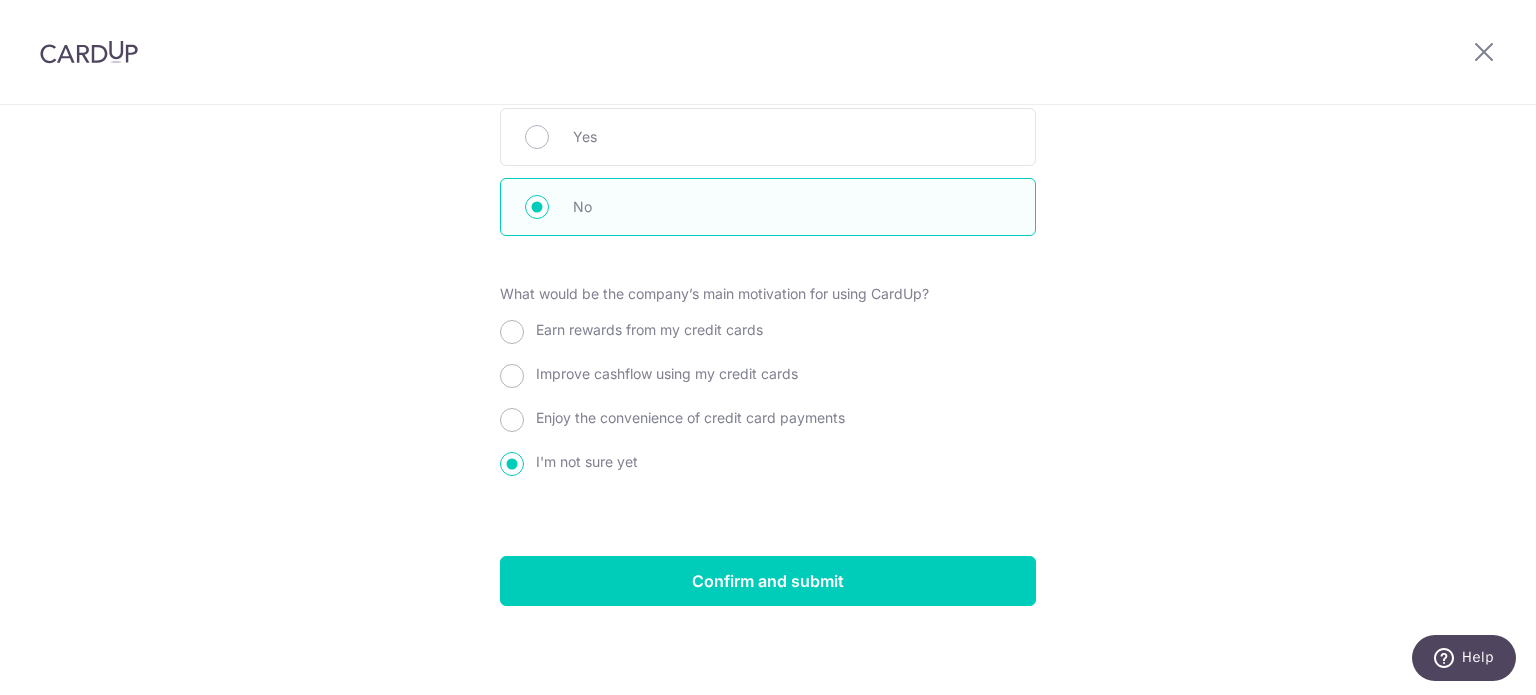 click on "Earn rewards from my credit cards" at bounding box center (649, 329) 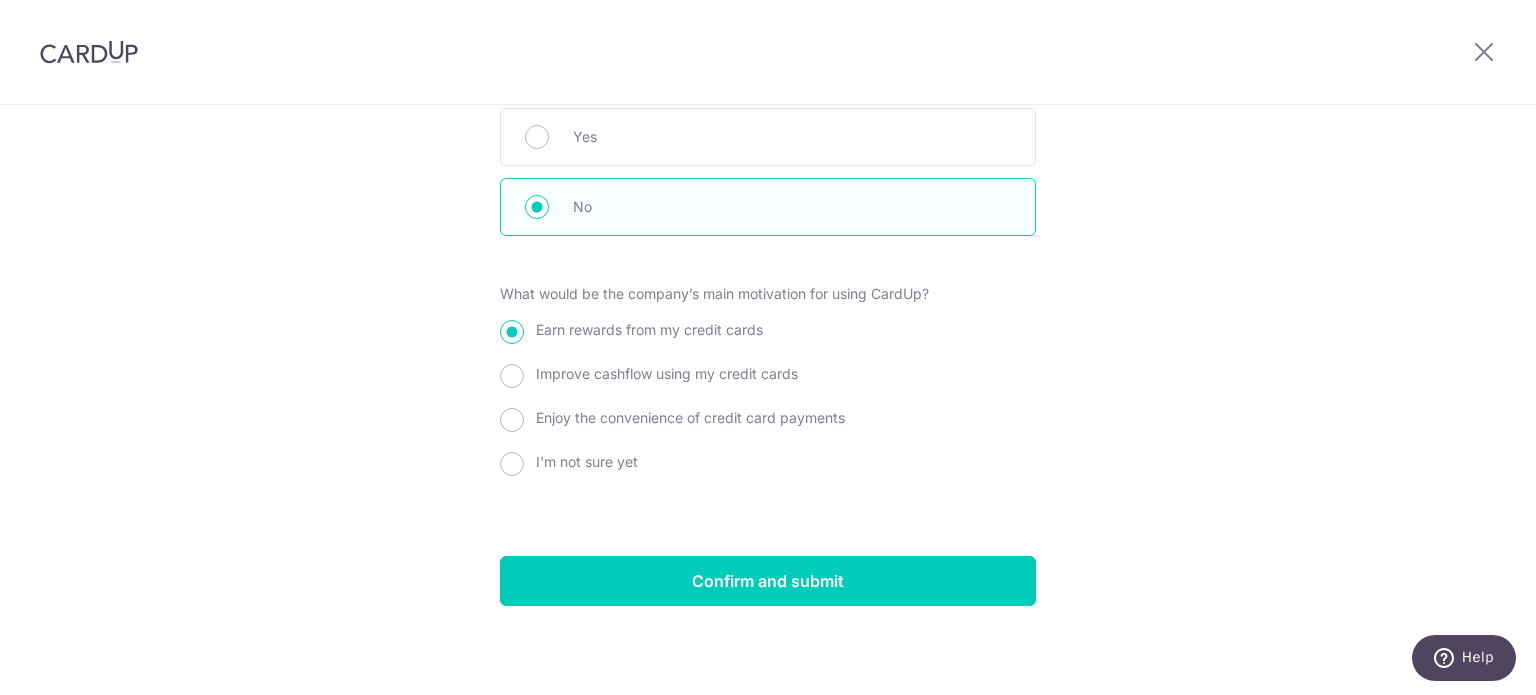 click on "Improve cashflow using my credit cards" at bounding box center [667, 373] 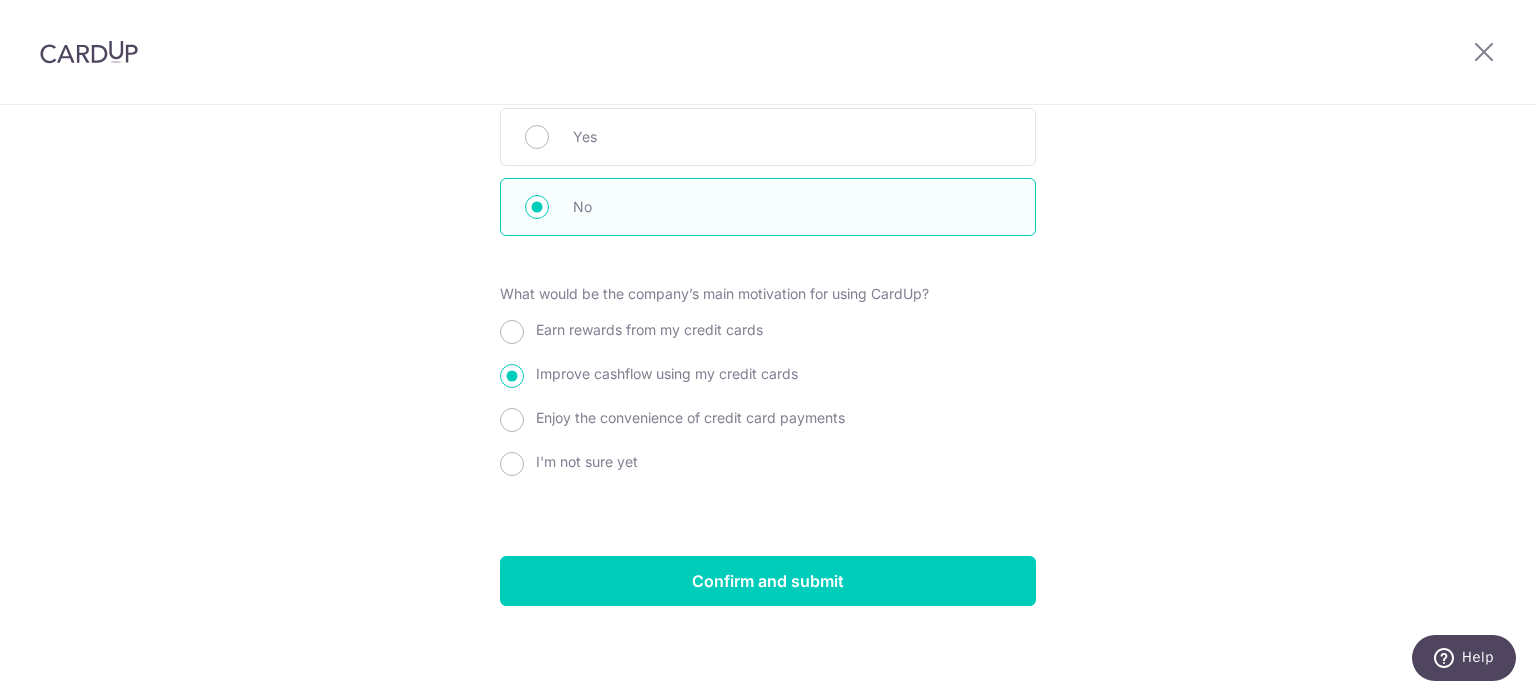 click on "I'm not sure yet" at bounding box center [587, 461] 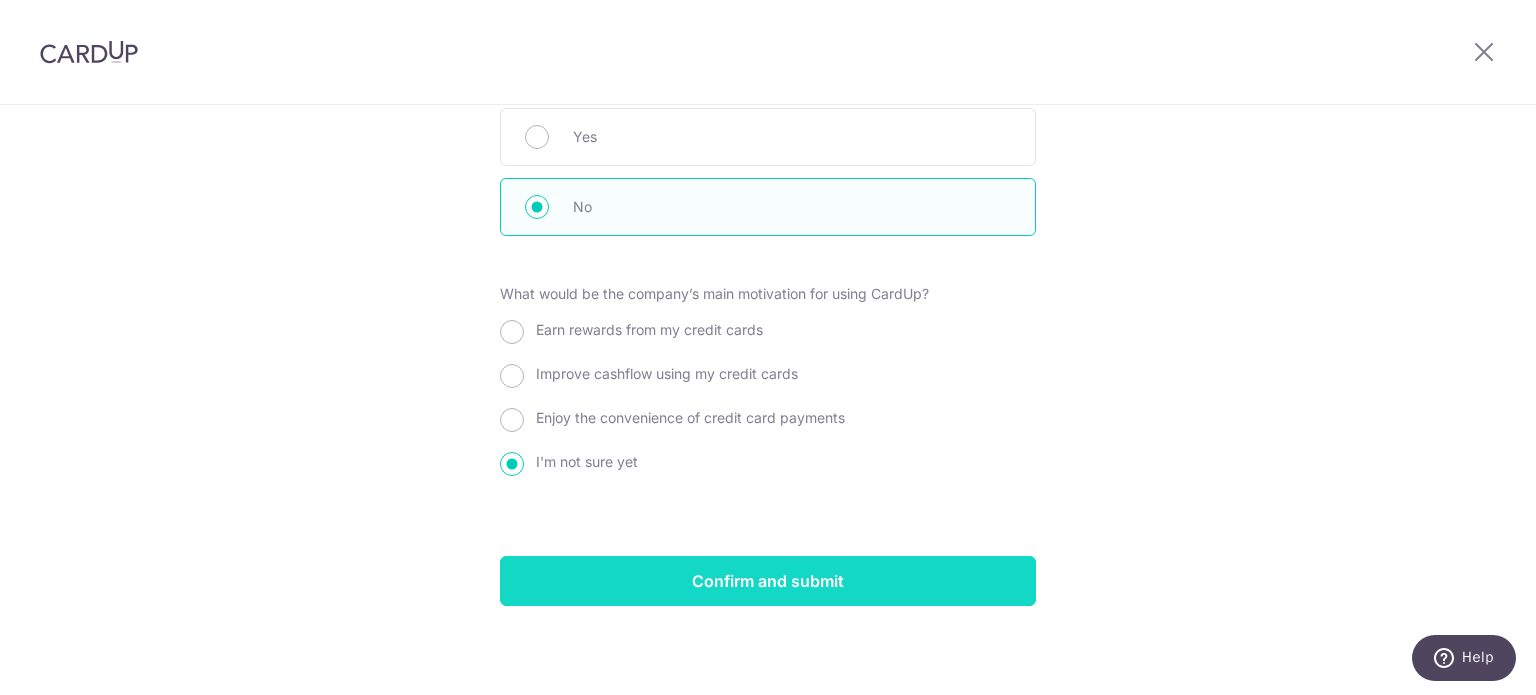 click on "Confirm and submit" at bounding box center (768, 581) 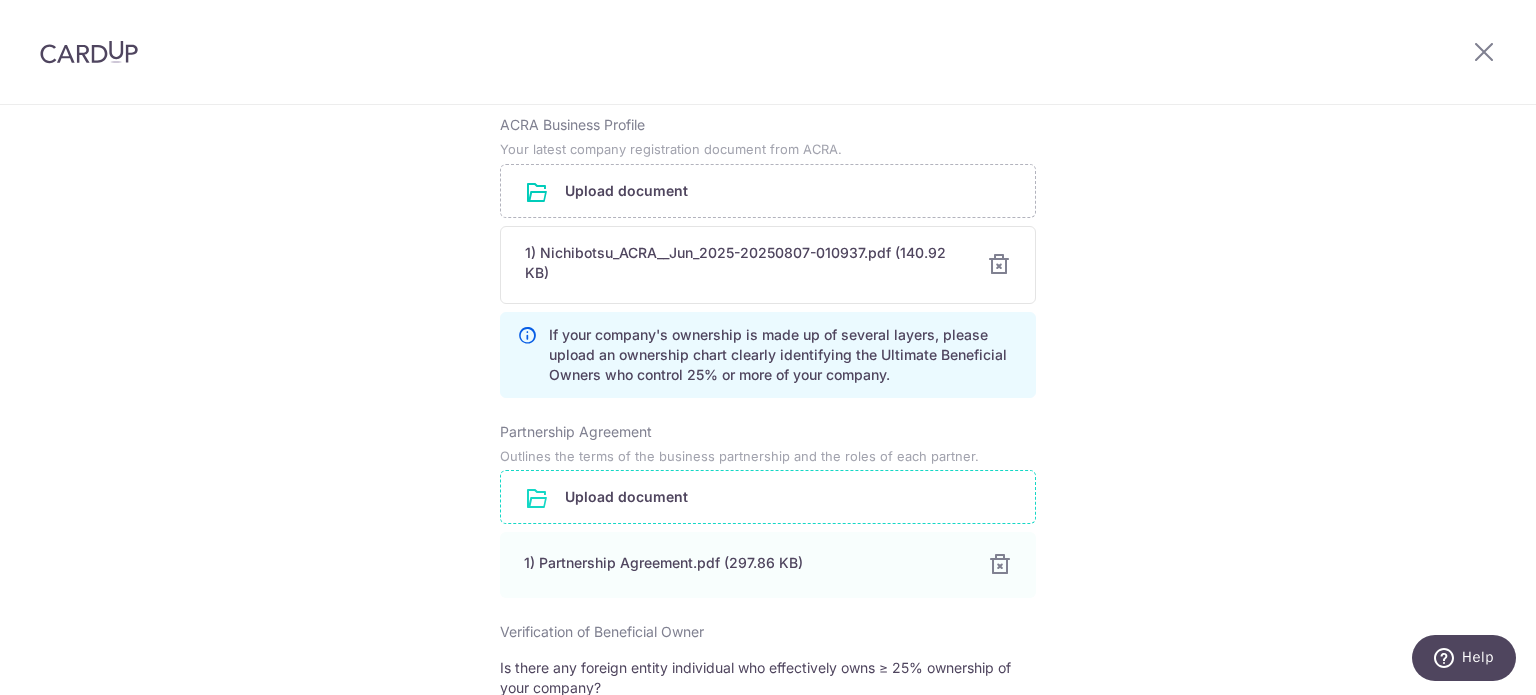 scroll, scrollTop: 1512, scrollLeft: 0, axis: vertical 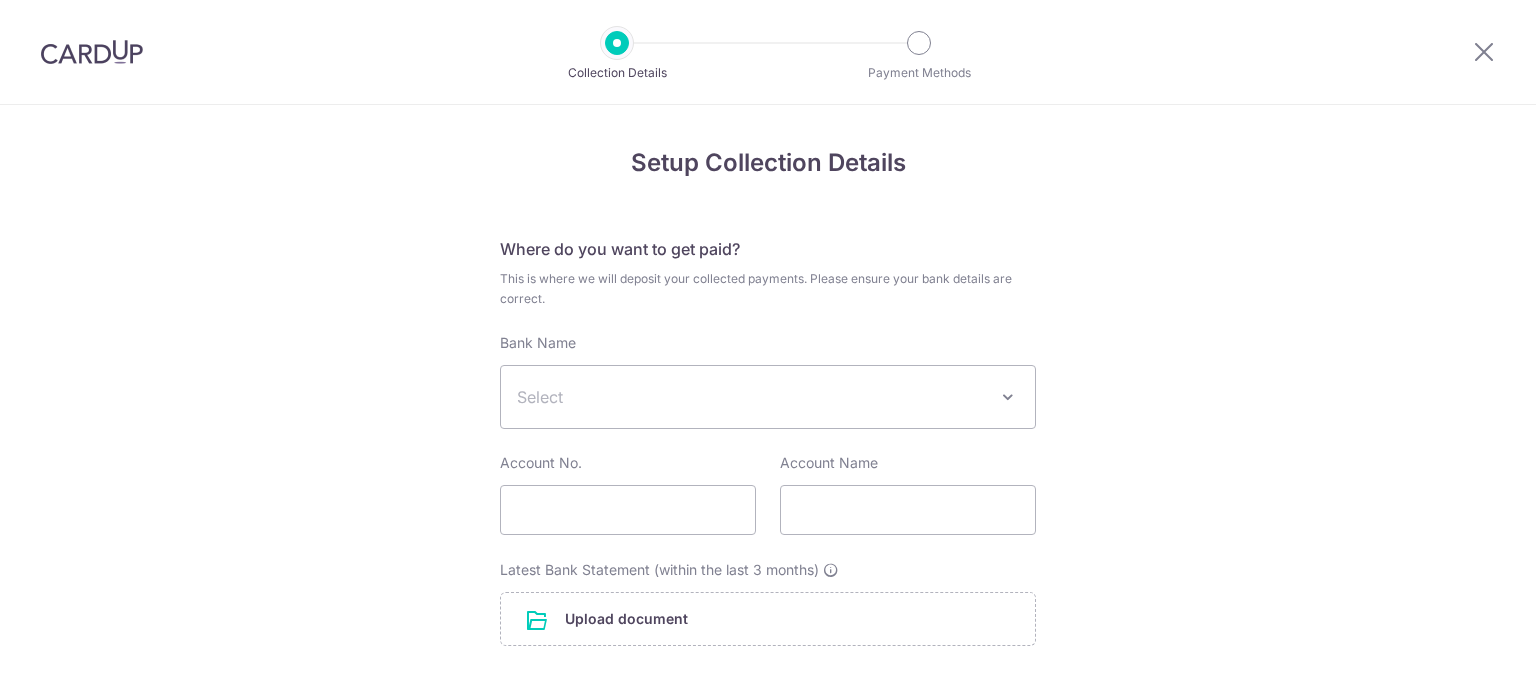 click on "Select" at bounding box center (768, 397) 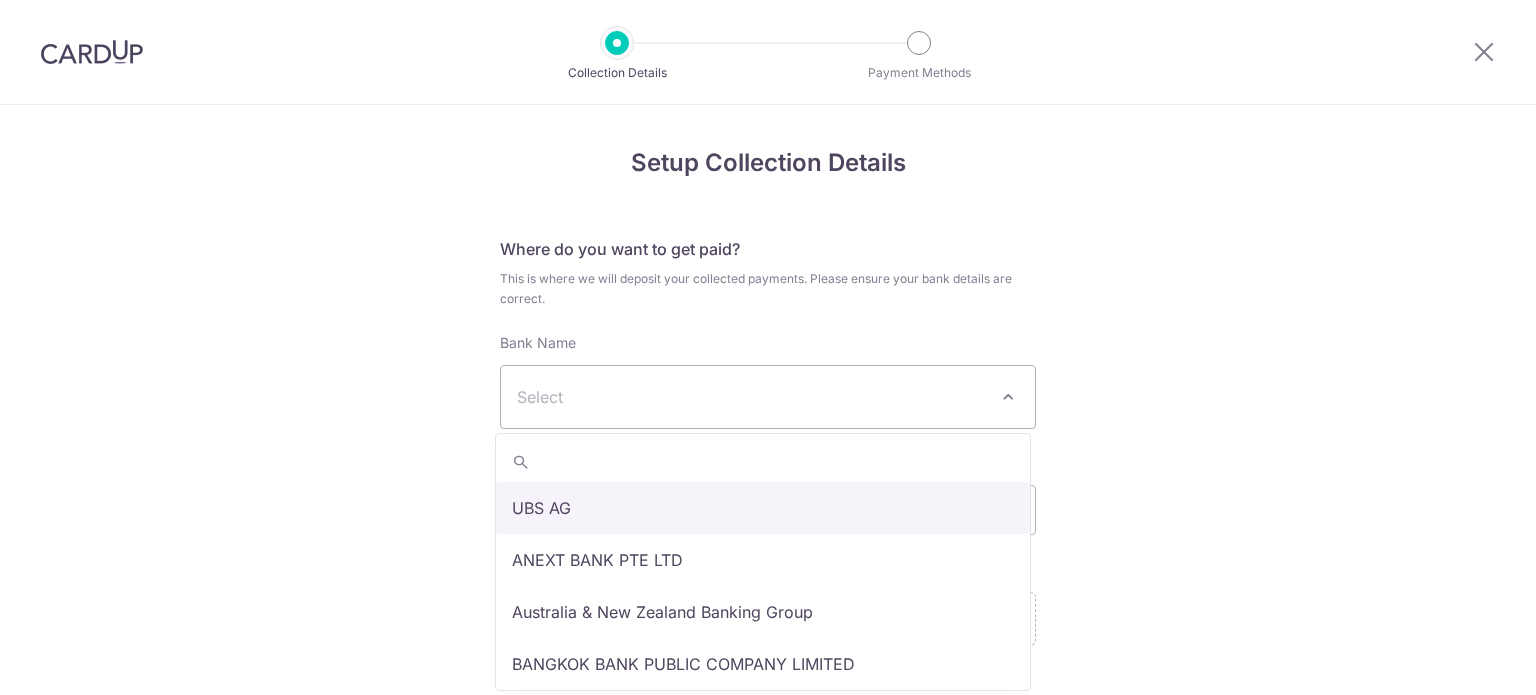 click on "Setup Collection Details
Where do you want to get paid?
This is where we will deposit your collected payments. Please ensure your bank details are correct.
Bank Name
Select  UBS AG
ANEXT BANK PTE LTD
Australia & New Zealand Banking Group
BANGKOK BANK PUBLIC COMPANY LIMITED
Bank of America Merrill Corp. Singapore
Bank of China
BANK OF COMMUNICATIONS CO.,LTD.
Barclays Bank
BNP Paribas
Cambridge Trust Company
CHINA CONSTRUCTION BANK CORPORATION
CIMB
Citibank Jakarta
Citibank Singapore Limited
Citibank, N.A.
Citibank, N.A.
Citibank, N.A.
Citibank,N.A.
CommerzBank
Commonwealth Bank of Australia
Credit Agricole Corporate and Investment Bank
DBS Bank
Deutsche Bank
Far Eastern Bank
GXS Bank Pte Ltd
HDFC Bank
HL Bank
HSBC Bank (Singapore) Limited.
HSBC Corporate (Hongkong and Shanghai Banking Corporation)
Indian Bank" at bounding box center [768, 696] 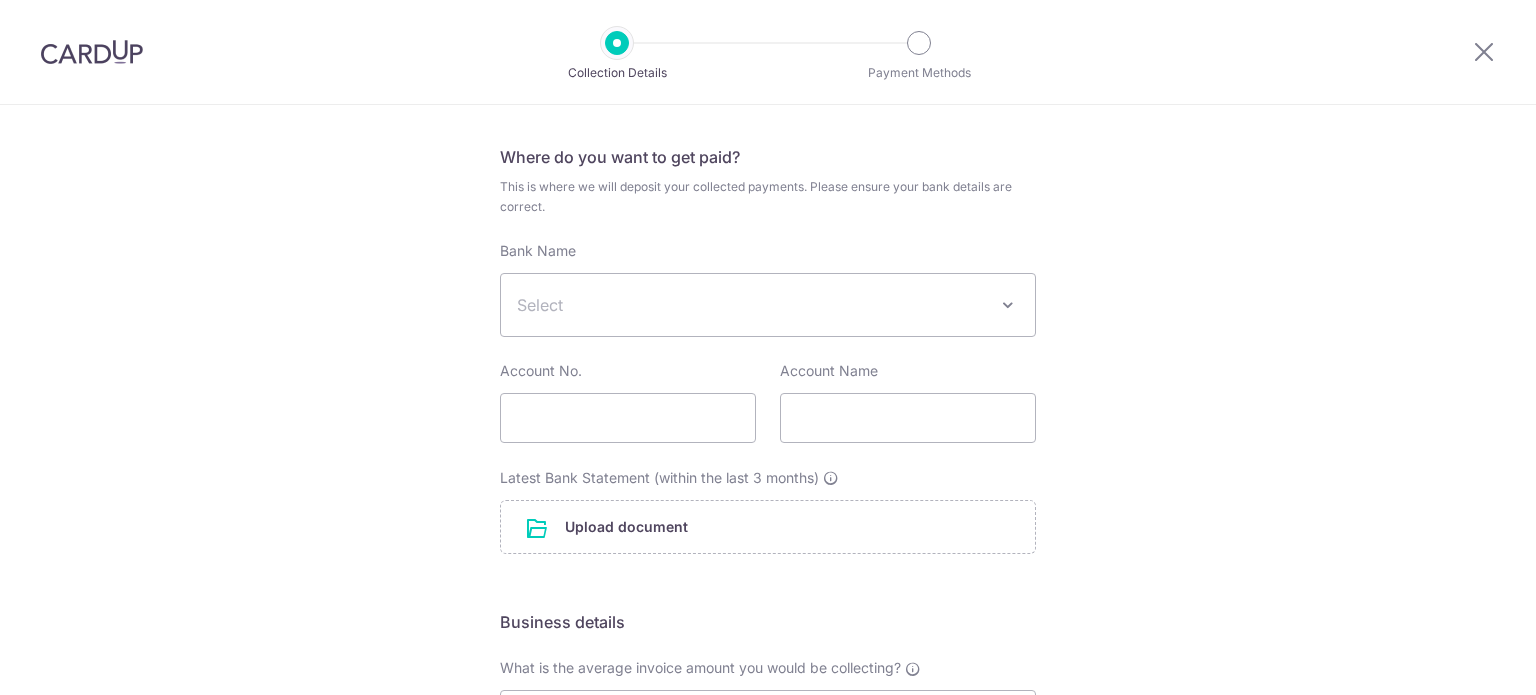 scroll, scrollTop: 0, scrollLeft: 0, axis: both 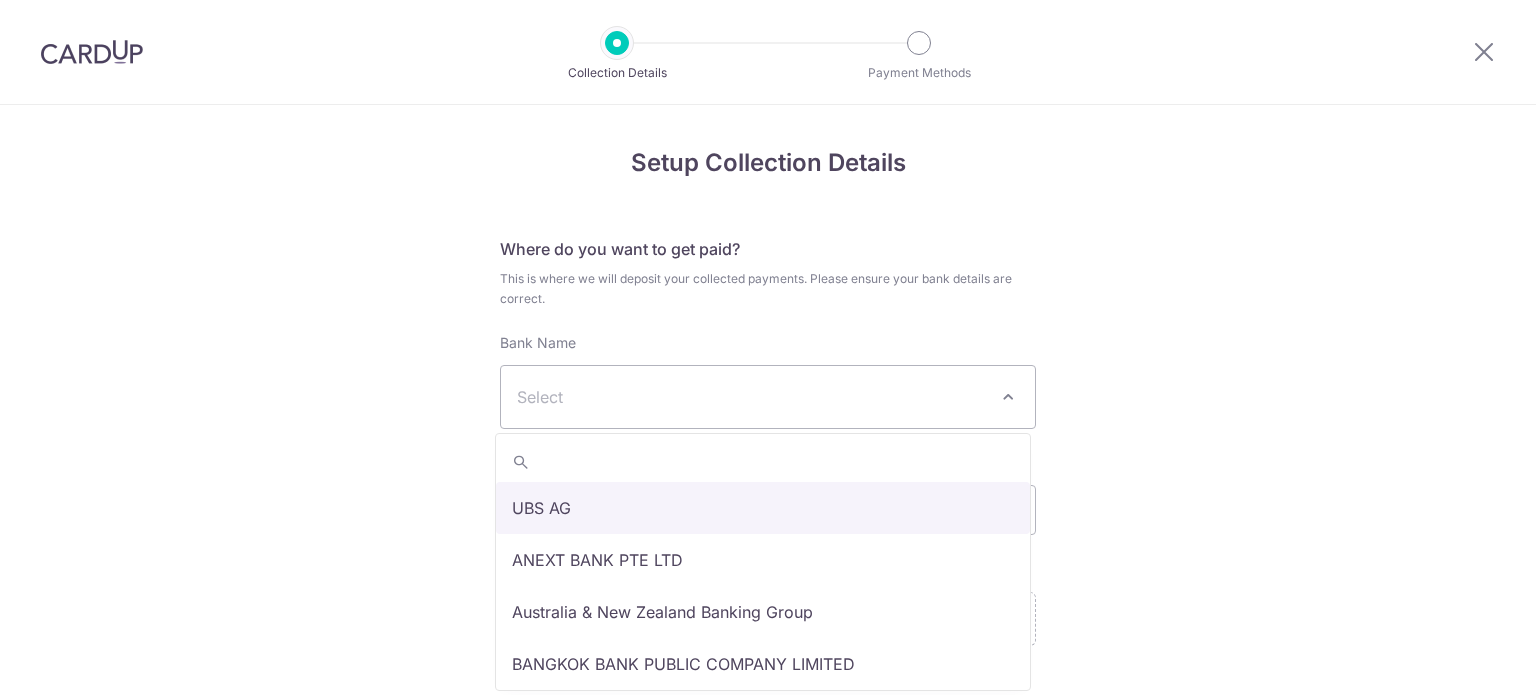 click on "Select" at bounding box center [752, 397] 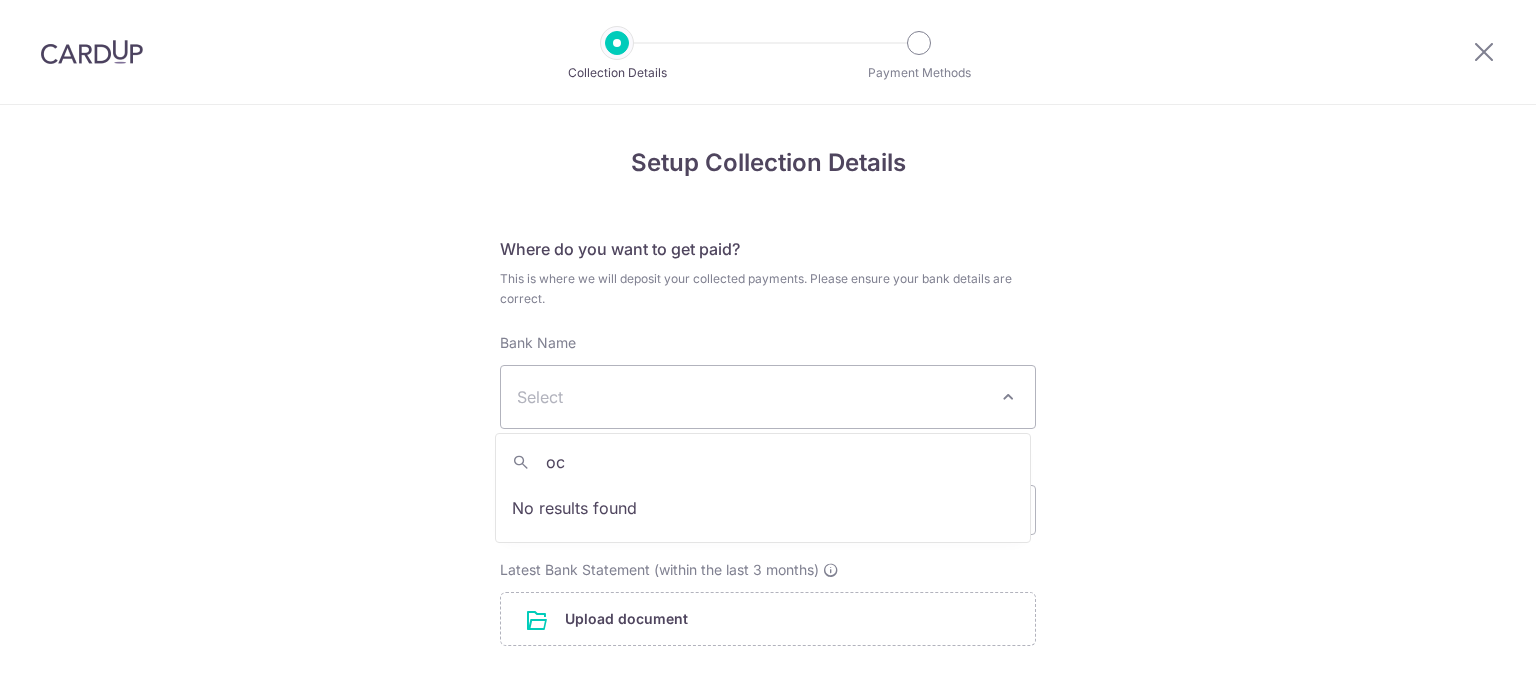 type on "o" 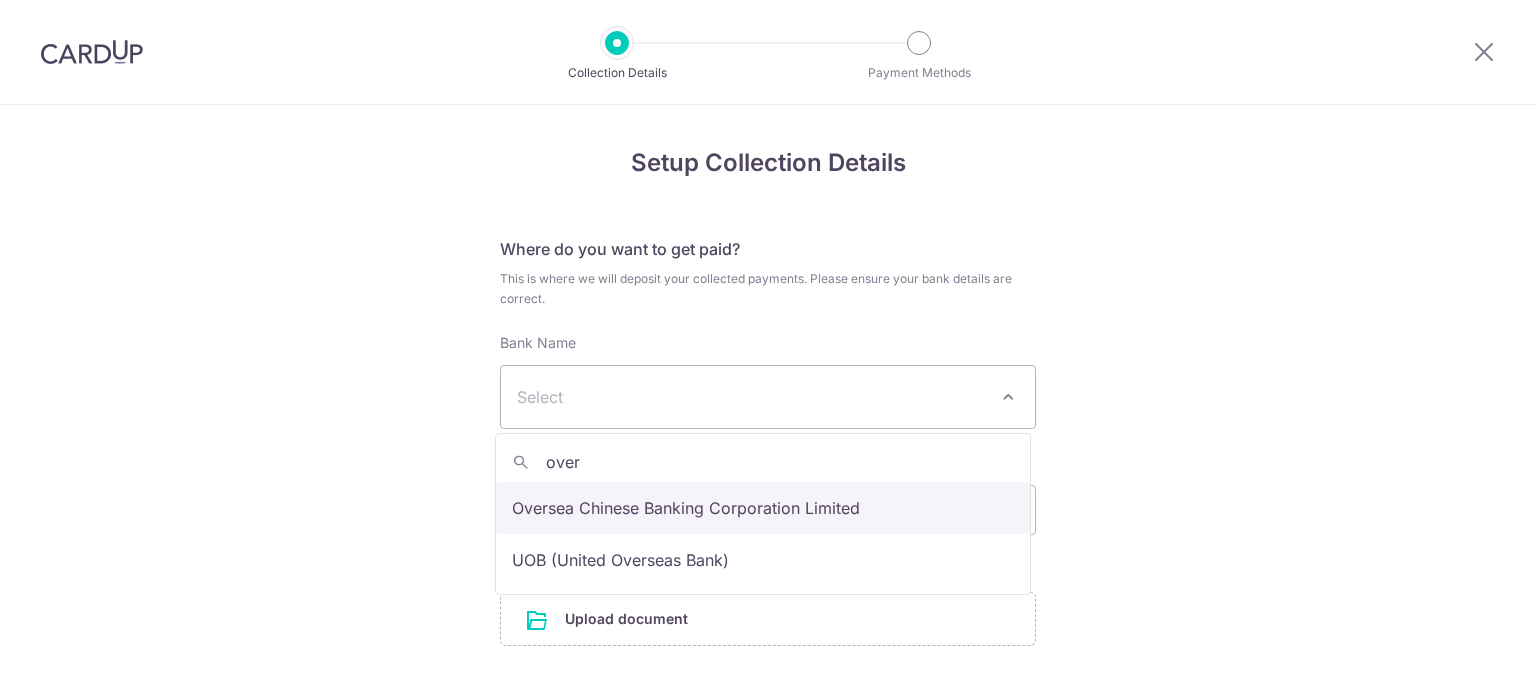type on "over" 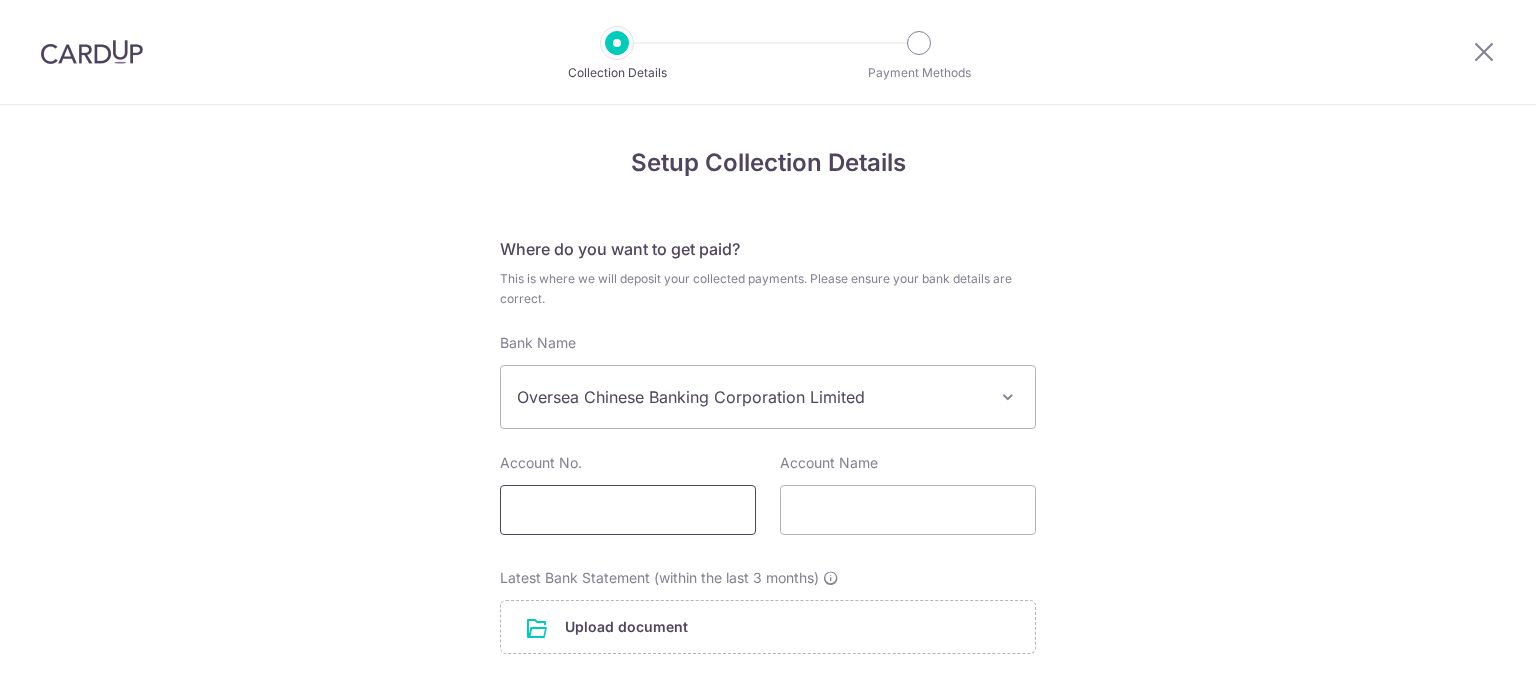 drag, startPoint x: 623, startPoint y: 523, endPoint x: 724, endPoint y: 543, distance: 102.96116 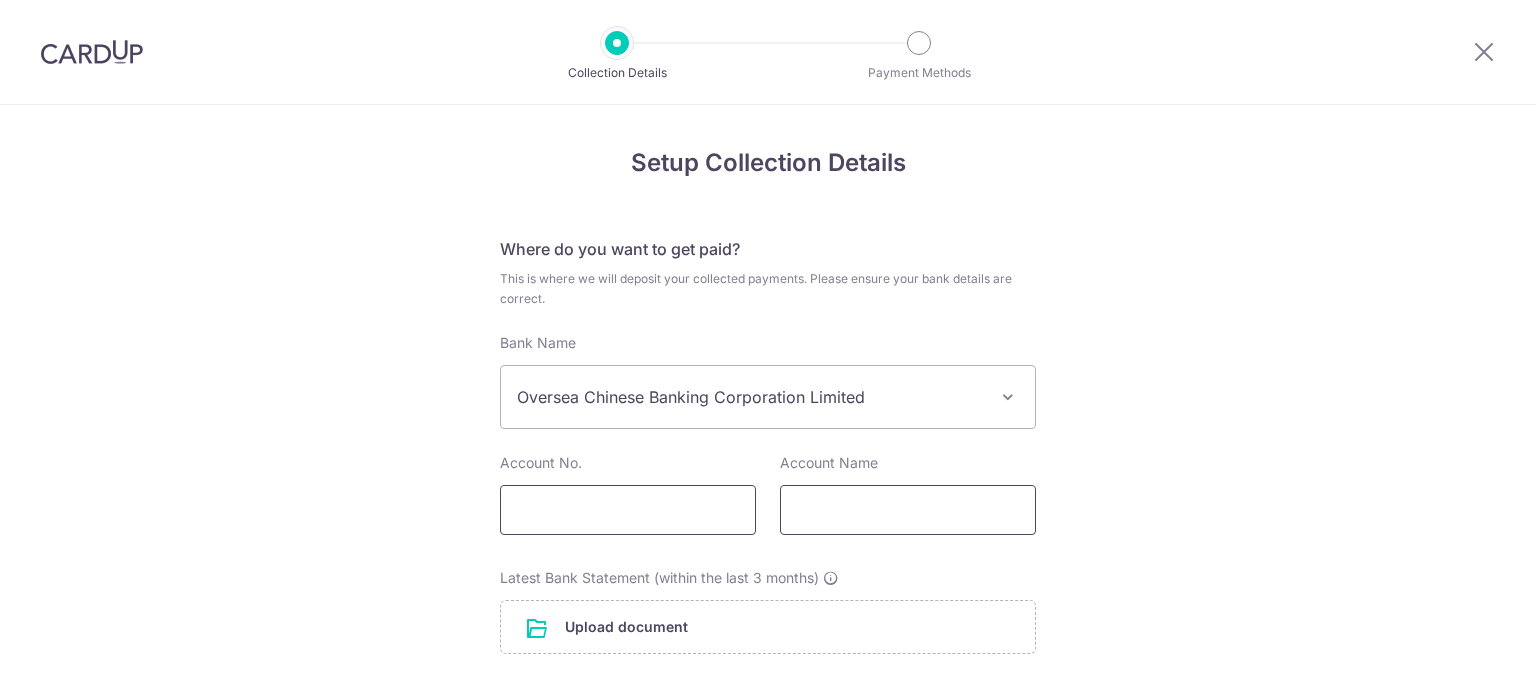 paste on "[NUMBER]" 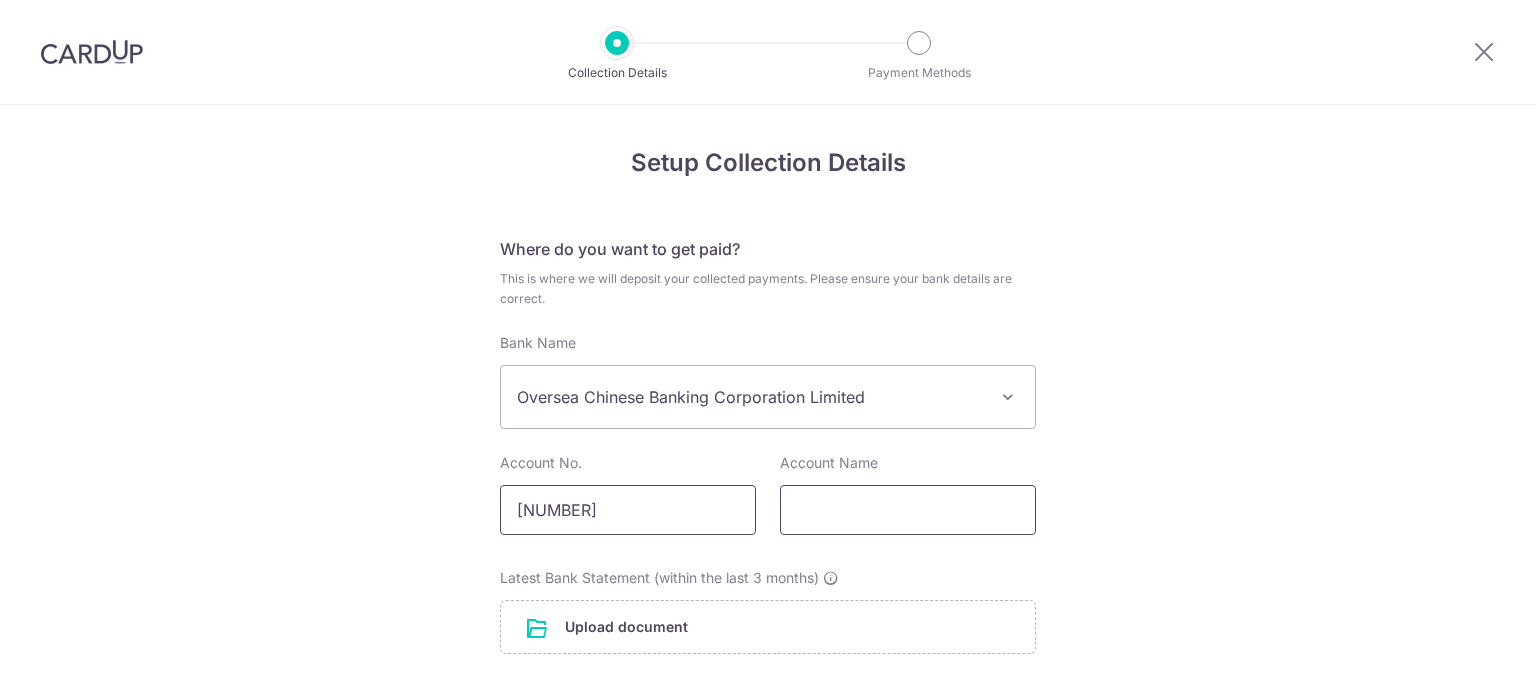 type on "[NUMBER]" 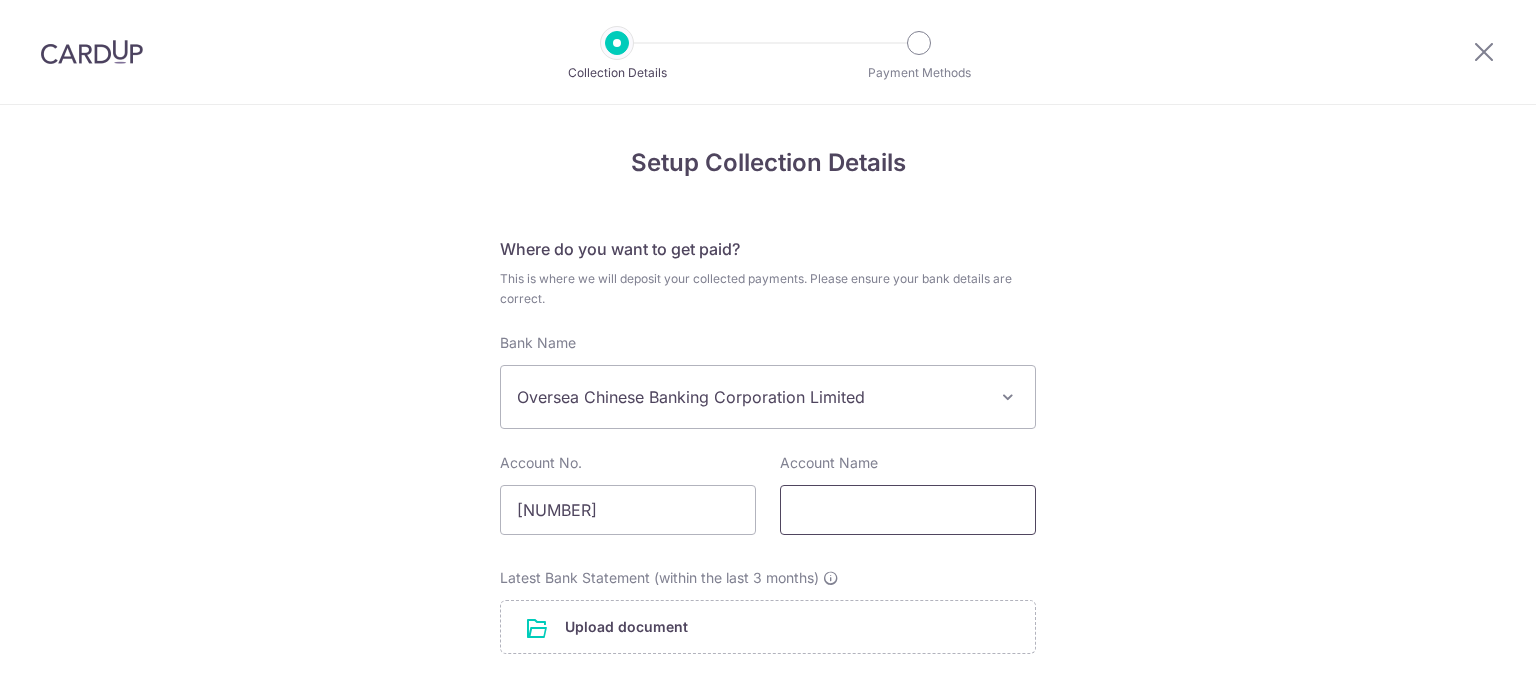 click at bounding box center [908, 510] 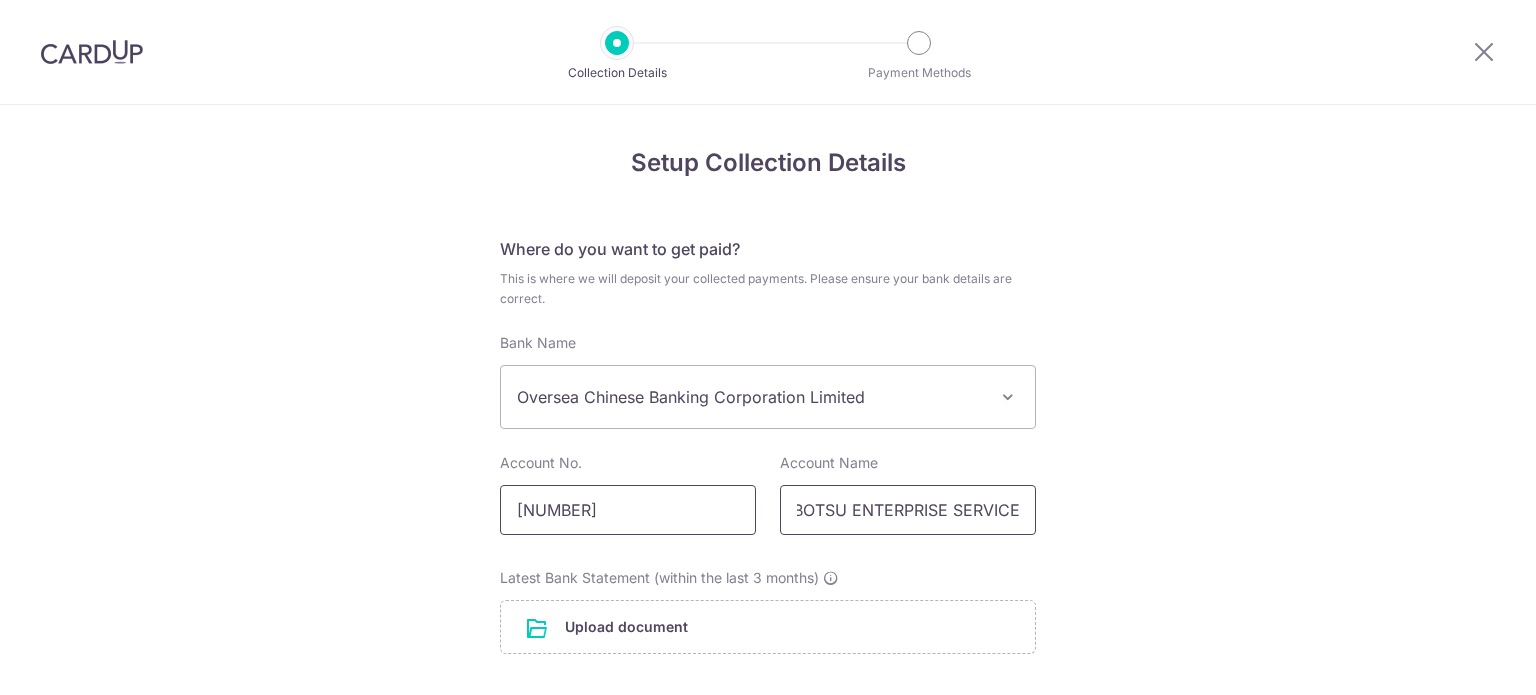 scroll, scrollTop: 0, scrollLeft: 59, axis: horizontal 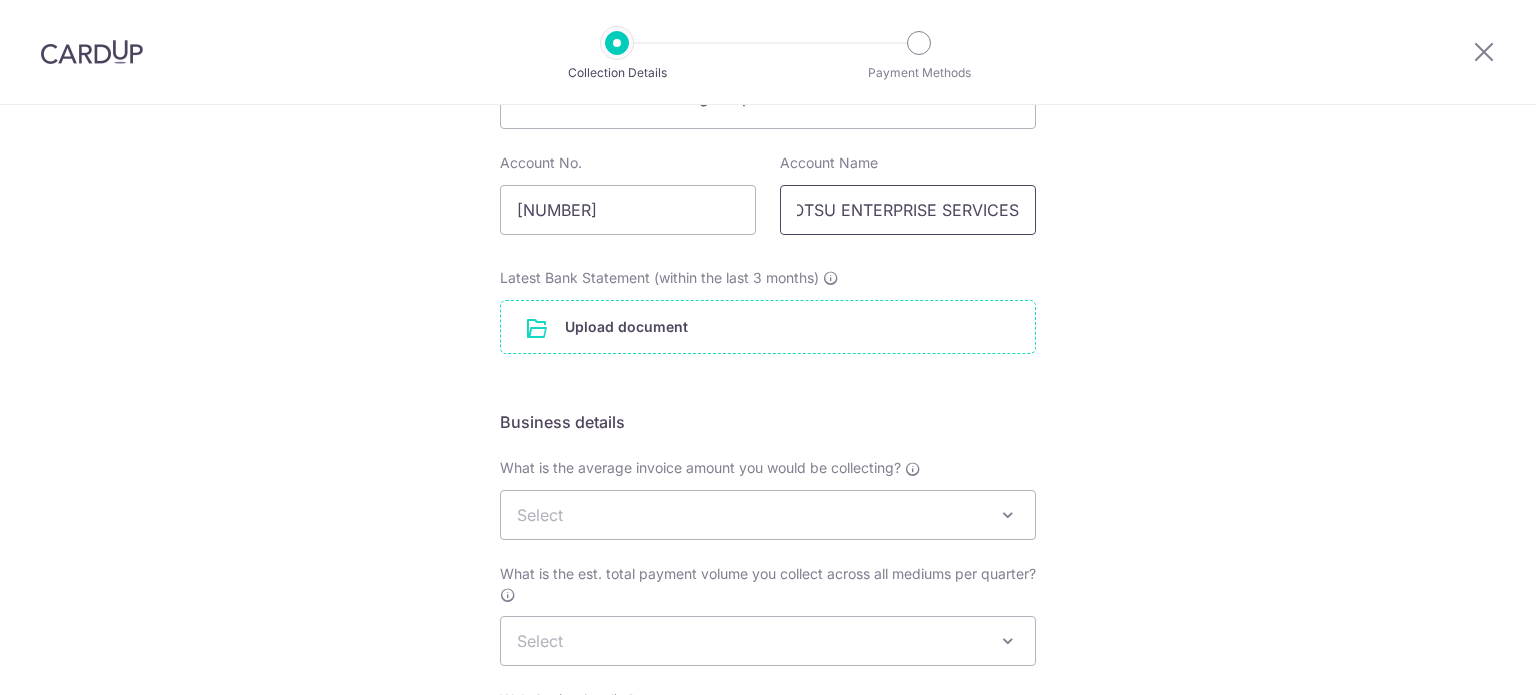 type on "NICHIBOTSU ENTERPRISE SERVICES" 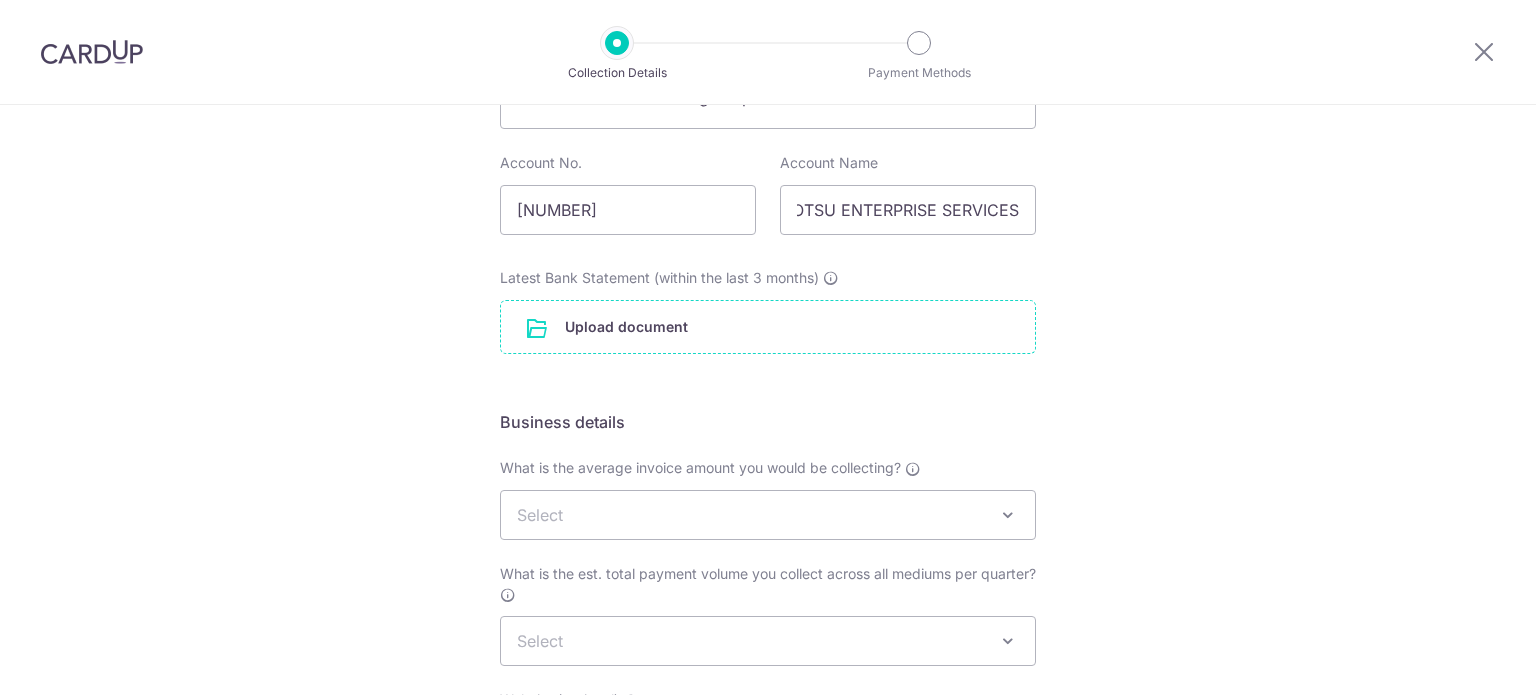 click at bounding box center [768, 327] 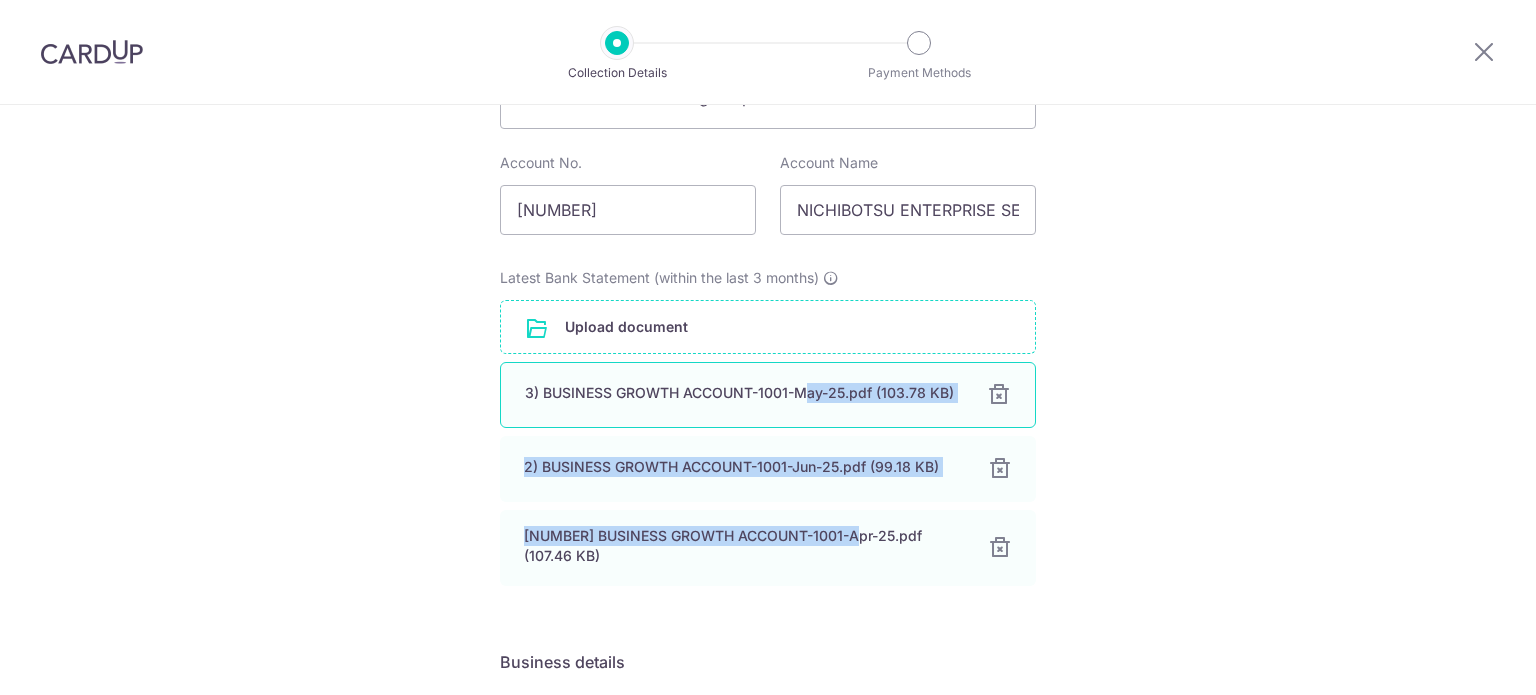 drag, startPoint x: 840, startPoint y: 548, endPoint x: 806, endPoint y: 381, distance: 170.42593 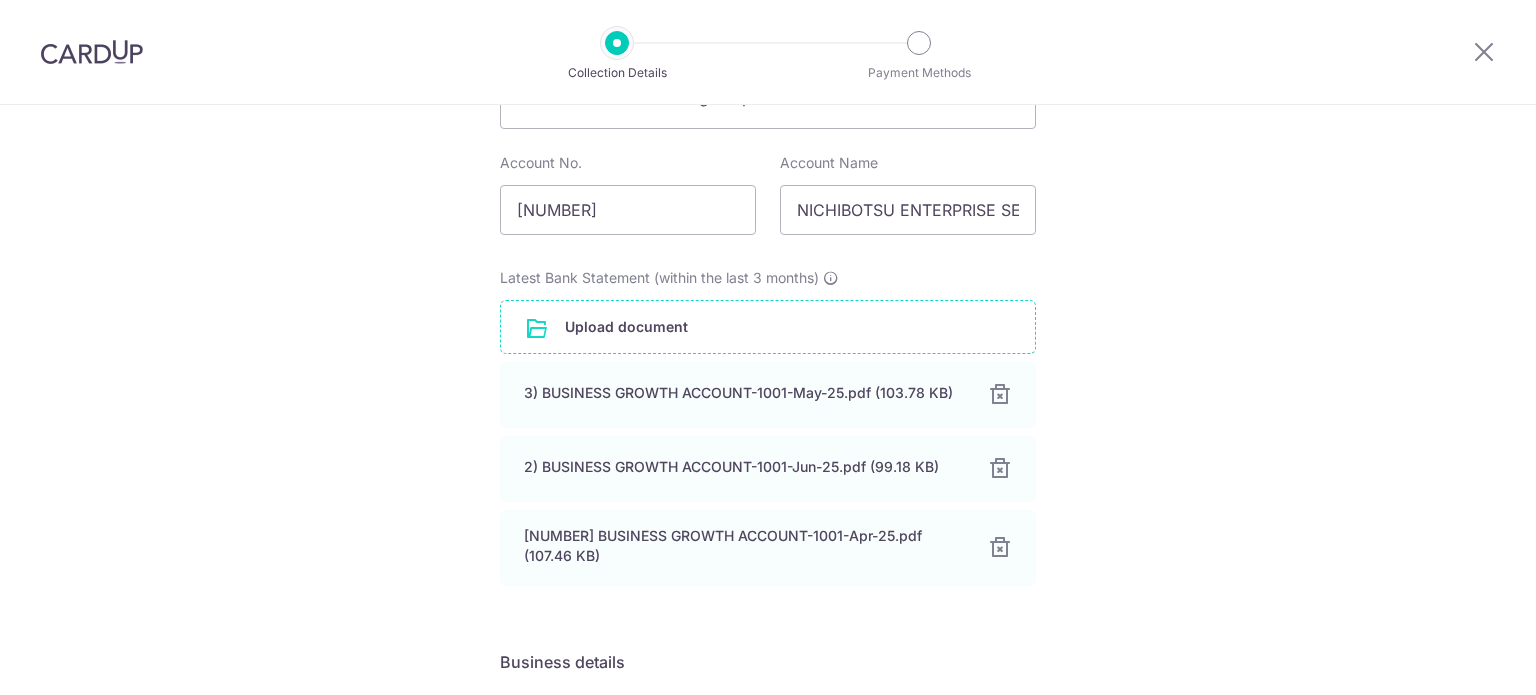 click on "Setup Collection Details
Where do you want to get paid?
This is where we will deposit your collected payments. Please ensure your bank details are correct.
Bank Name
Select  UBS AG
ANEXT BANK PTE LTD
Australia & New Zealand Banking Group
BANGKOK BANK PUBLIC COMPANY LIMITED
Bank of America Merrill Corp. Singapore
Bank of China
BANK OF COMMUNICATIONS CO.,LTD.
Barclays Bank
BNP Paribas
Cambridge Trust Company
CHINA CONSTRUCTION BANK CORPORATION
CIMB
Citibank Jakarta
Citibank Singapore Limited
Citibank, N.A.
Citibank, N.A.
Citibank, N.A.
Citibank,N.A.
CommerzBank
Commonwealth Bank of Australia
Credit Agricole Corporate and Investment Bank
DBS Bank
Deutsche Bank
Far Eastern Bank
GXS Bank Pte Ltd
HDFC Bank
HL Bank
HSBC Bank (Singapore) Limited.
HSBC Corporate (Hongkong and Shanghai Banking Corporation)
Indian Bank" at bounding box center [768, 520] 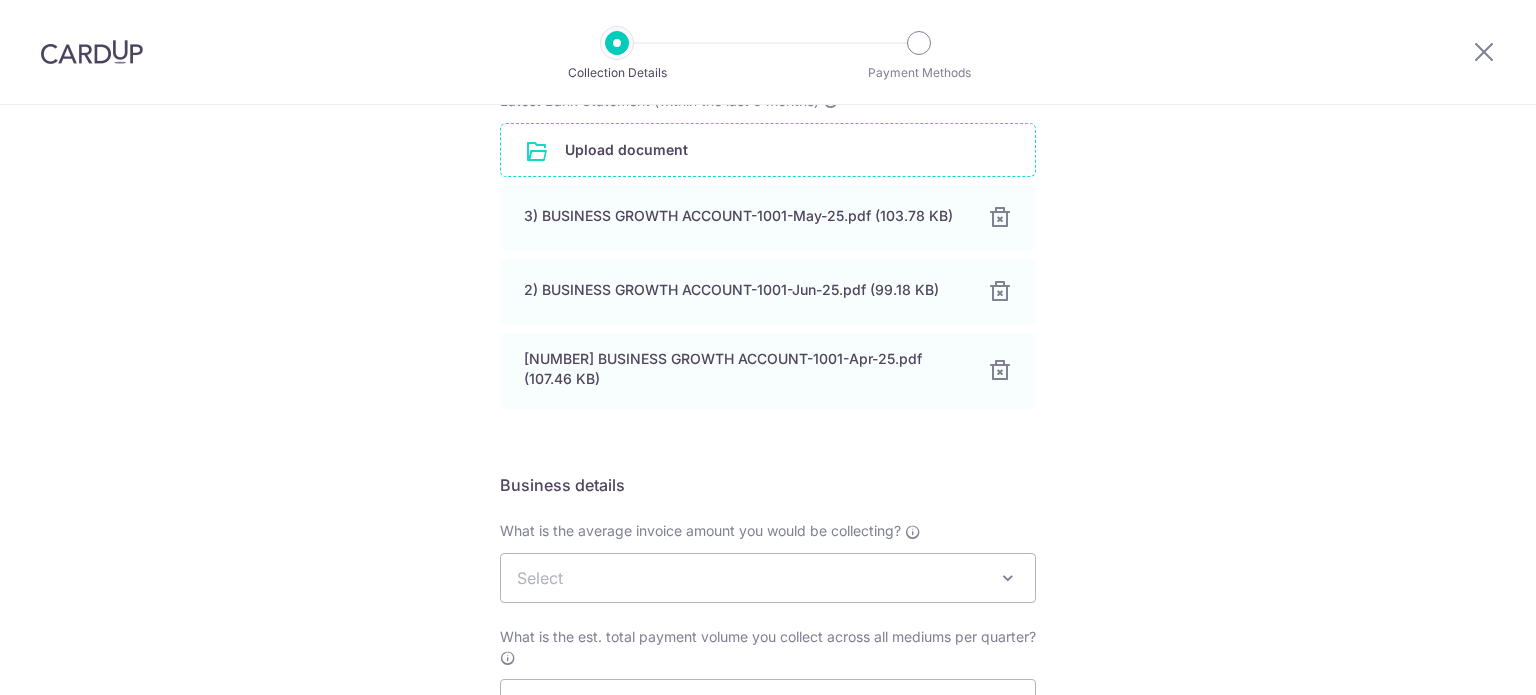 scroll, scrollTop: 600, scrollLeft: 0, axis: vertical 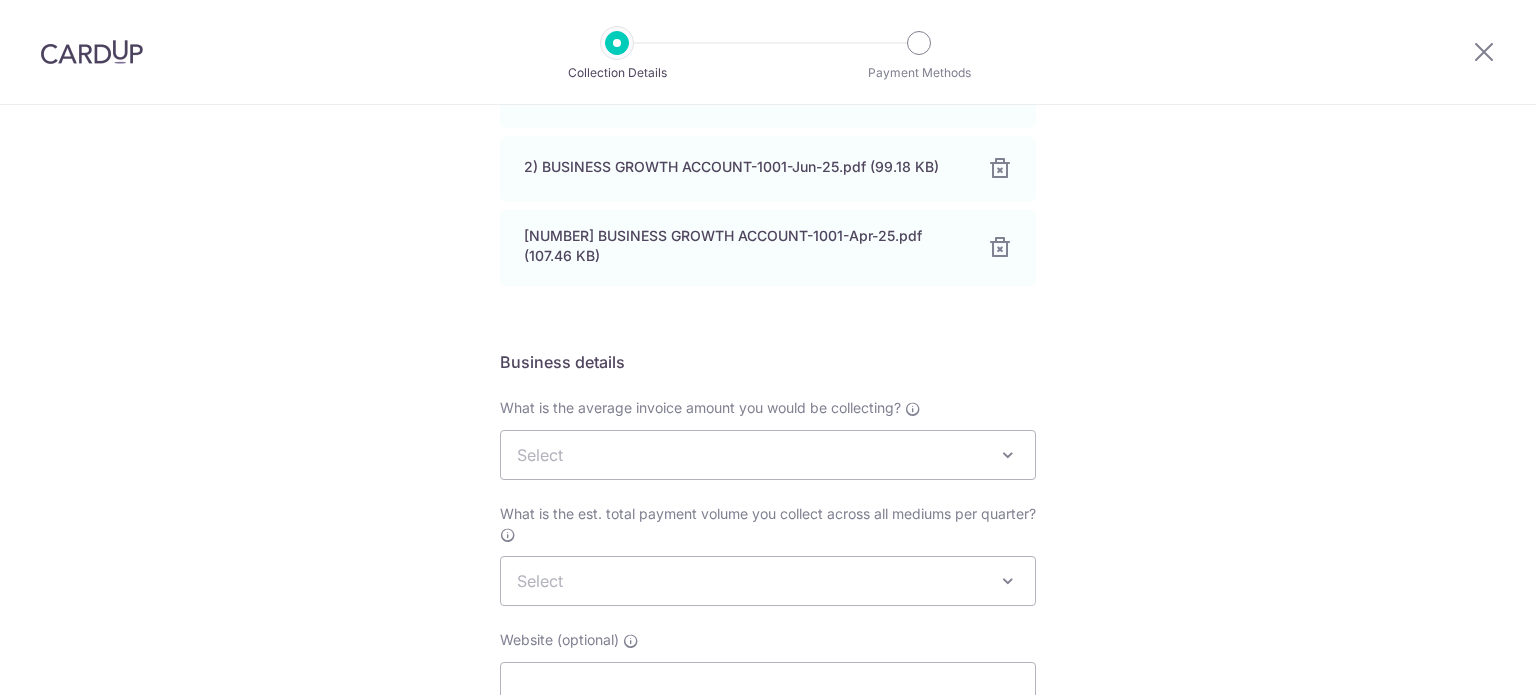 click on "Select" at bounding box center [768, 455] 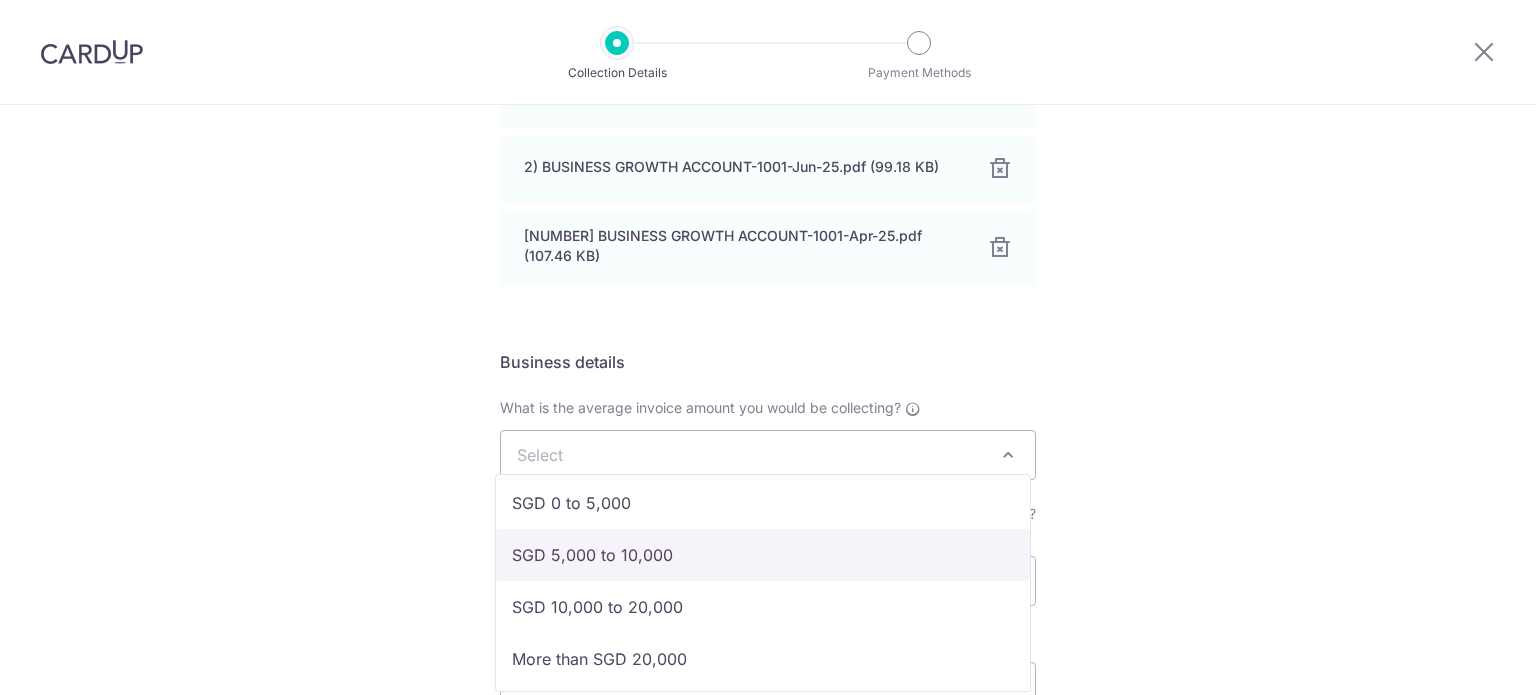 scroll, scrollTop: 8, scrollLeft: 0, axis: vertical 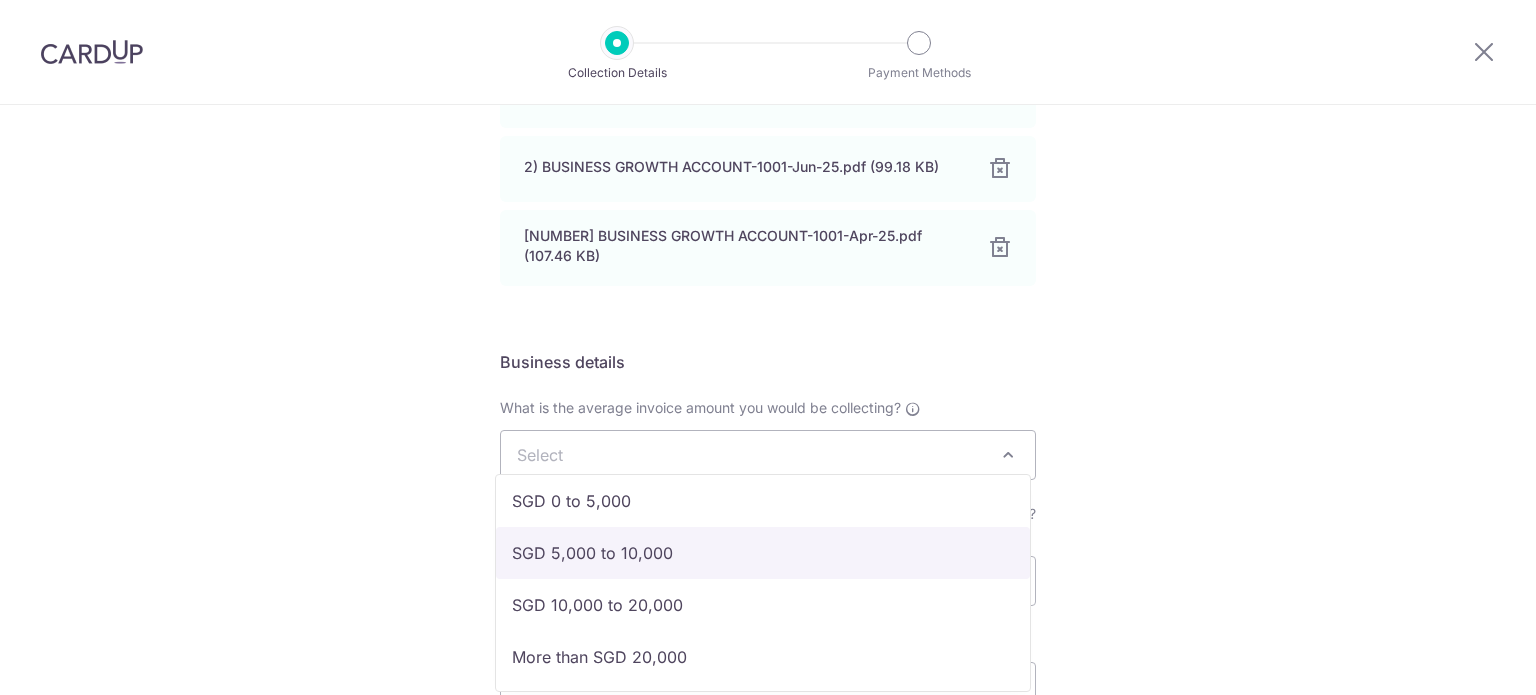 click on "Setup Collection Details
Where do you want to get paid?
This is where we will deposit your collected payments. Please ensure your bank details are correct.
Bank Name
Select  UBS AG
ANEXT BANK PTE LTD
Australia & New Zealand Banking Group
BANGKOK BANK PUBLIC COMPANY LIMITED
Bank of America Merrill Corp. Singapore
Bank of China
BANK OF COMMUNICATIONS CO.,LTD.
Barclays Bank
BNP Paribas
Cambridge Trust Company
CHINA CONSTRUCTION BANK CORPORATION
CIMB
Citibank Jakarta
Citibank Singapore Limited
Citibank, N.A.
Citibank, N.A.
Citibank, N.A.
Citibank,N.A.
CommerzBank
Commonwealth Bank of Australia
Credit Agricole Corporate and Investment Bank
DBS Bank
Deutsche Bank
Far Eastern Bank
GXS Bank Pte Ltd
HDFC Bank
HL Bank
HSBC Bank (Singapore) Limited.
HSBC Corporate (Hongkong and Shanghai Banking Corporation)
Indian Bank" at bounding box center (768, 220) 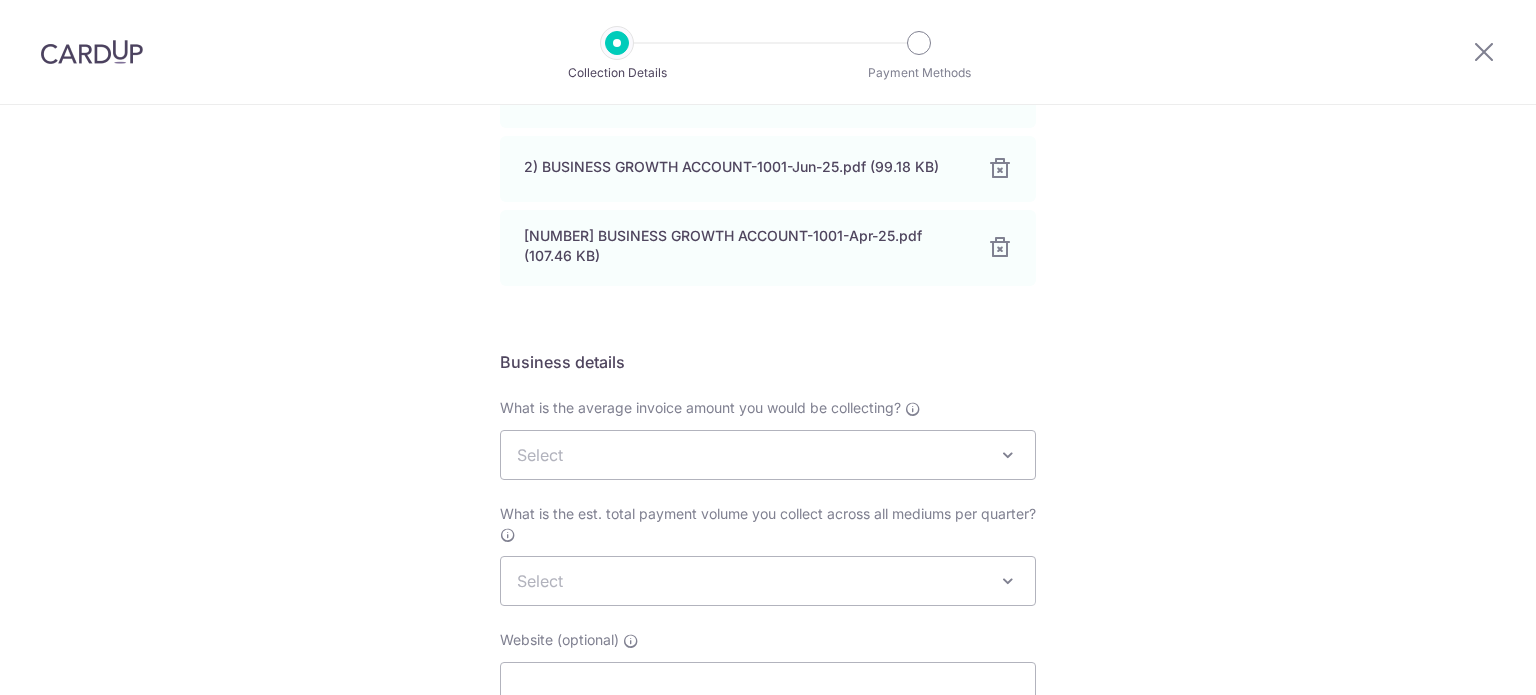 click on "Select" at bounding box center (768, 455) 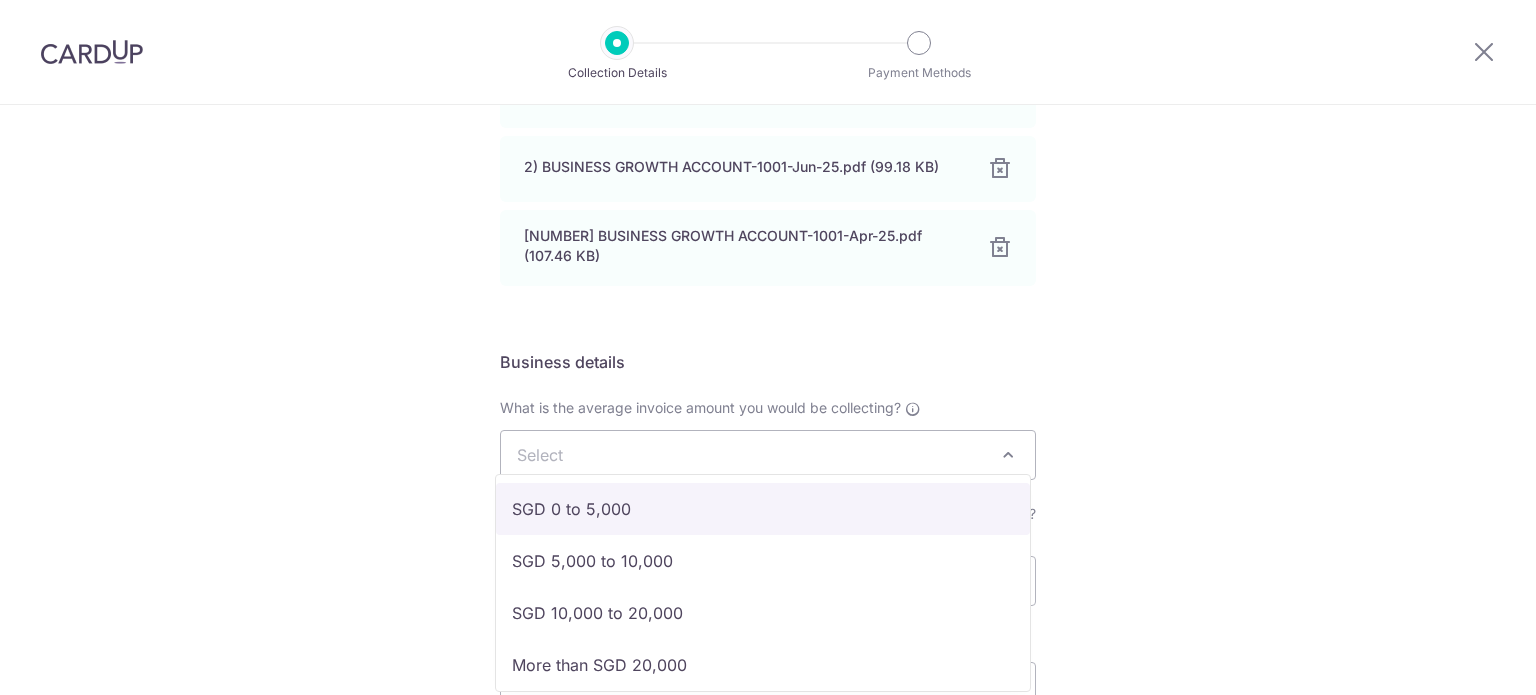 select on "SGD 0 to 5,000" 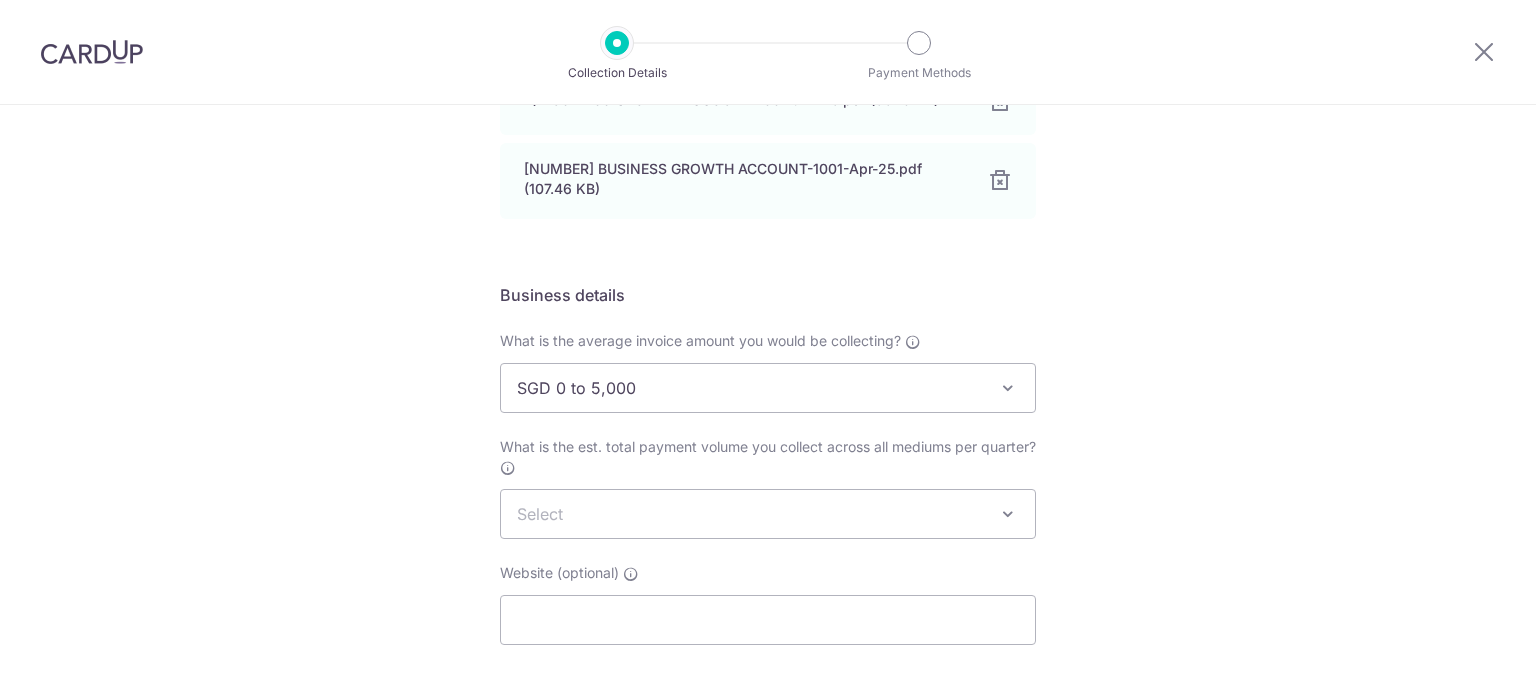 scroll, scrollTop: 800, scrollLeft: 0, axis: vertical 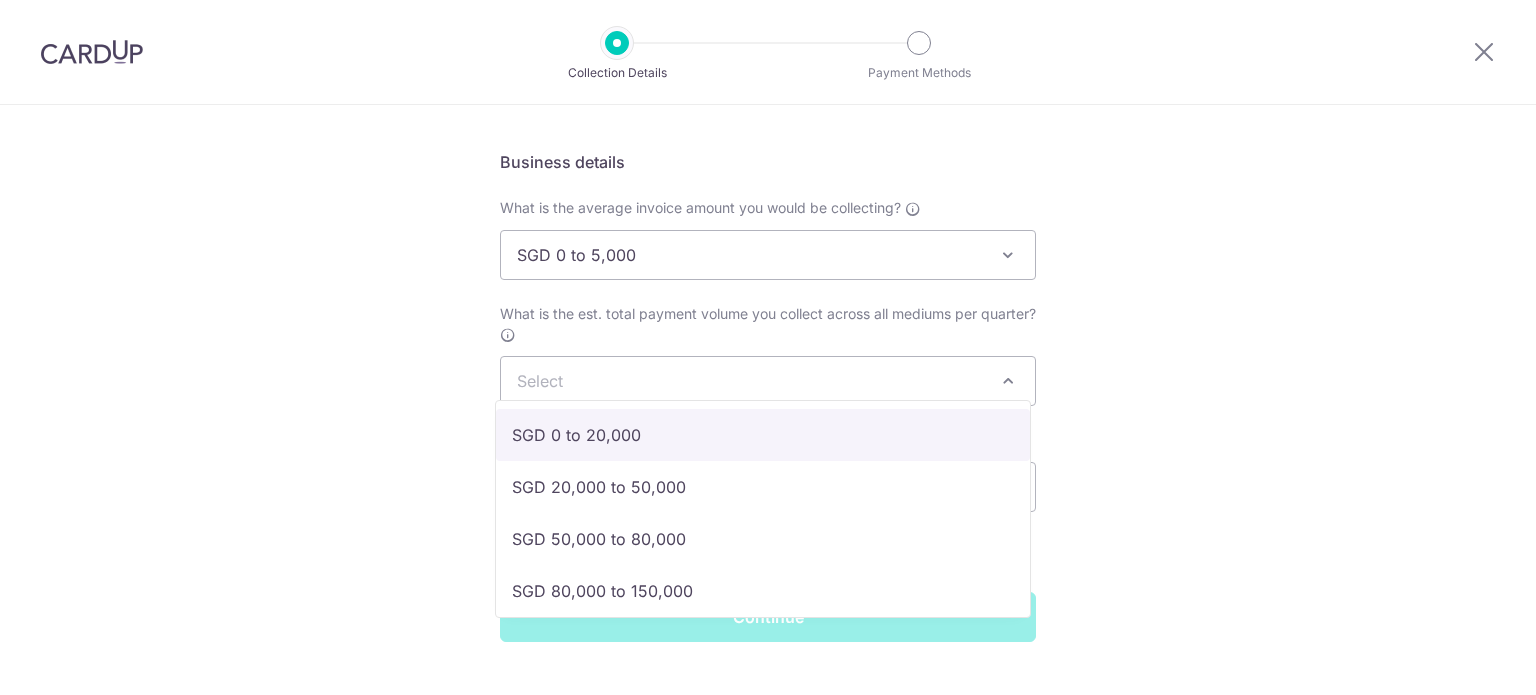 click on "Select" at bounding box center (768, 381) 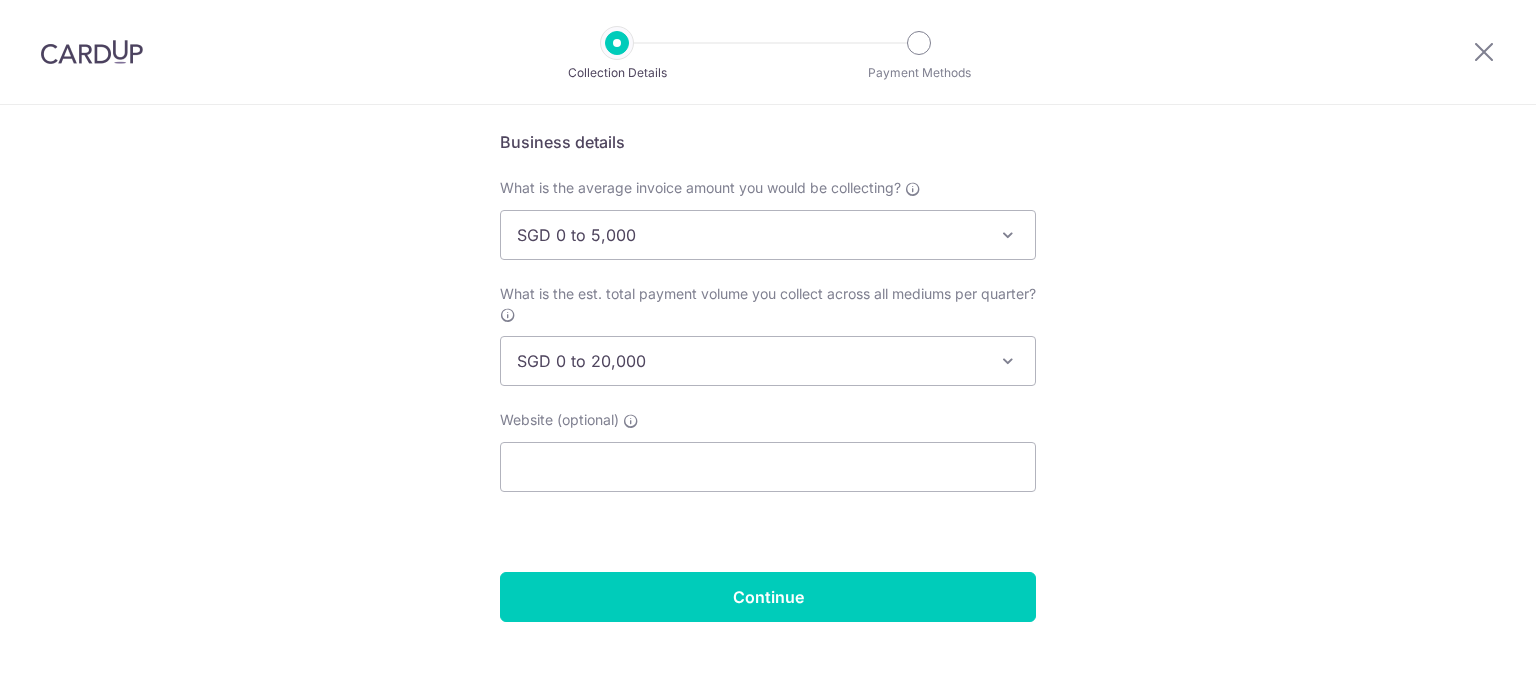scroll, scrollTop: 830, scrollLeft: 0, axis: vertical 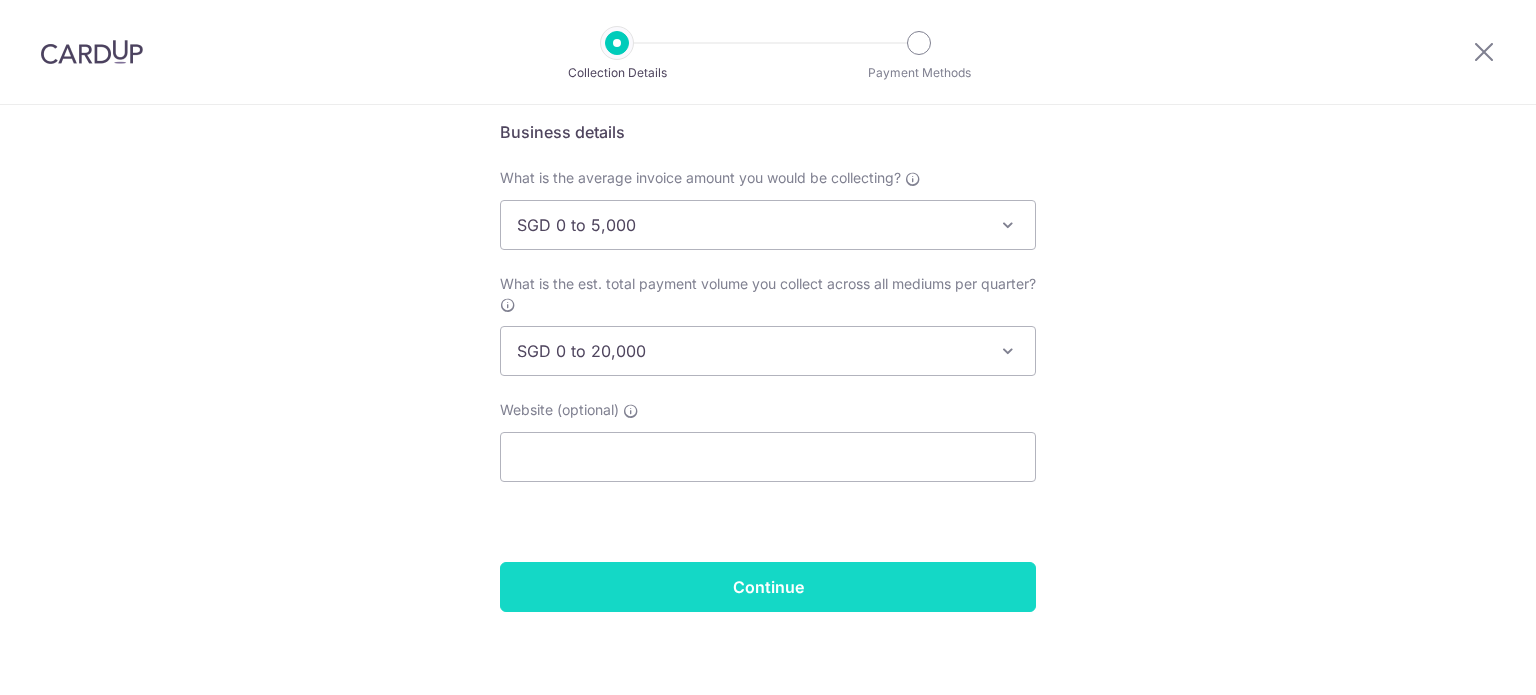click on "Continue" at bounding box center (768, 587) 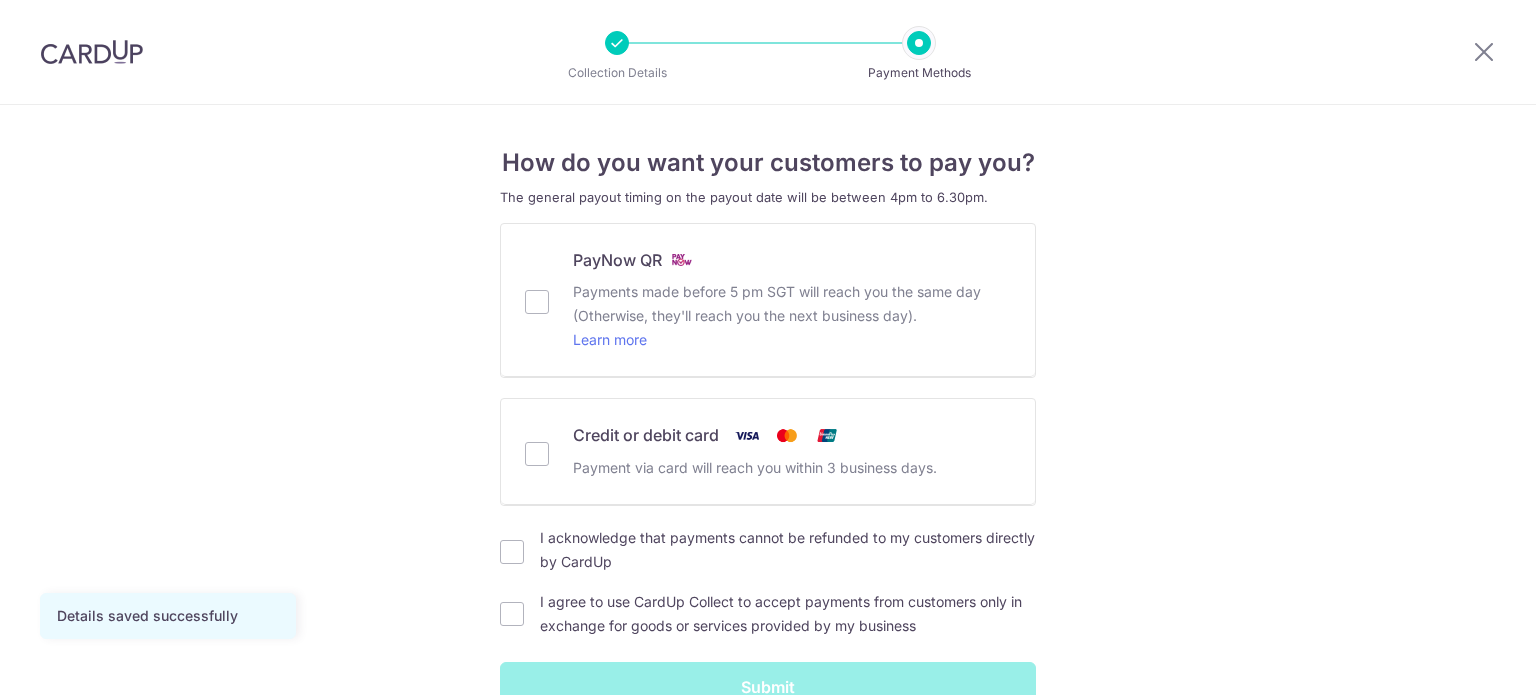 scroll, scrollTop: 0, scrollLeft: 0, axis: both 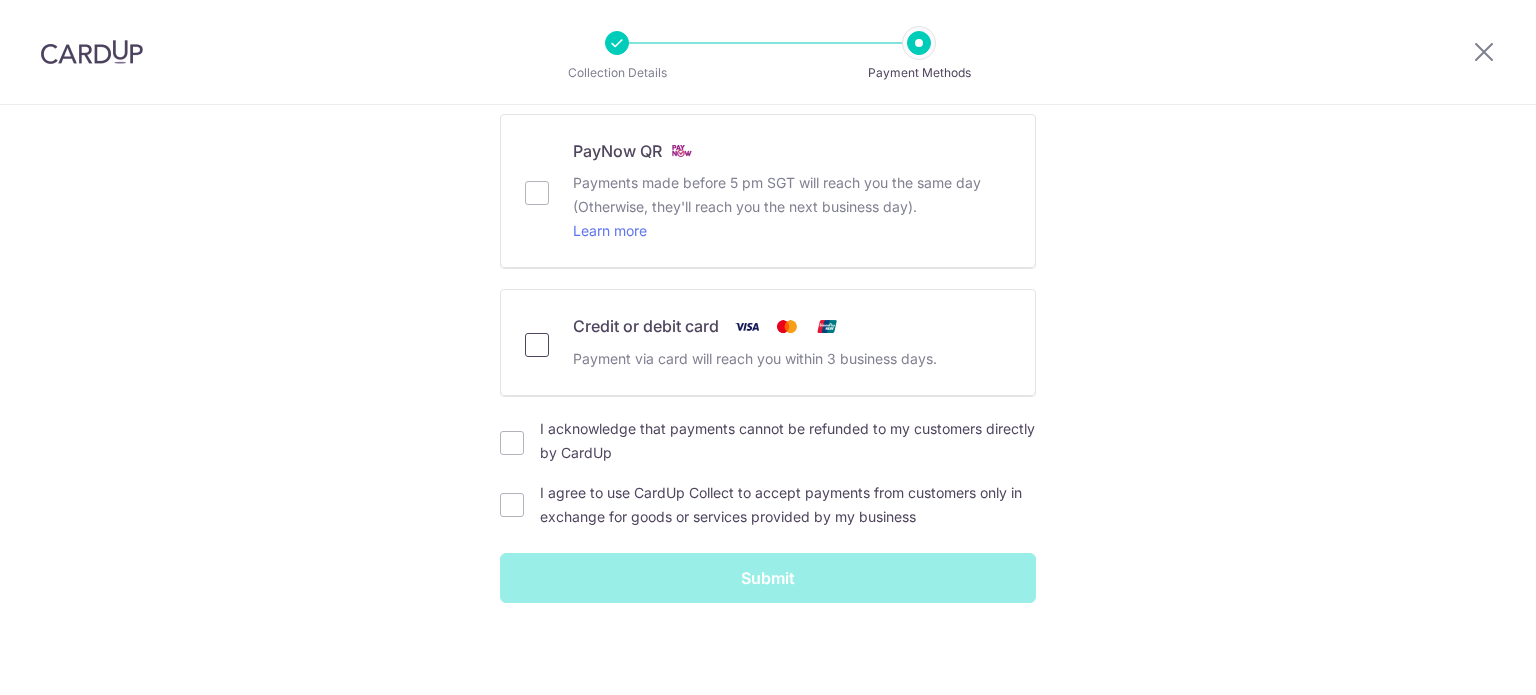click on "Credit or debit card
Payment via card will reach you within 3 business days." at bounding box center [537, 345] 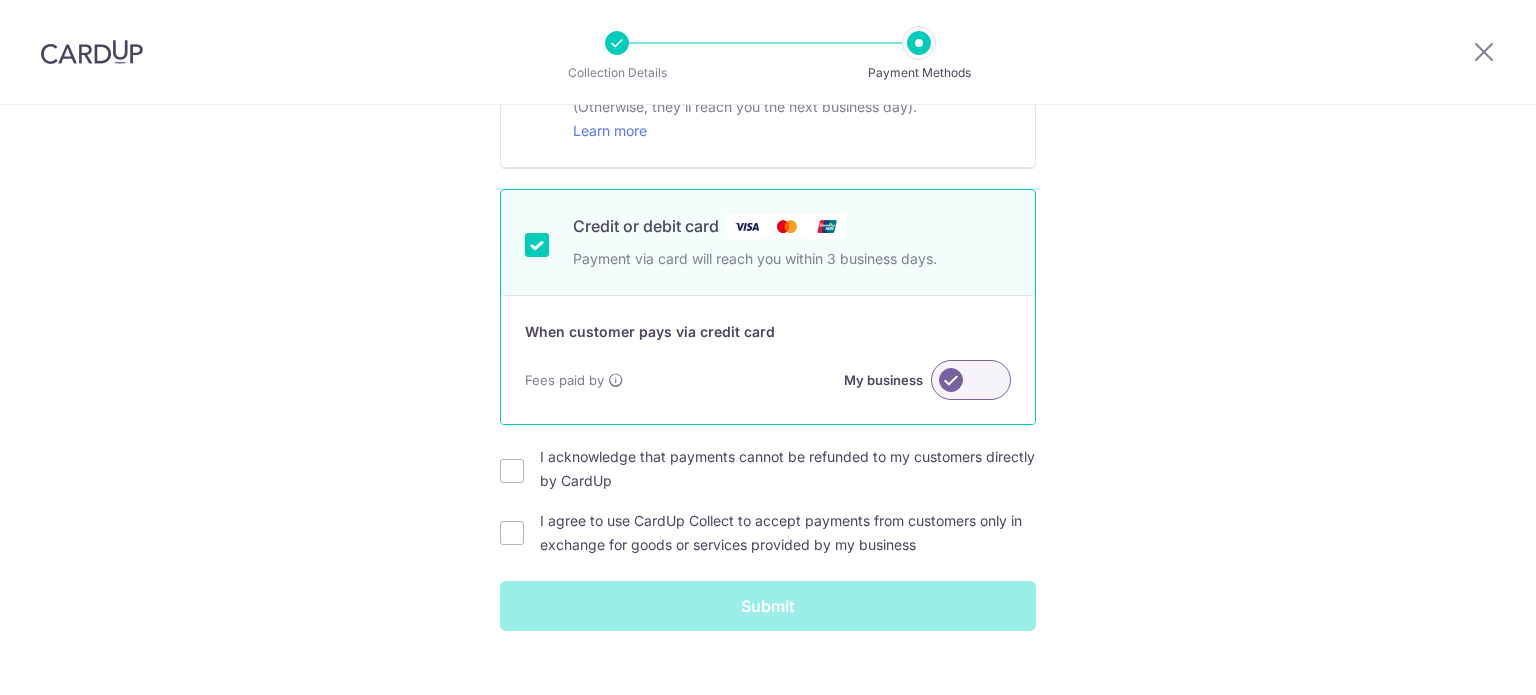scroll, scrollTop: 0, scrollLeft: 0, axis: both 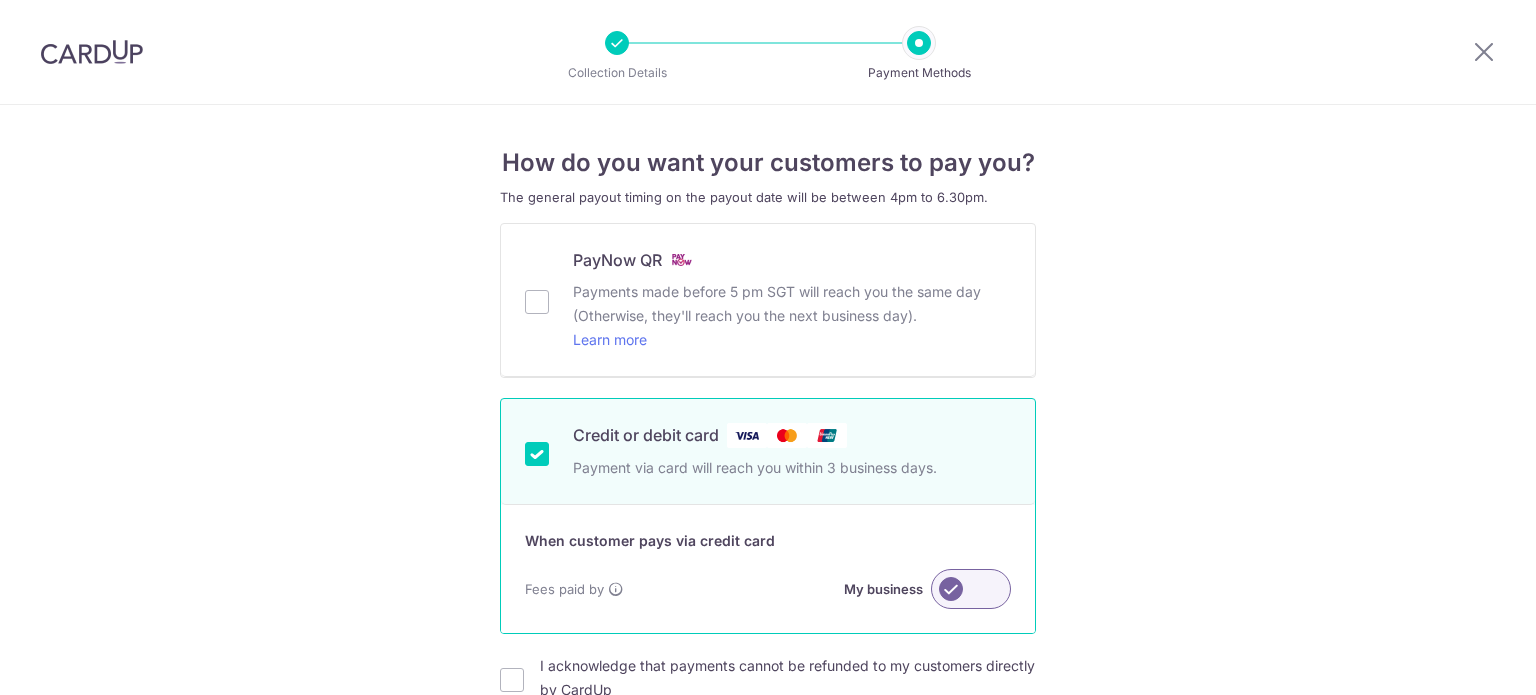 click on "PayNow QR
Payments made before 5 pm SGT will reach you the same day (Otherwise, they'll reach you the next business day).
Learn more" at bounding box center [768, 300] 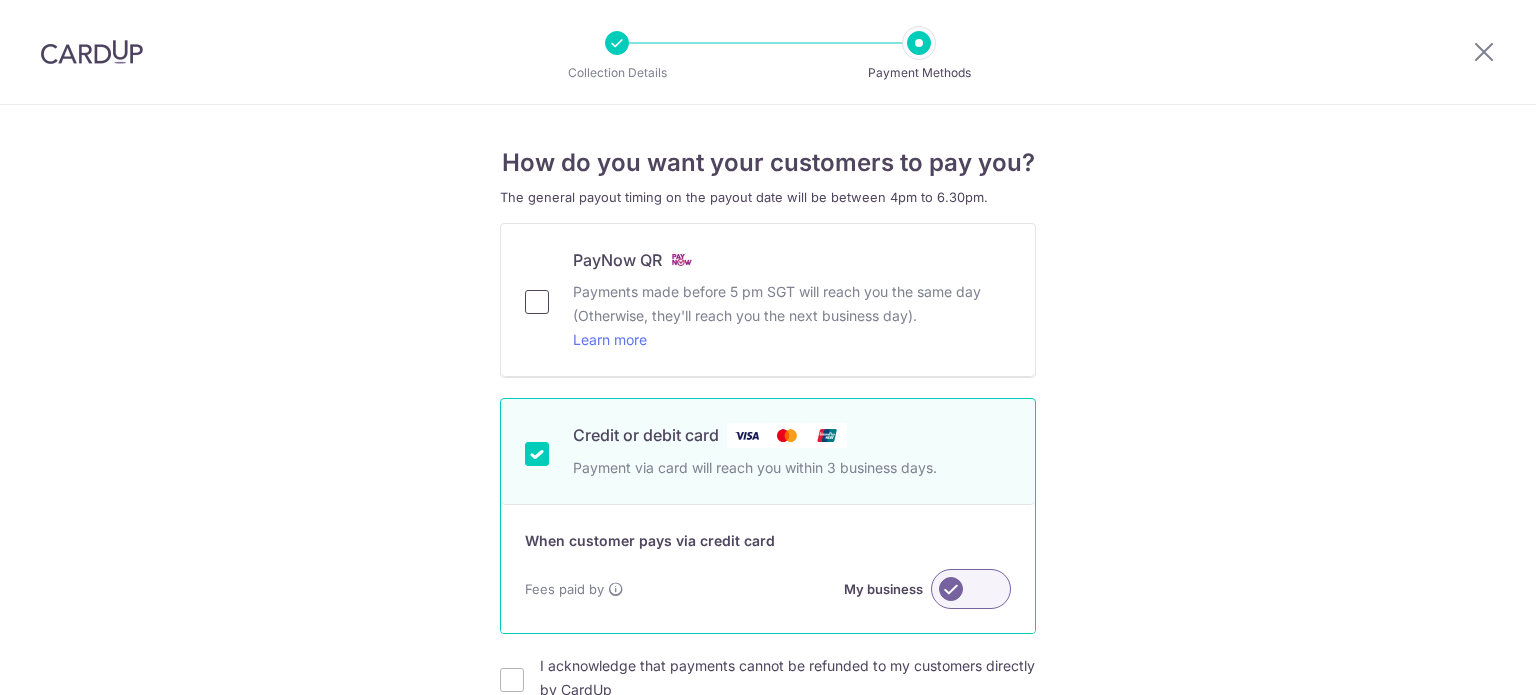 click on "PayNow QR
Payments made before 5 pm SGT will reach you the same day (Otherwise, they'll reach you the next business day).
Learn more" at bounding box center [537, 302] 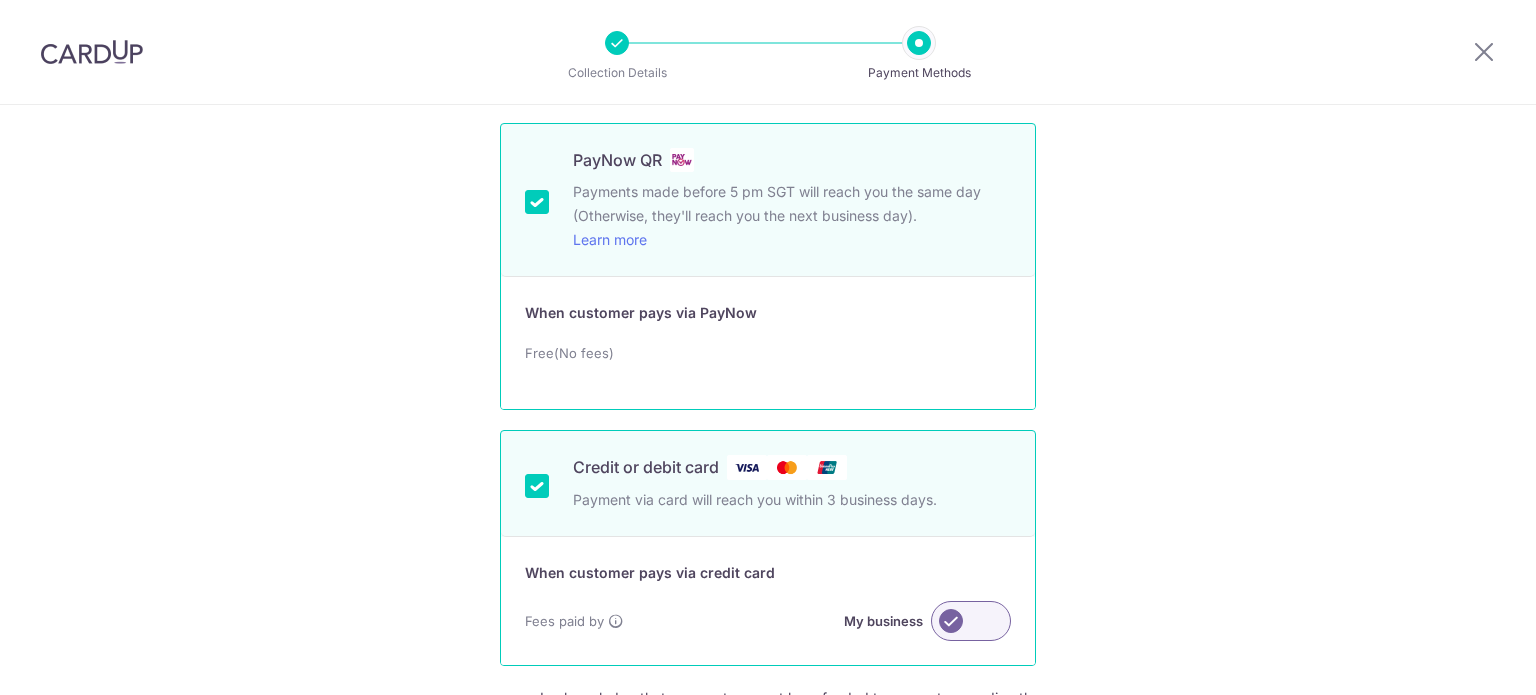 scroll, scrollTop: 200, scrollLeft: 0, axis: vertical 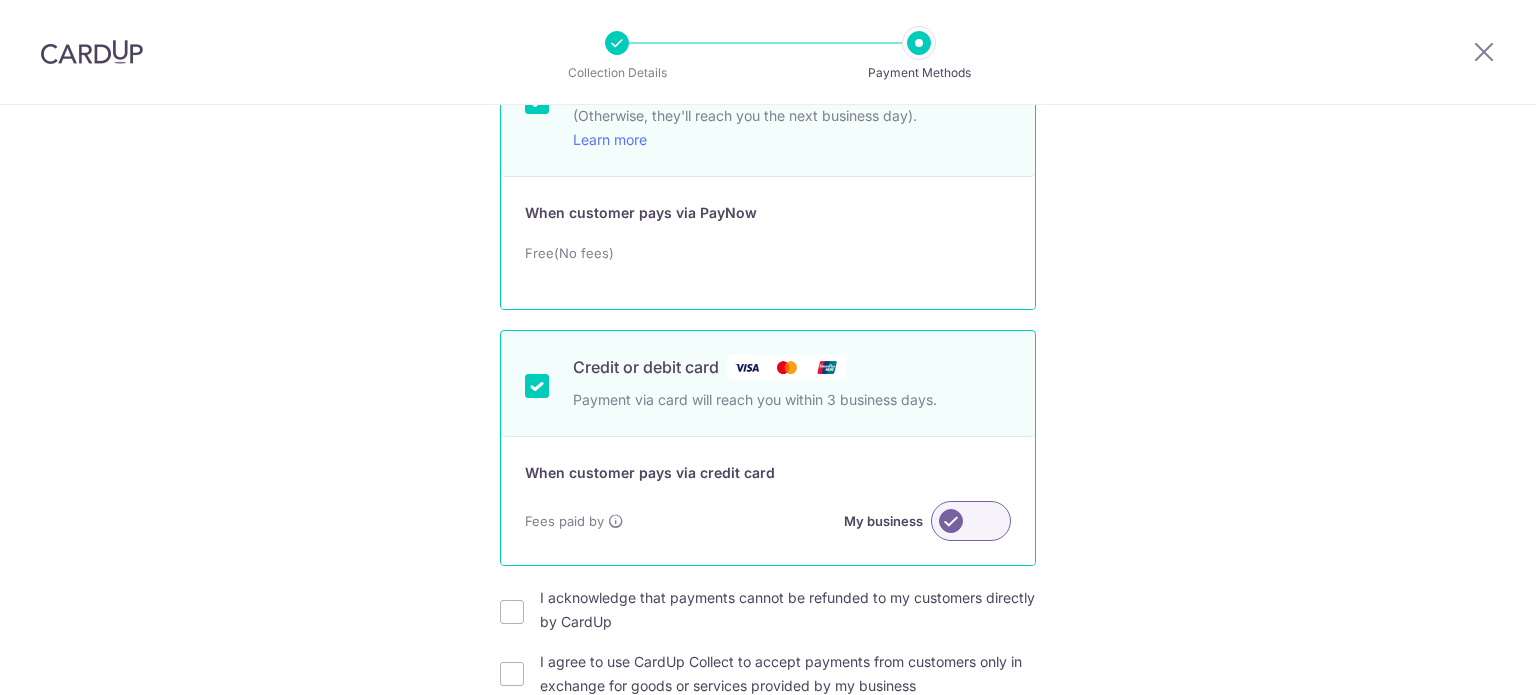 click on "Credit or debit card
Payment via card will reach you within 3 business days." at bounding box center (537, 386) 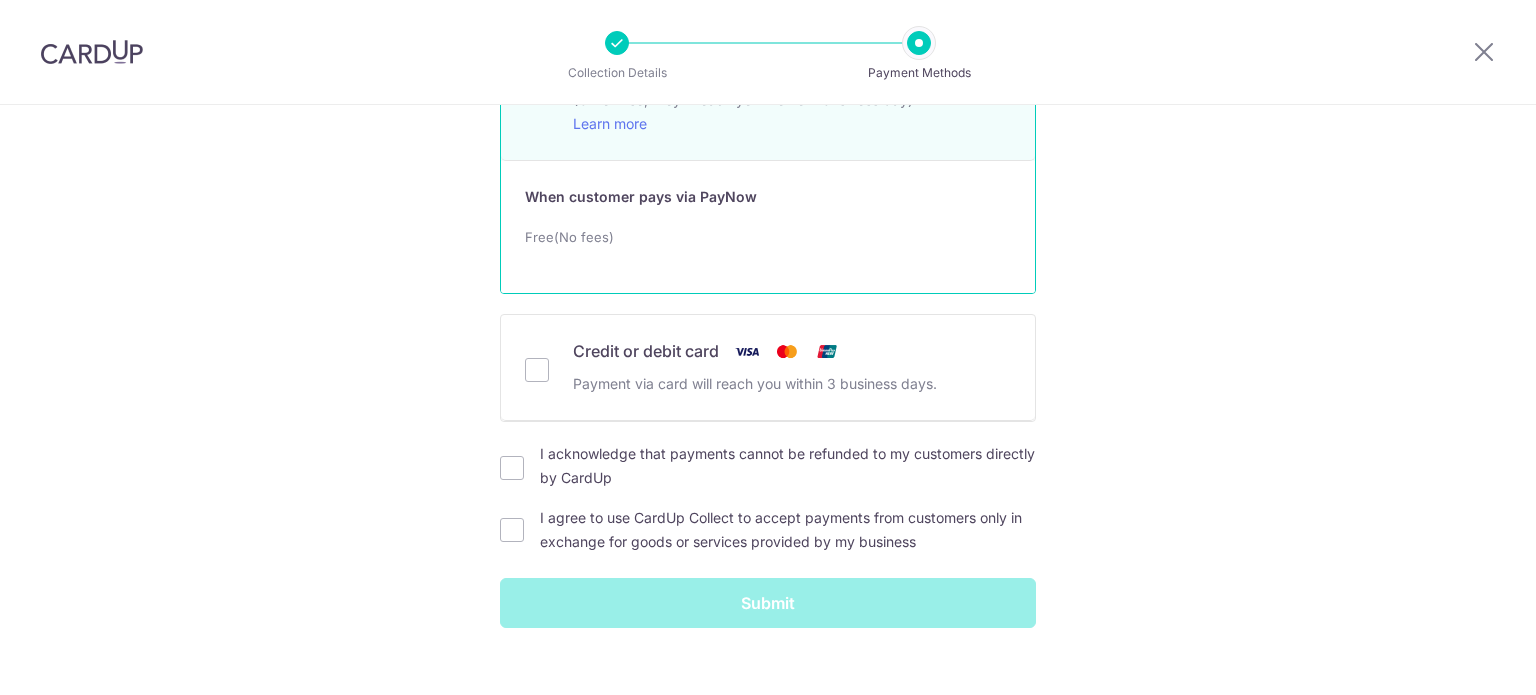 scroll, scrollTop: 241, scrollLeft: 0, axis: vertical 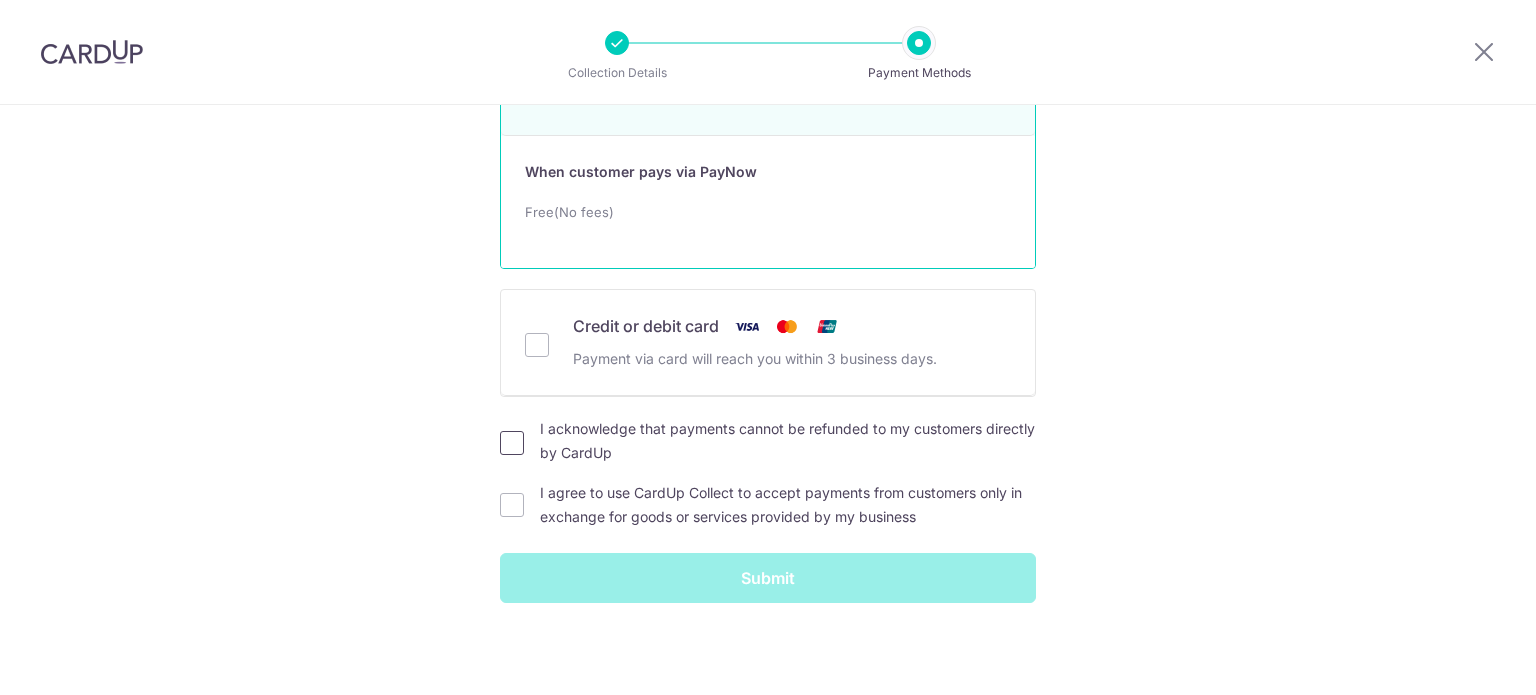 click on "I acknowledge that payments cannot be refunded to my customers directly by CardUp" at bounding box center [512, 443] 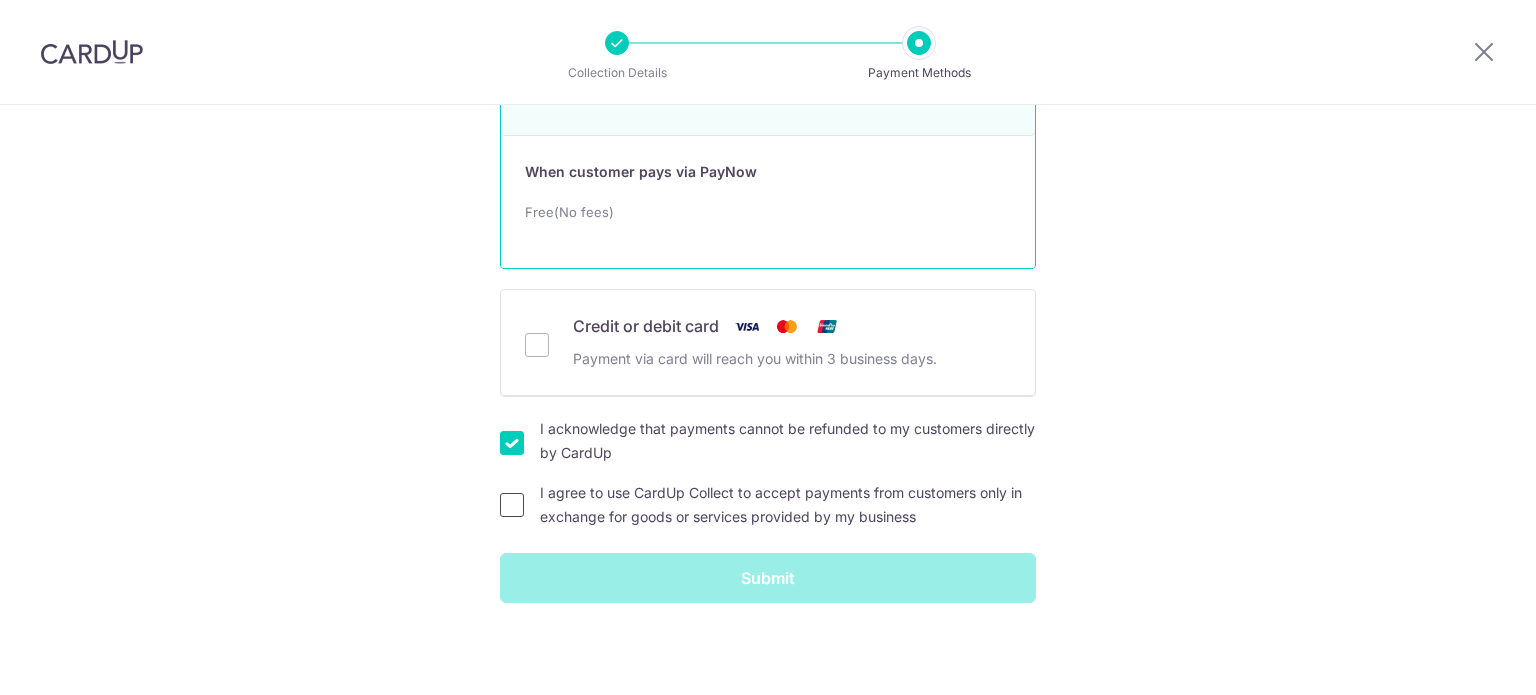 click on "I agree to use CardUp Collect to accept payments from customers only in exchange for goods or services provided by my business" at bounding box center (512, 505) 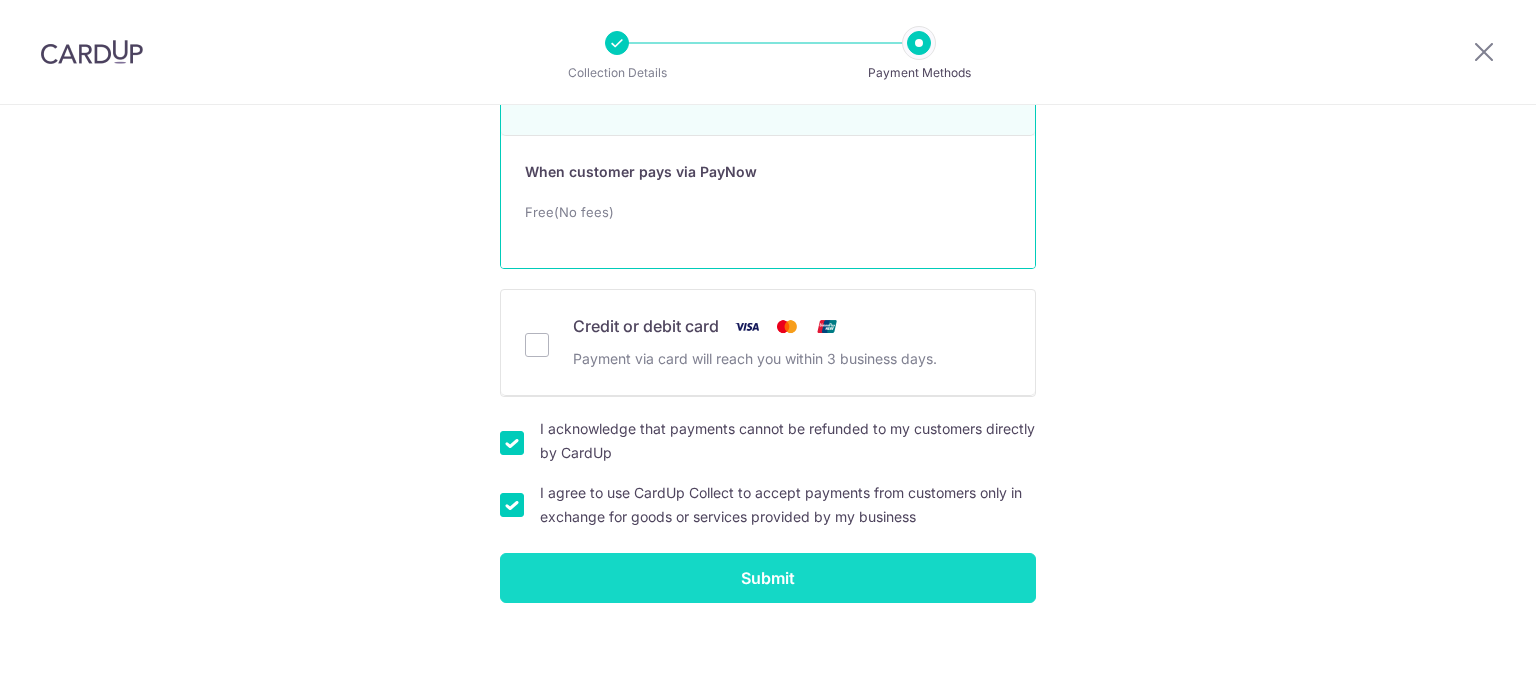 click on "Submit" at bounding box center (768, 578) 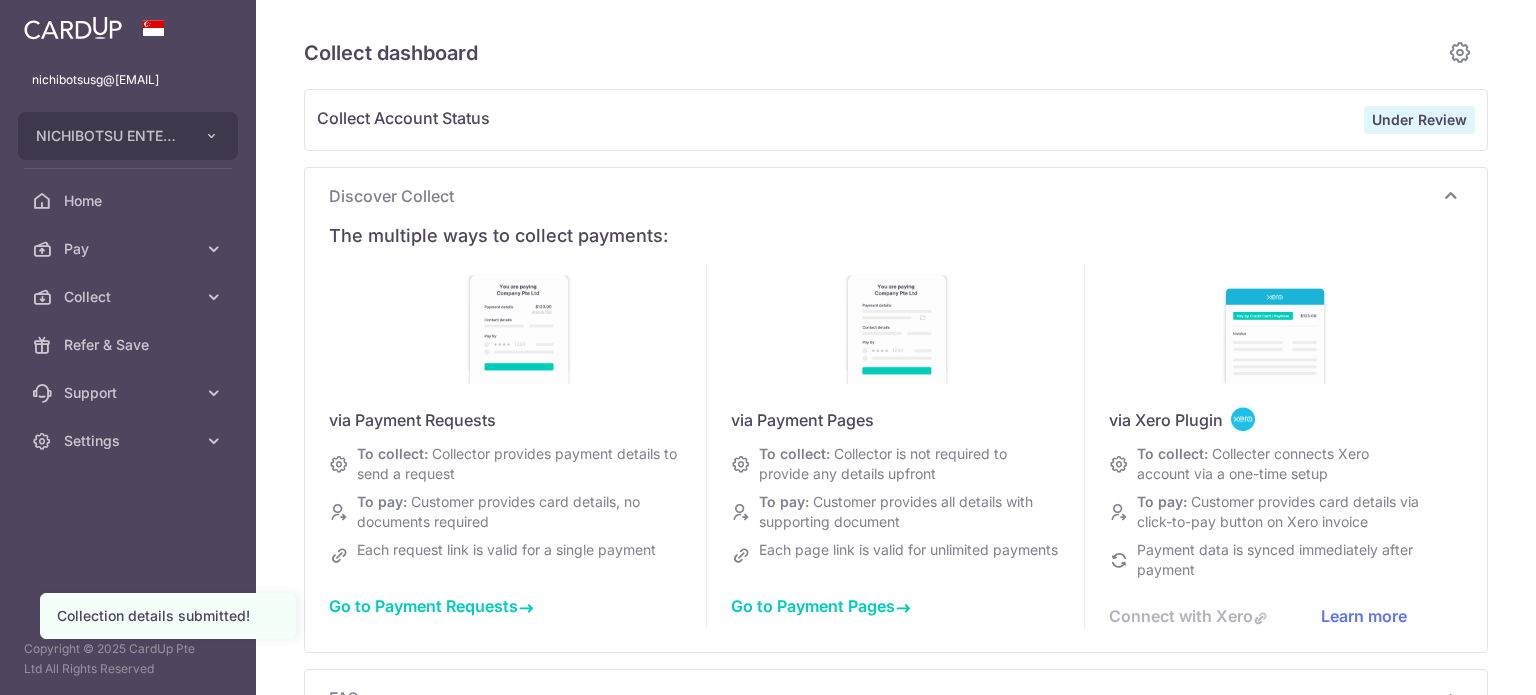 scroll, scrollTop: 0, scrollLeft: 0, axis: both 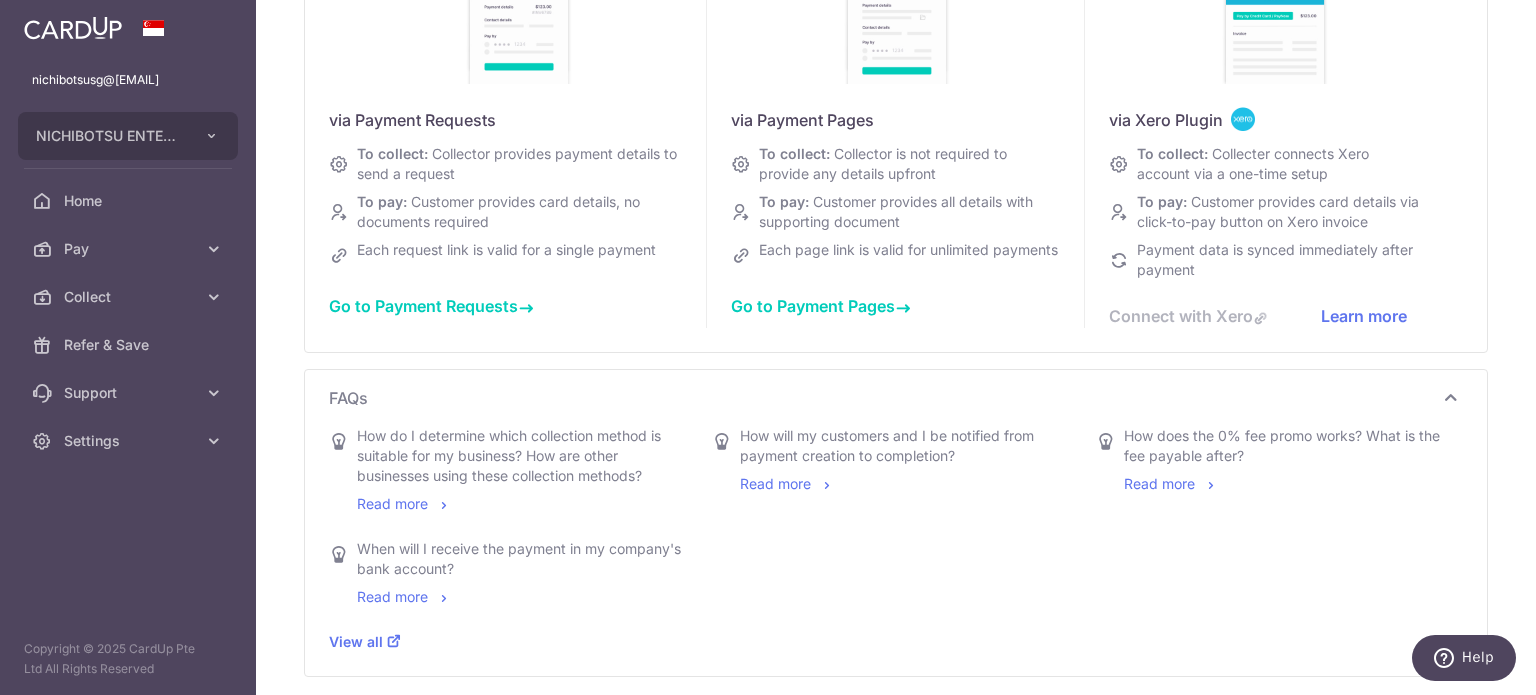 type on "August 2025" 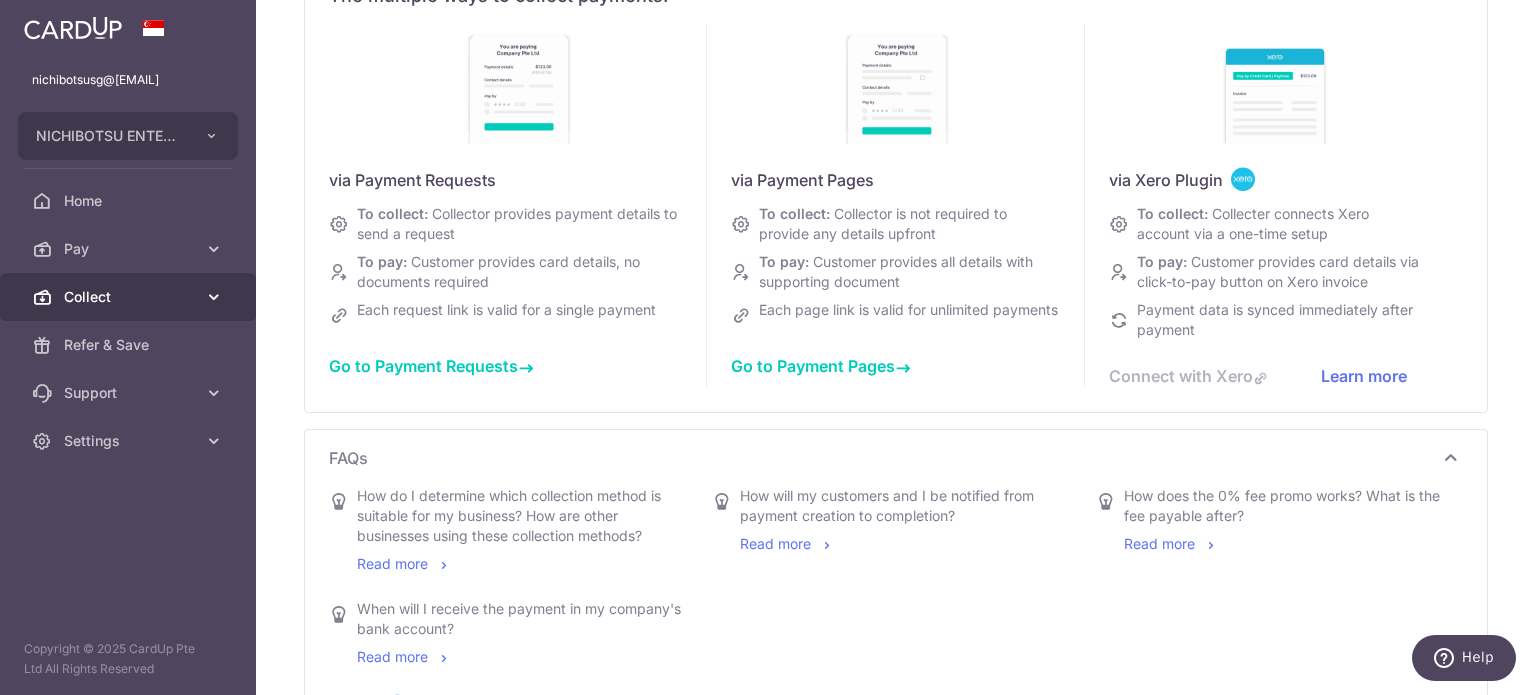 scroll, scrollTop: 200, scrollLeft: 0, axis: vertical 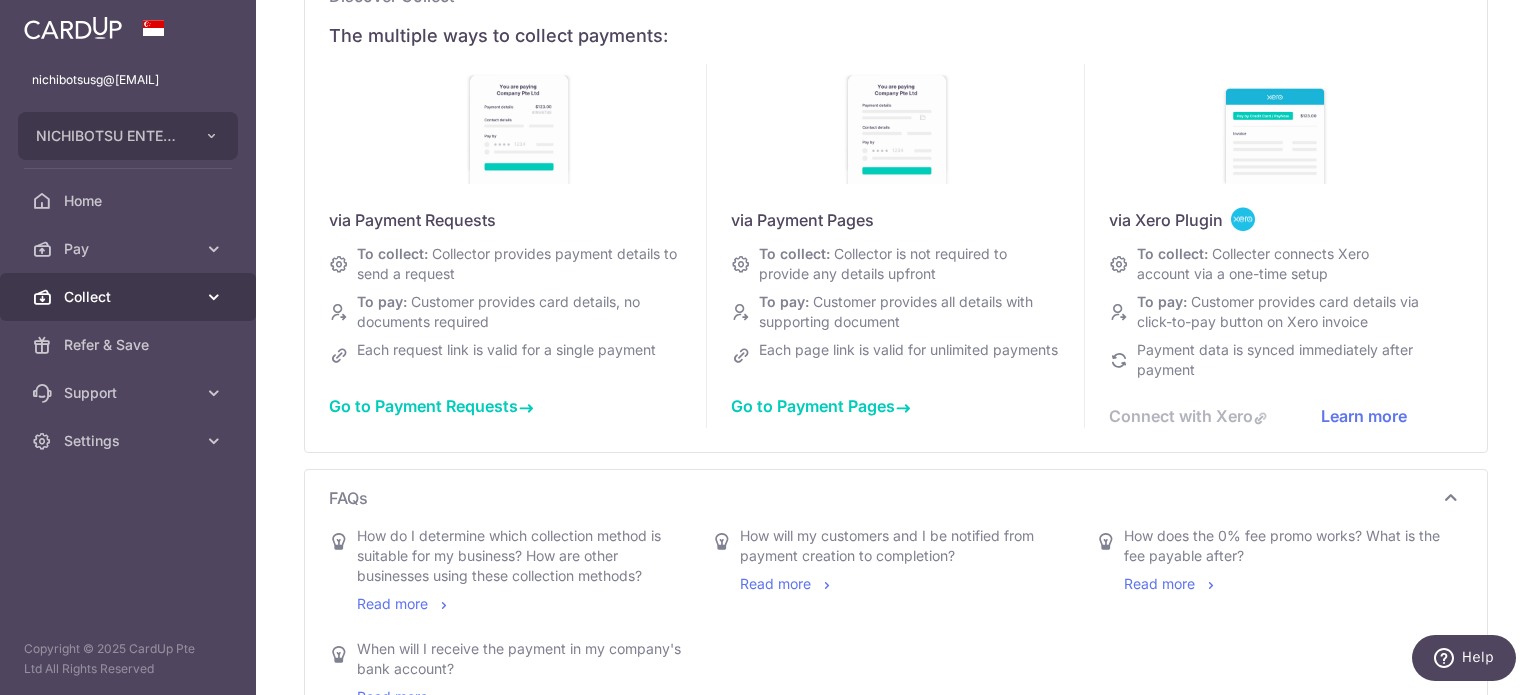 click on "Collect" at bounding box center [130, 297] 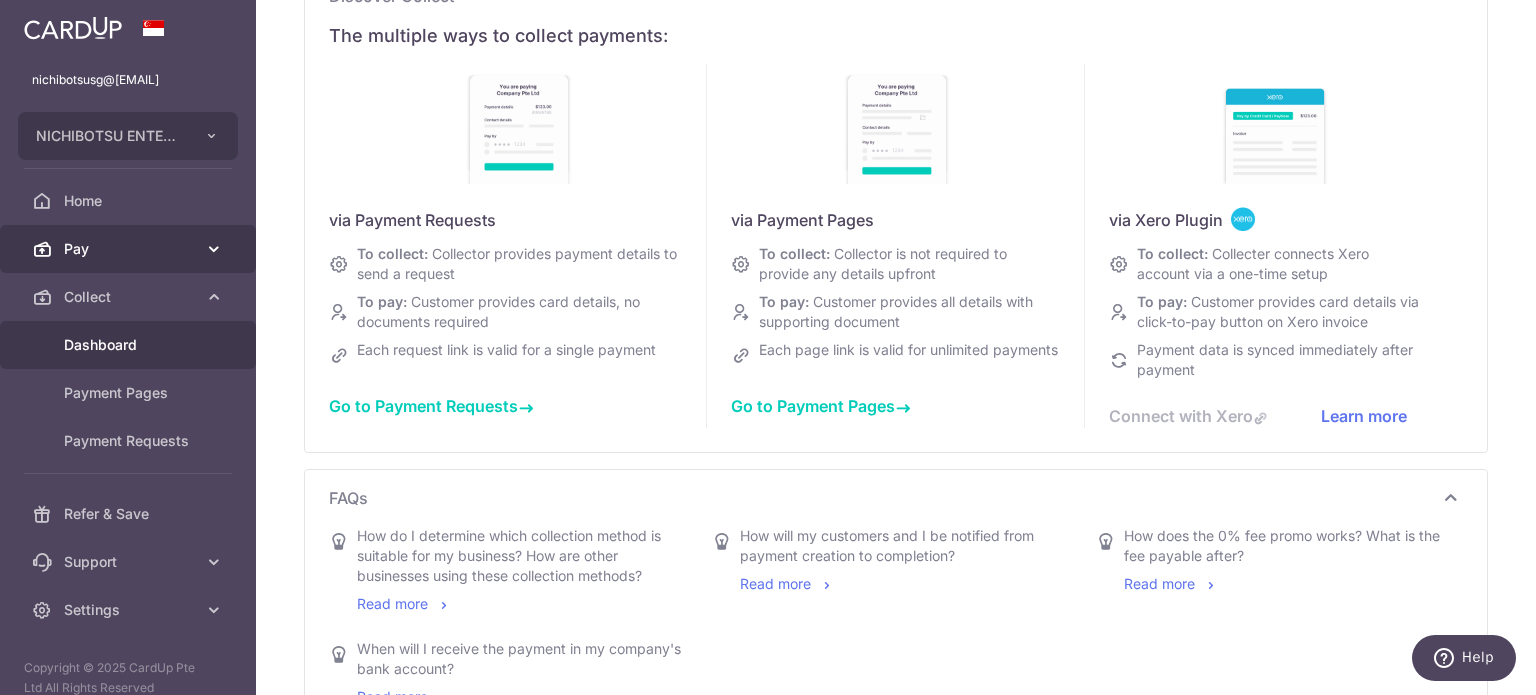click on "Pay" at bounding box center (130, 249) 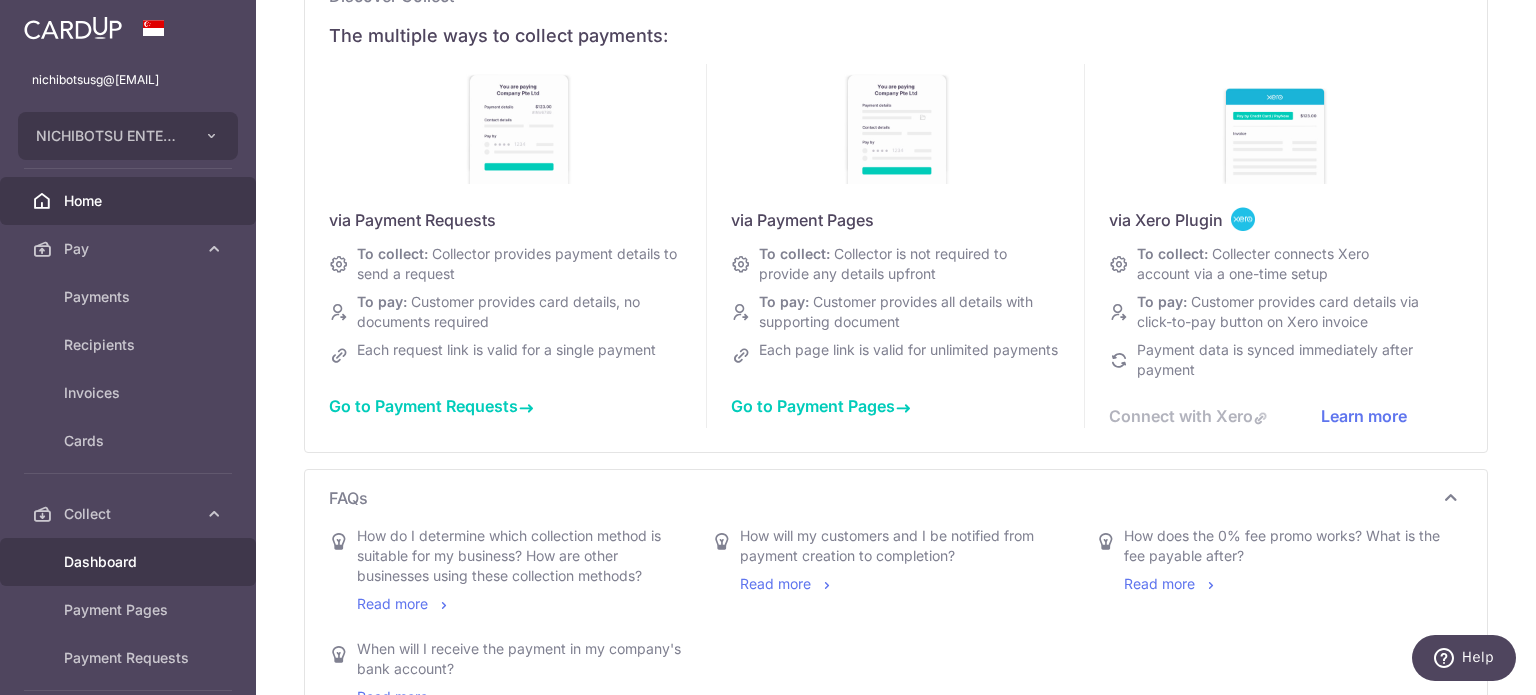 click on "Home" at bounding box center [130, 201] 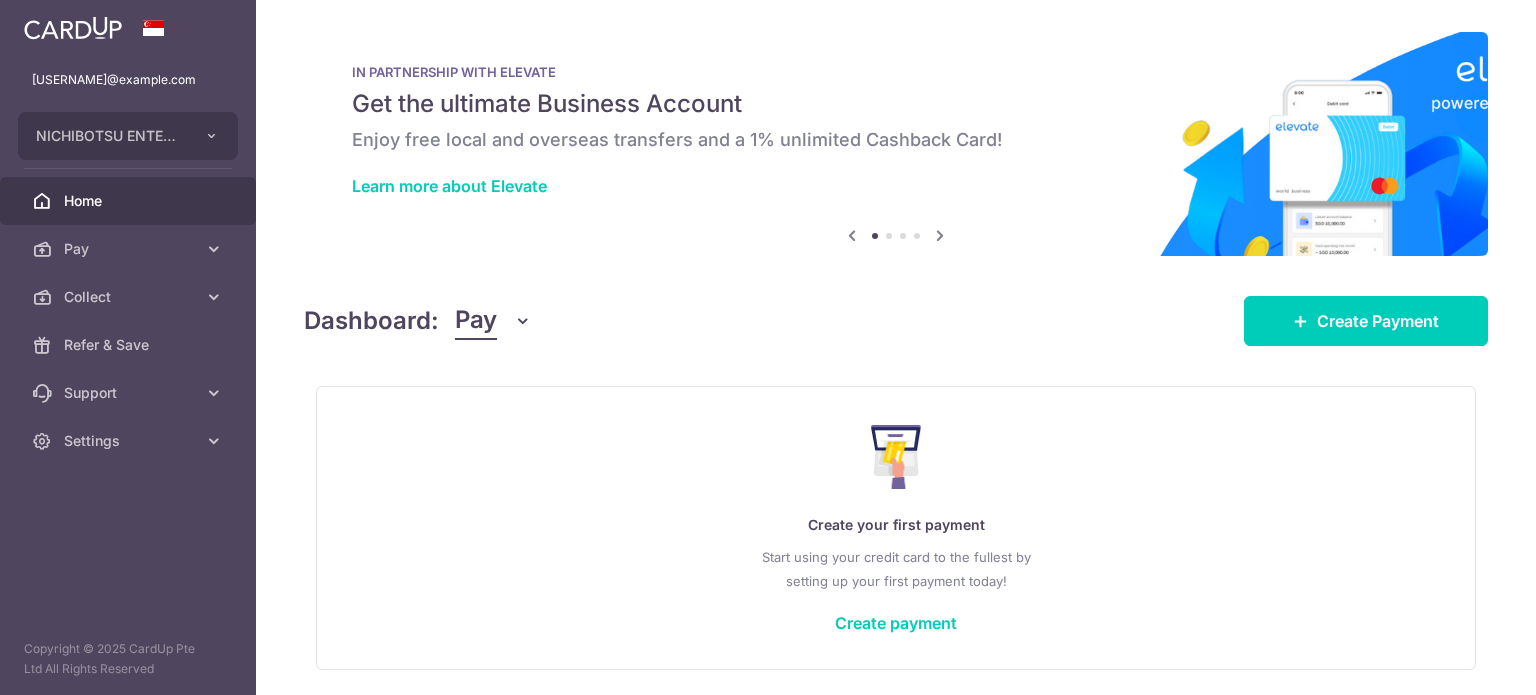 scroll, scrollTop: 0, scrollLeft: 0, axis: both 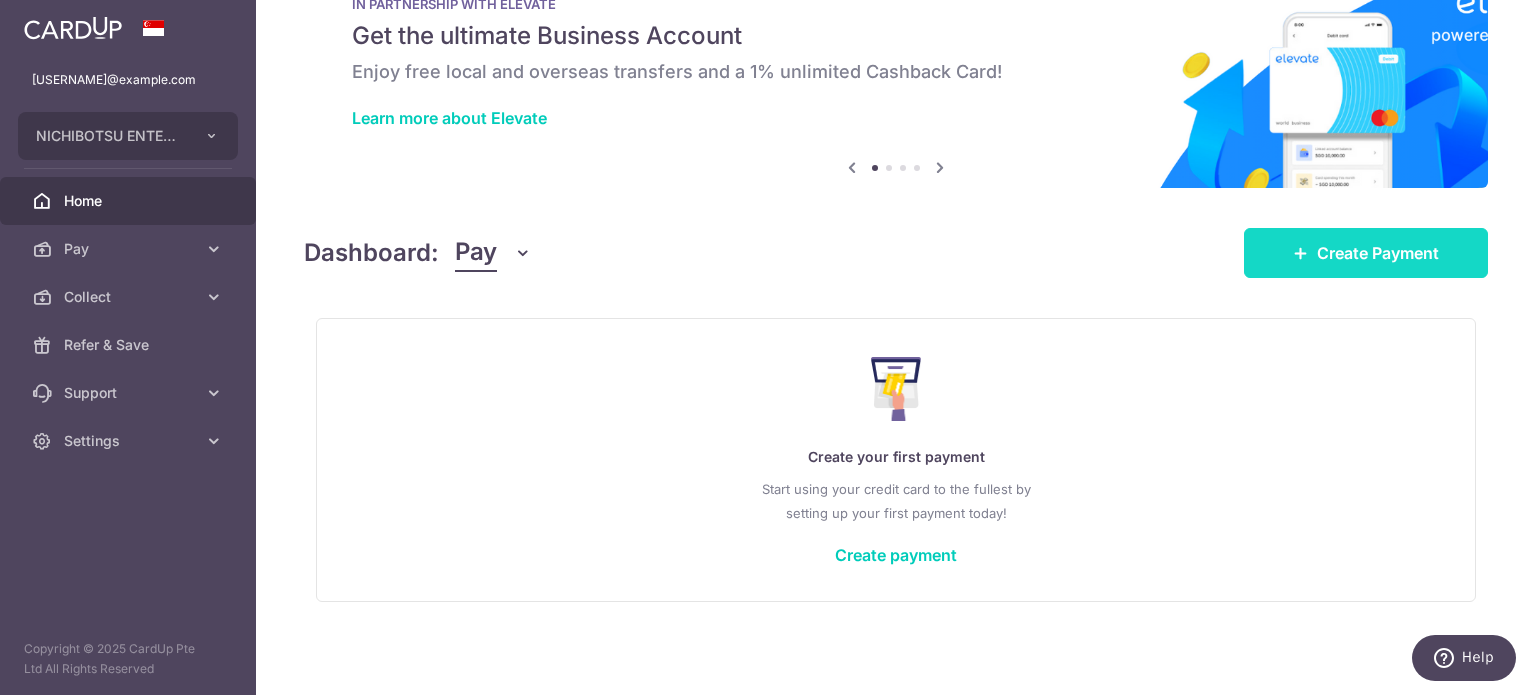 click on "Create Payment" at bounding box center (1378, 253) 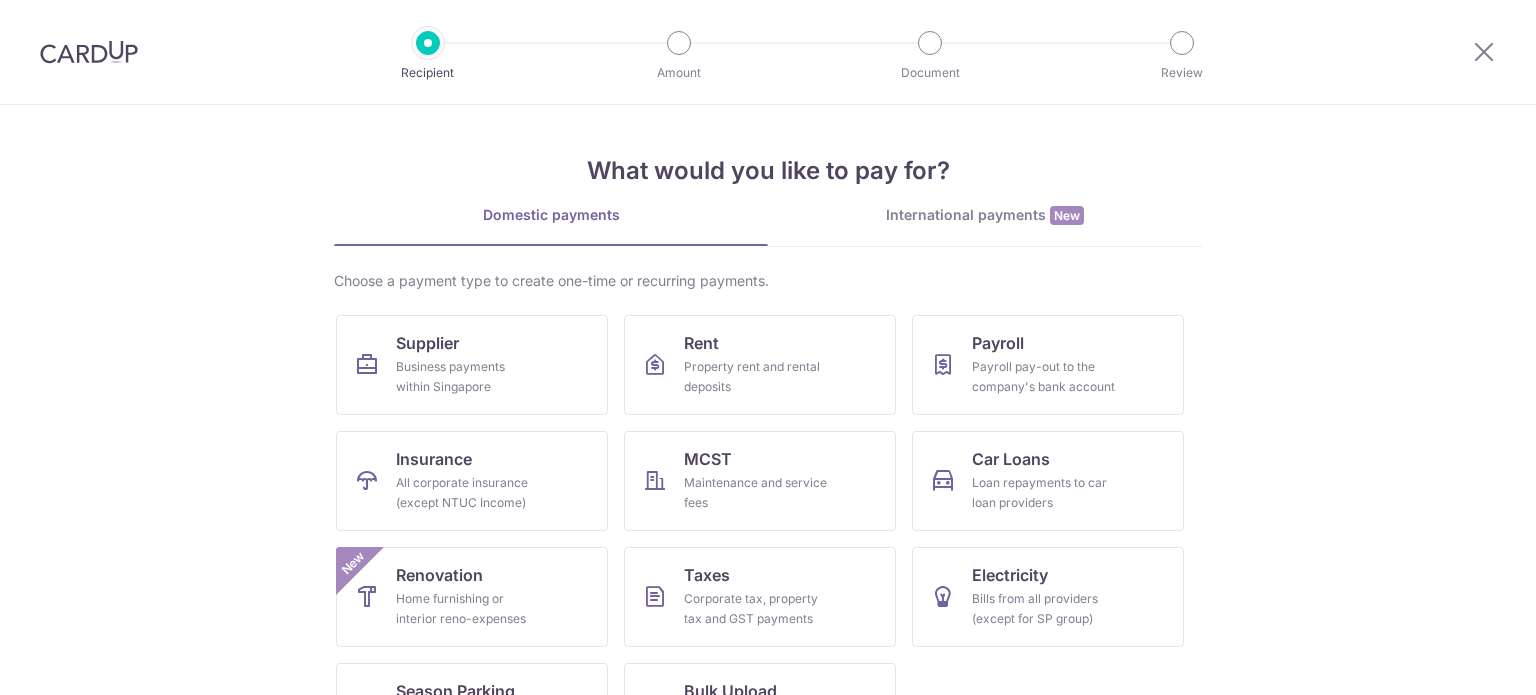 scroll, scrollTop: 0, scrollLeft: 0, axis: both 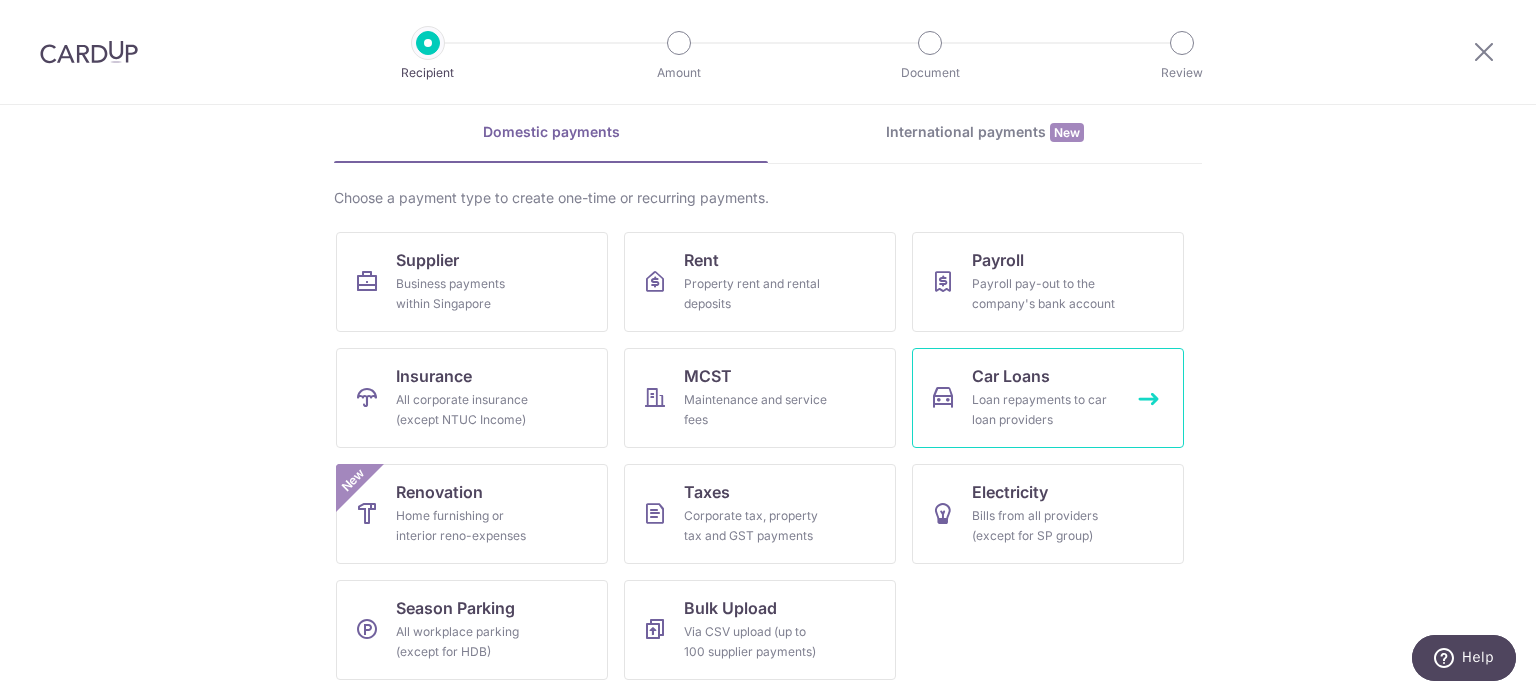 drag, startPoint x: 1008, startPoint y: 411, endPoint x: 975, endPoint y: 412, distance: 33.01515 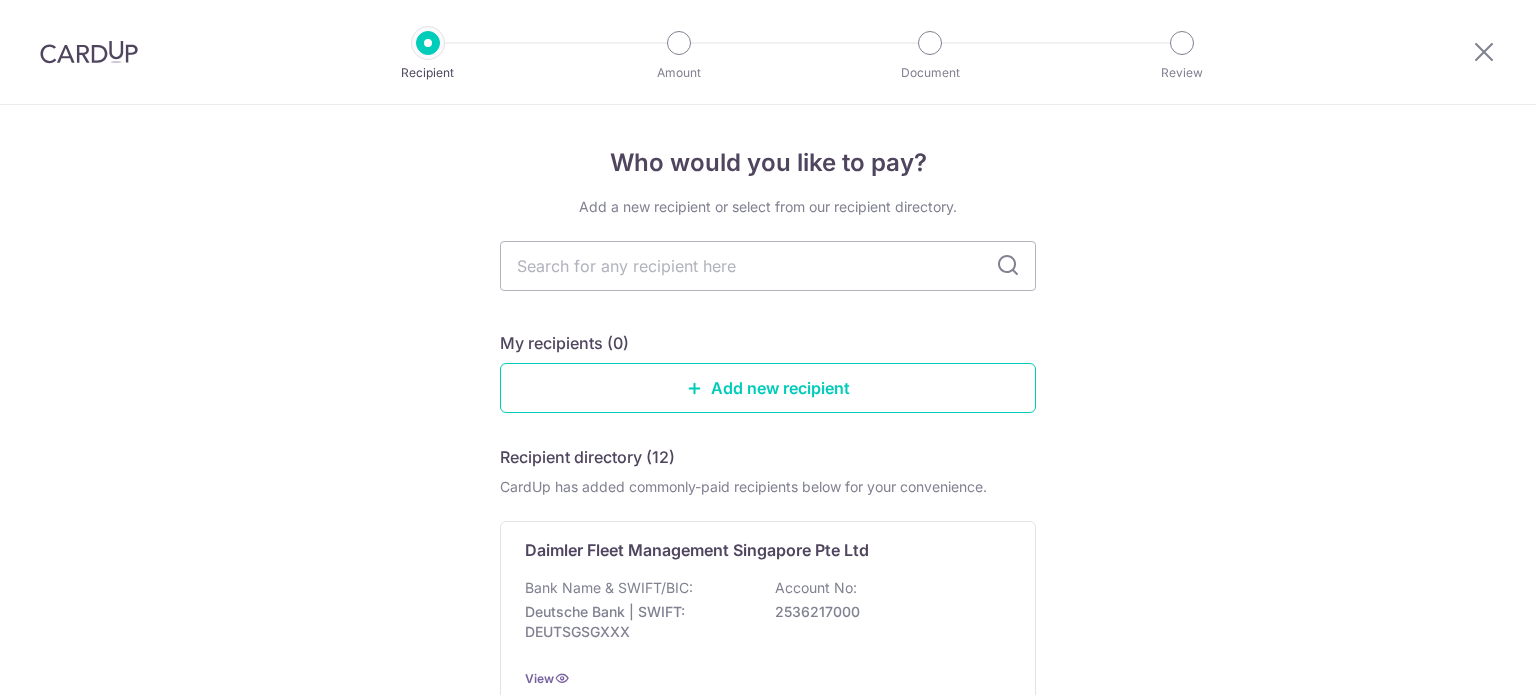 scroll, scrollTop: 0, scrollLeft: 0, axis: both 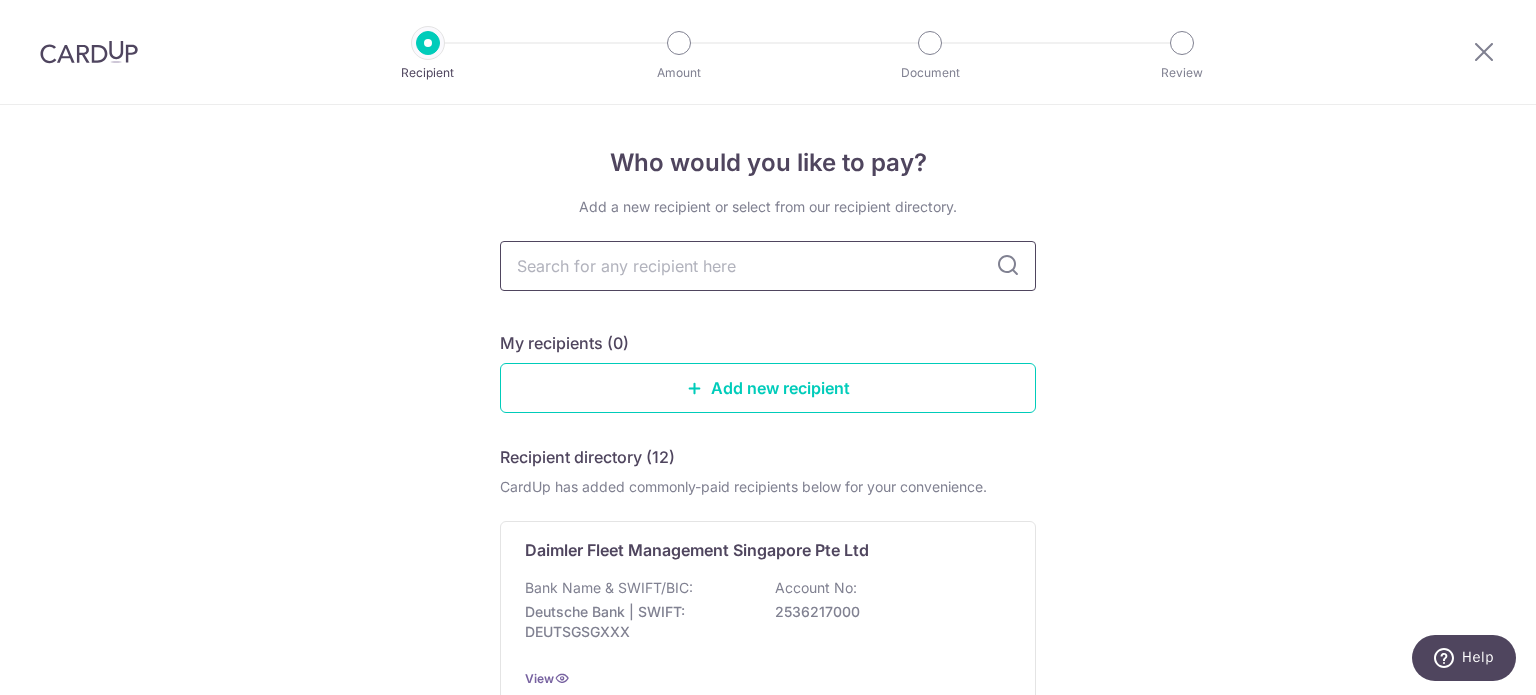 click at bounding box center [768, 266] 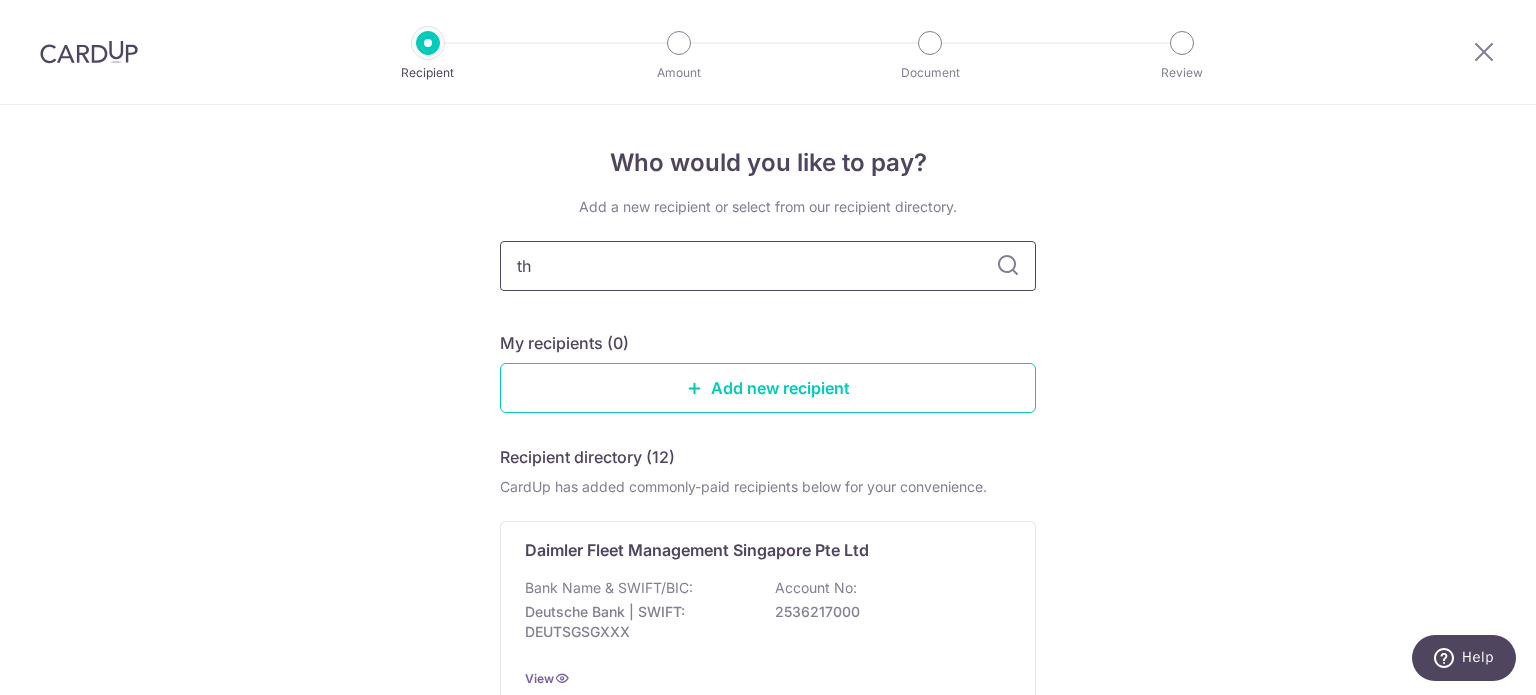 type on "thi" 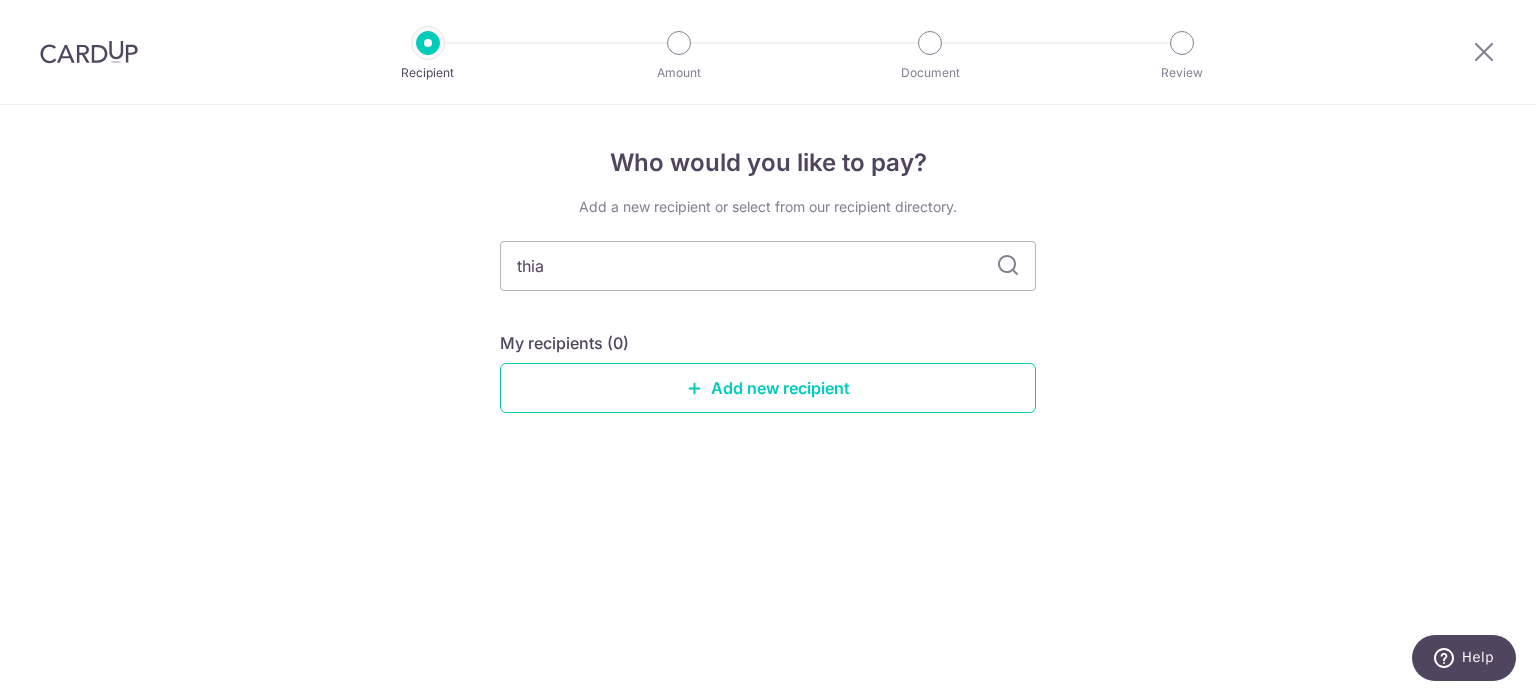 type on "thiam" 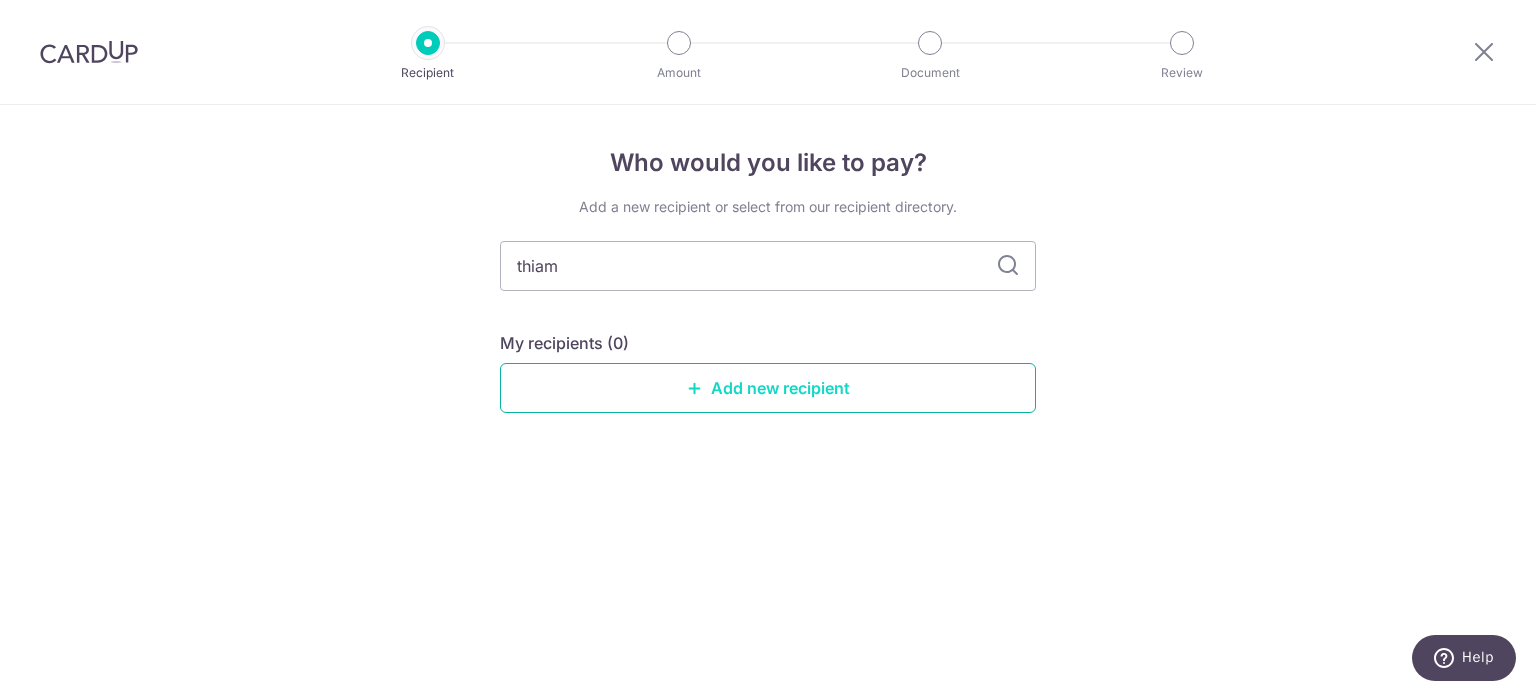 click on "Add new recipient" at bounding box center (768, 388) 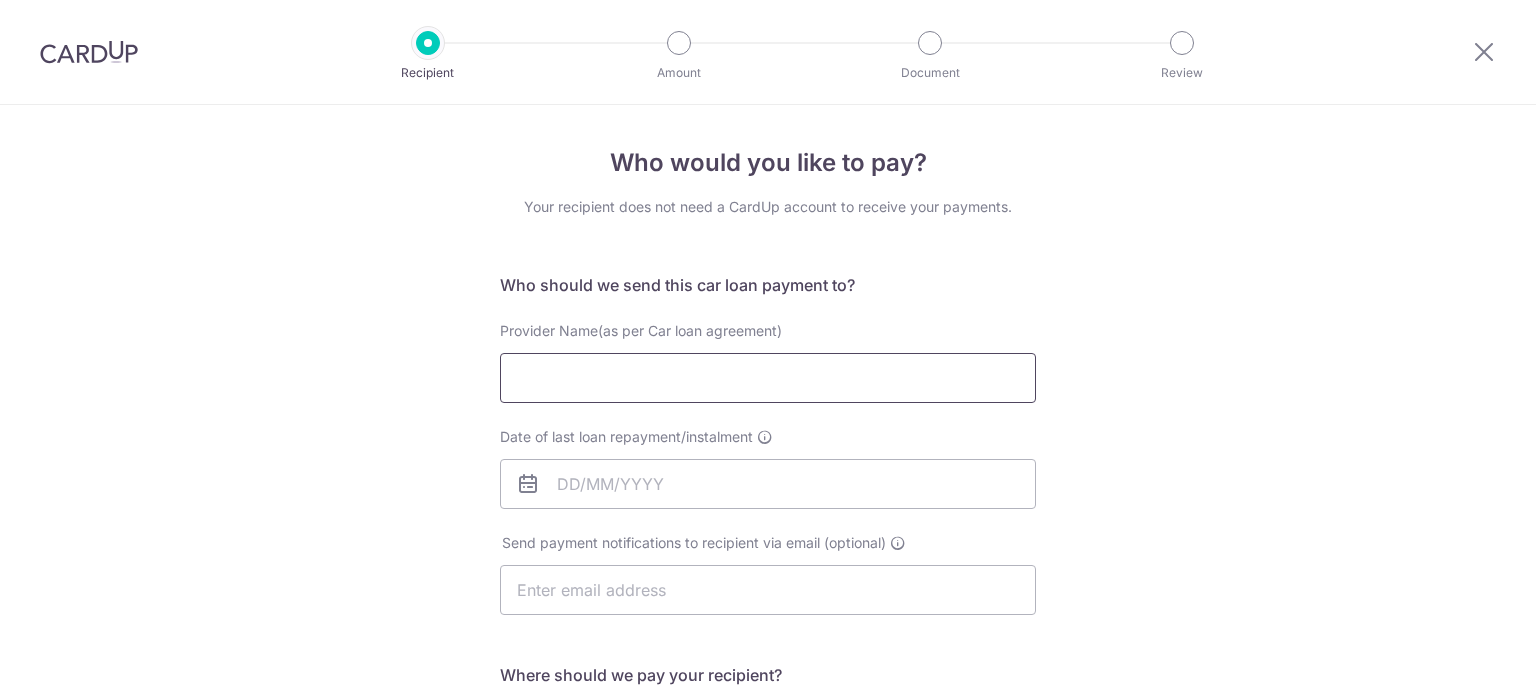 scroll, scrollTop: 0, scrollLeft: 0, axis: both 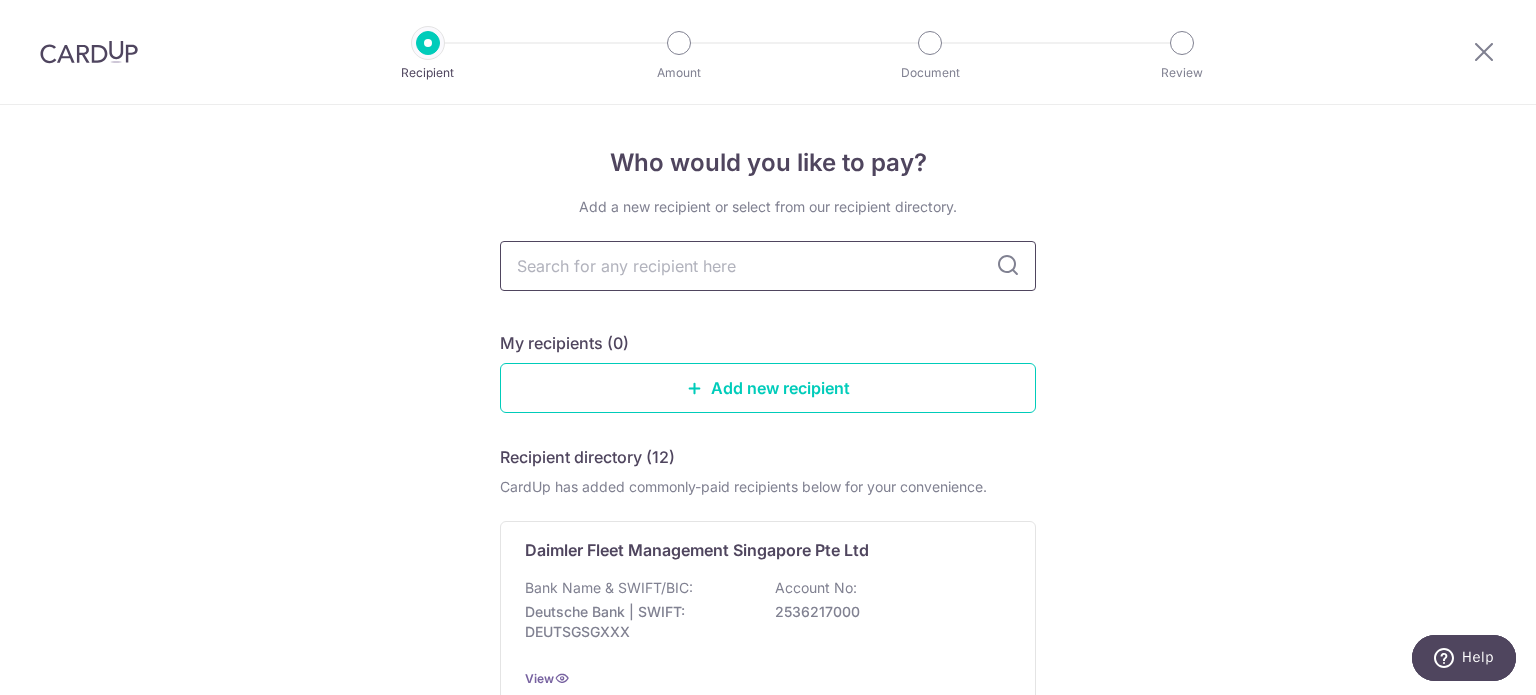 click at bounding box center [768, 266] 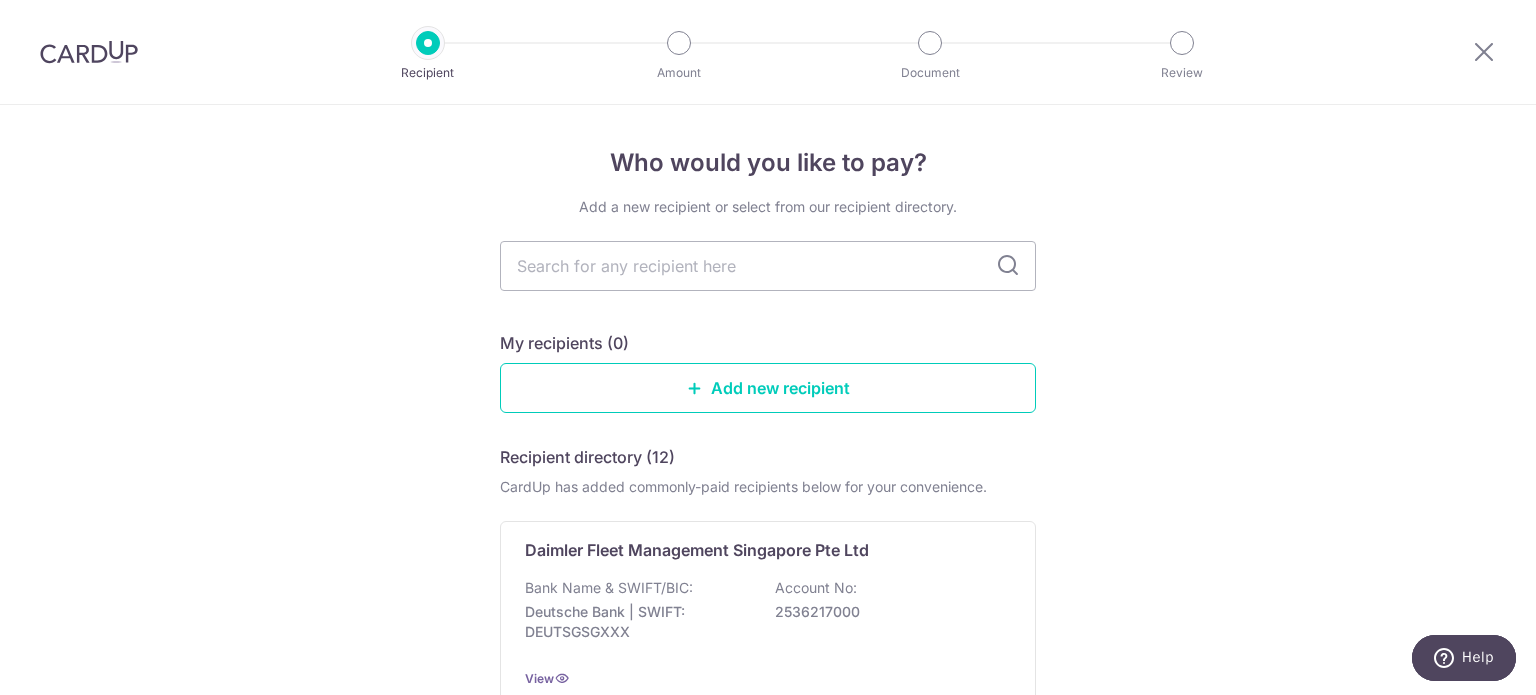 click at bounding box center (1008, 266) 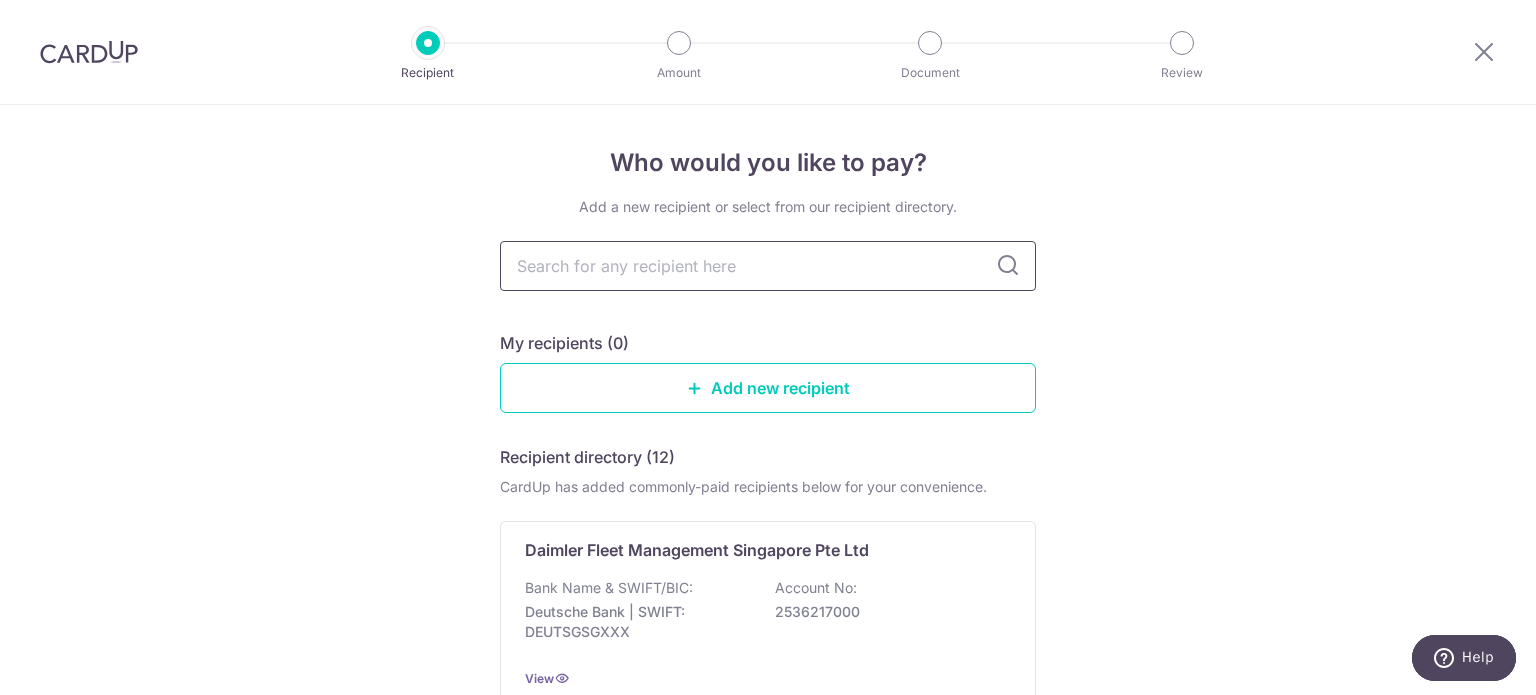 click at bounding box center (768, 266) 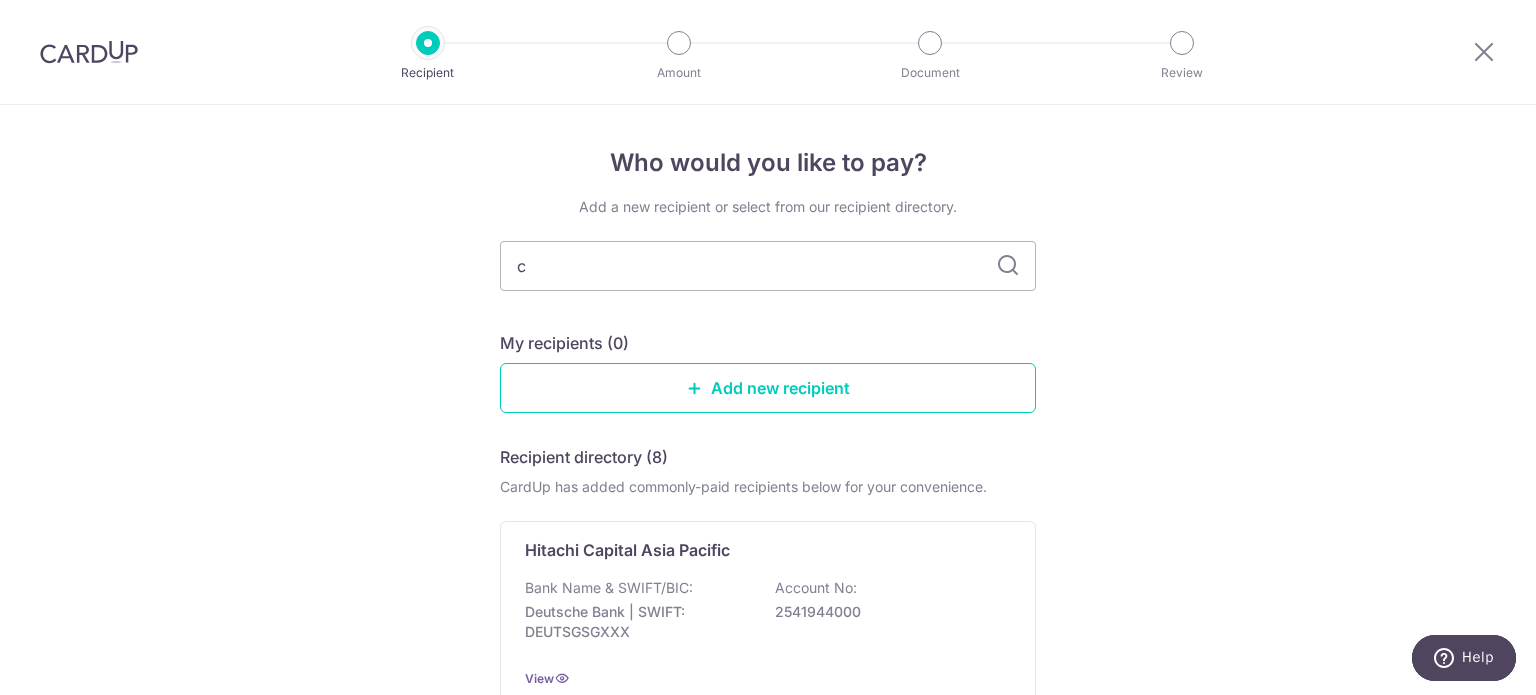 type on "ca" 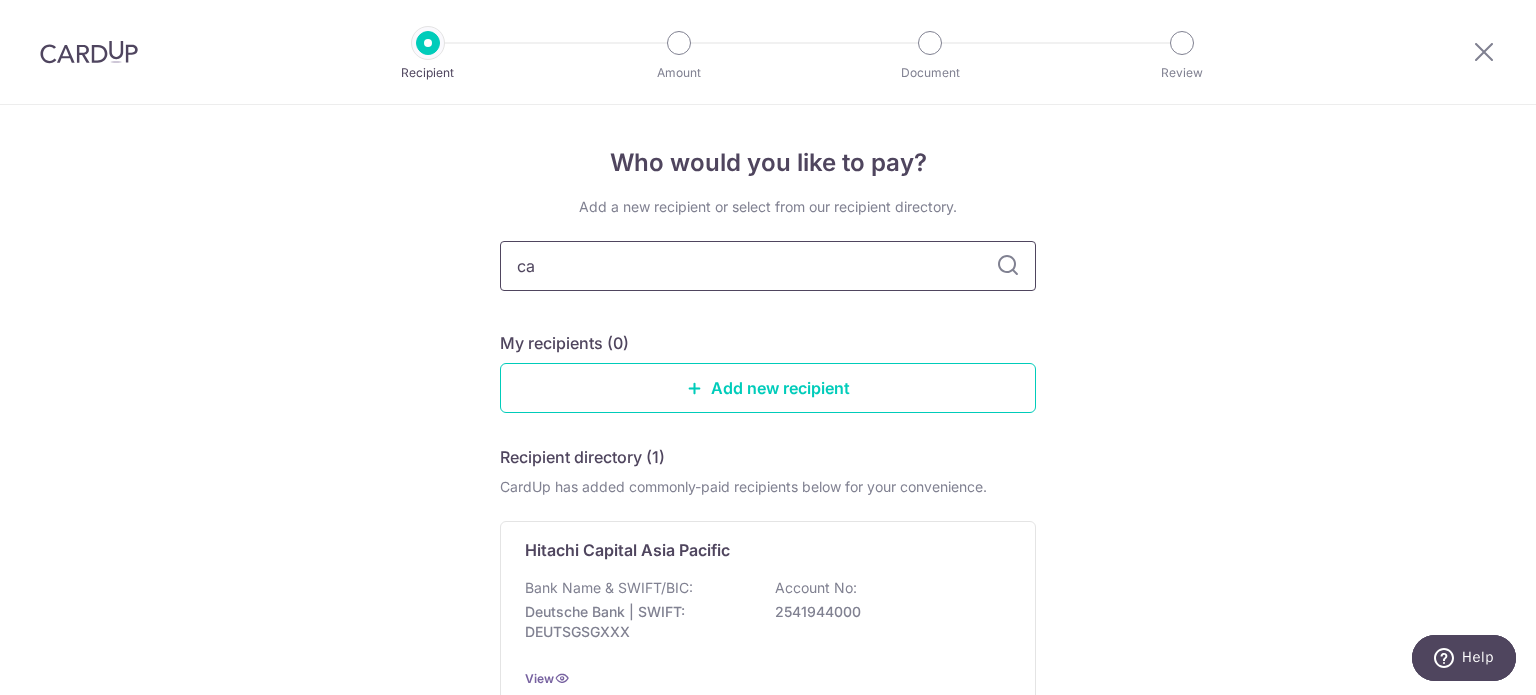 type on "car" 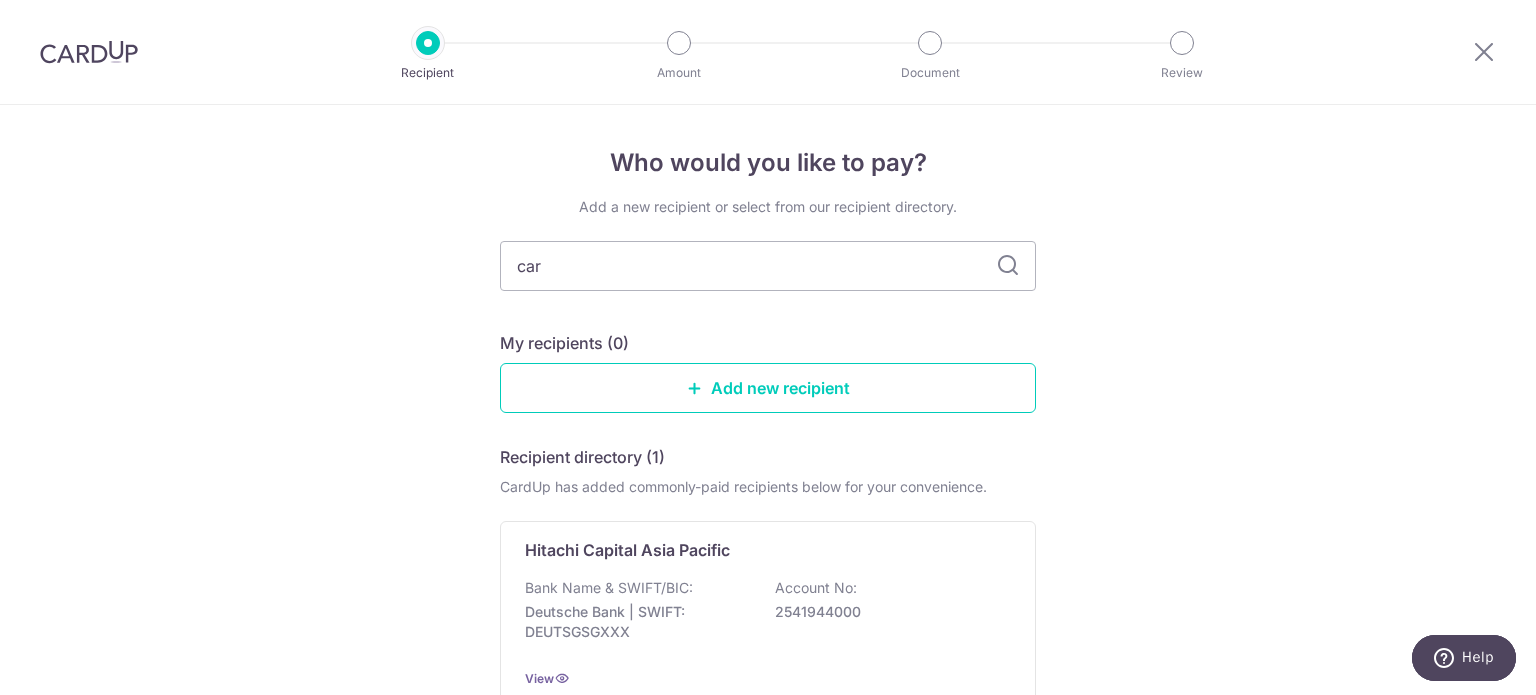 drag, startPoint x: 723, startPoint y: 270, endPoint x: 318, endPoint y: 260, distance: 405.12344 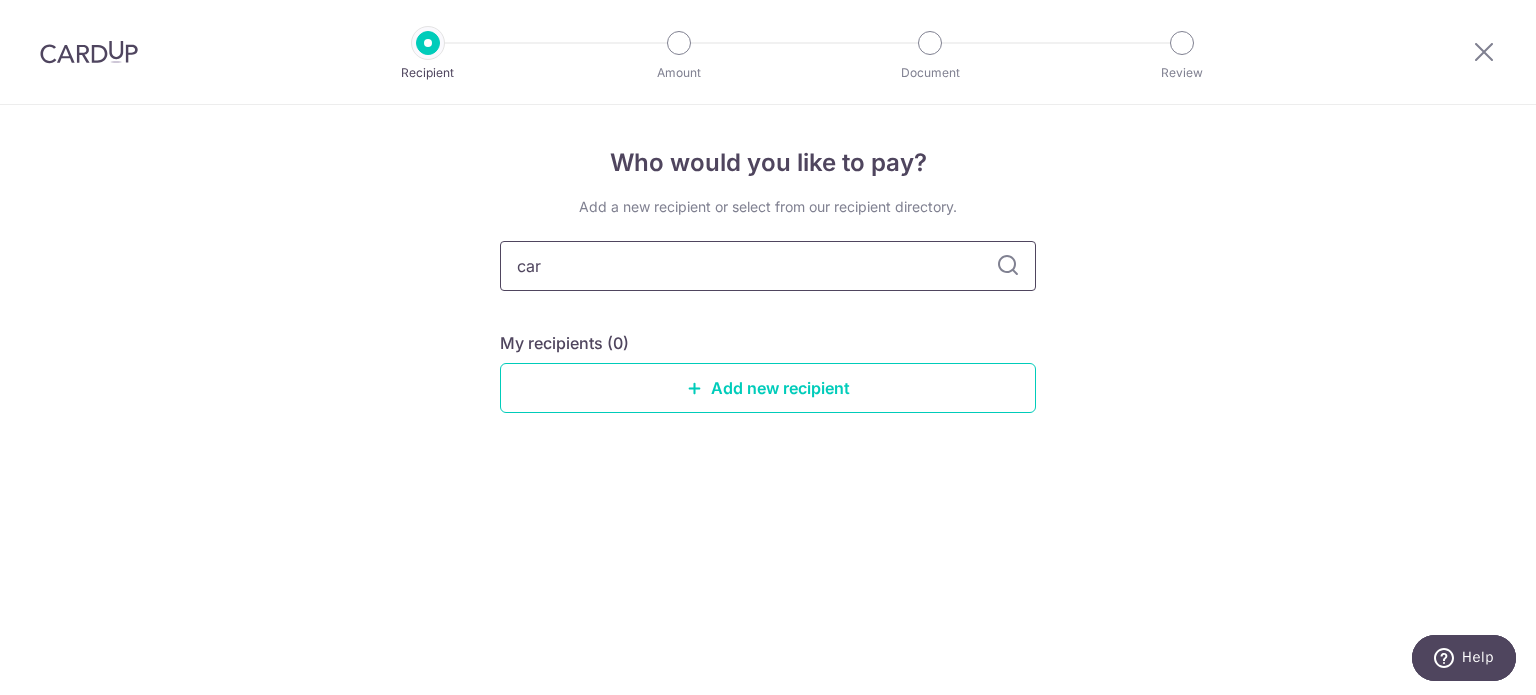 click on "car" at bounding box center [768, 266] 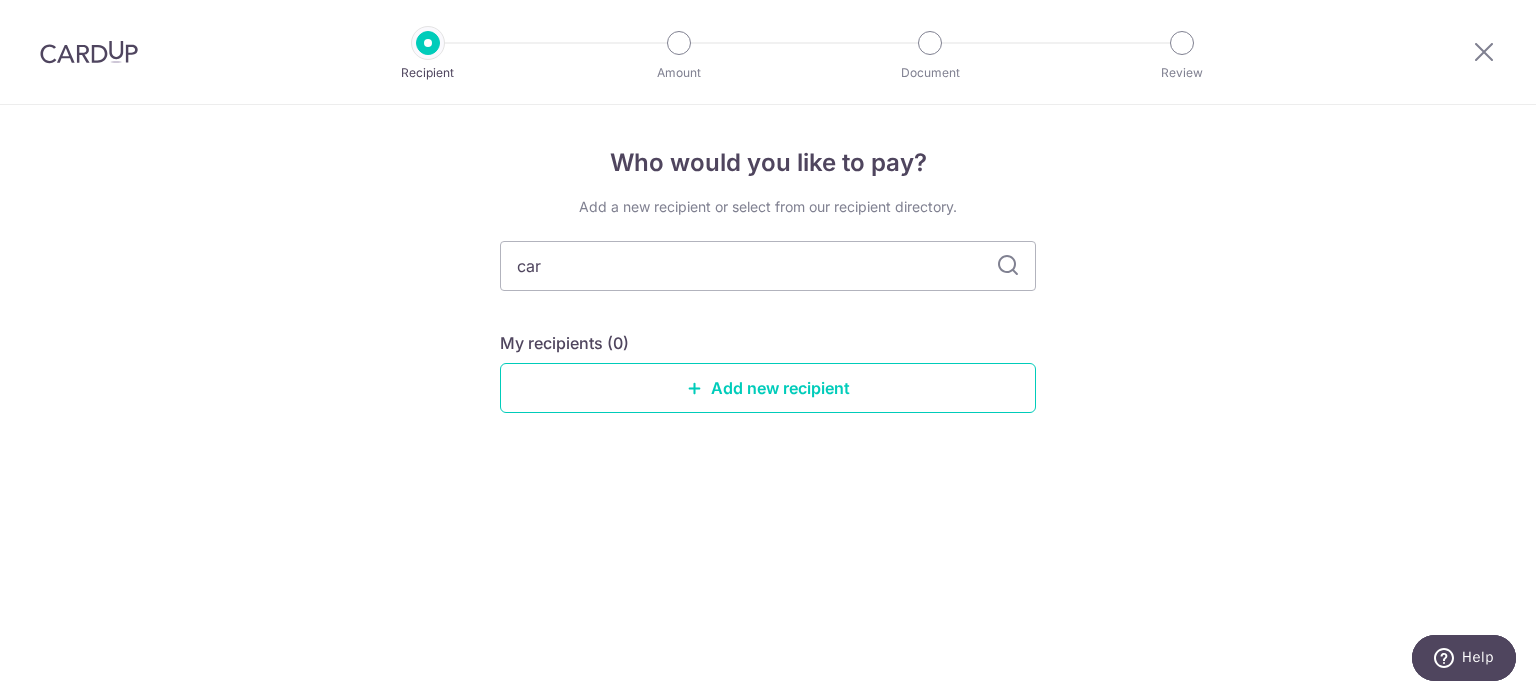 drag, startPoint x: 404, startPoint y: 259, endPoint x: 488, endPoint y: 253, distance: 84.21401 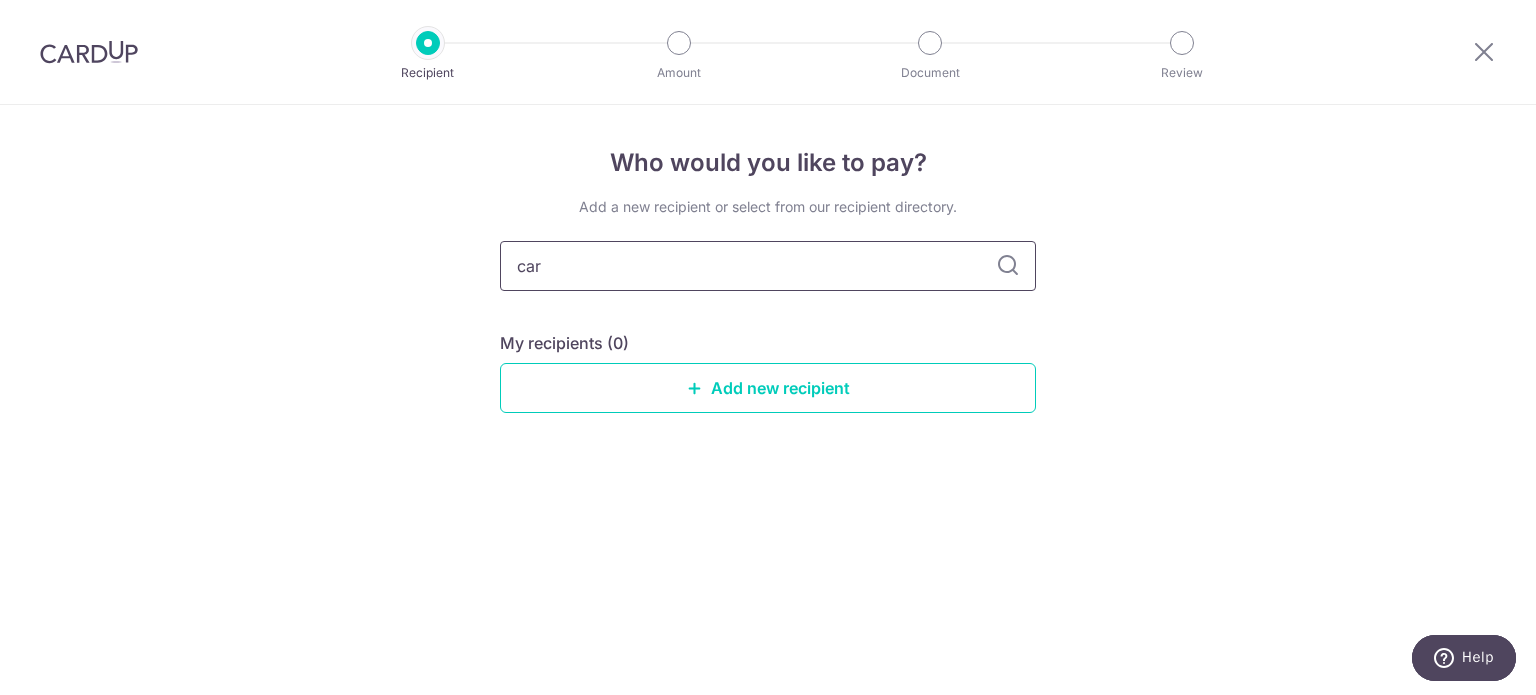 drag, startPoint x: 529, startPoint y: 256, endPoint x: 552, endPoint y: 258, distance: 23.086792 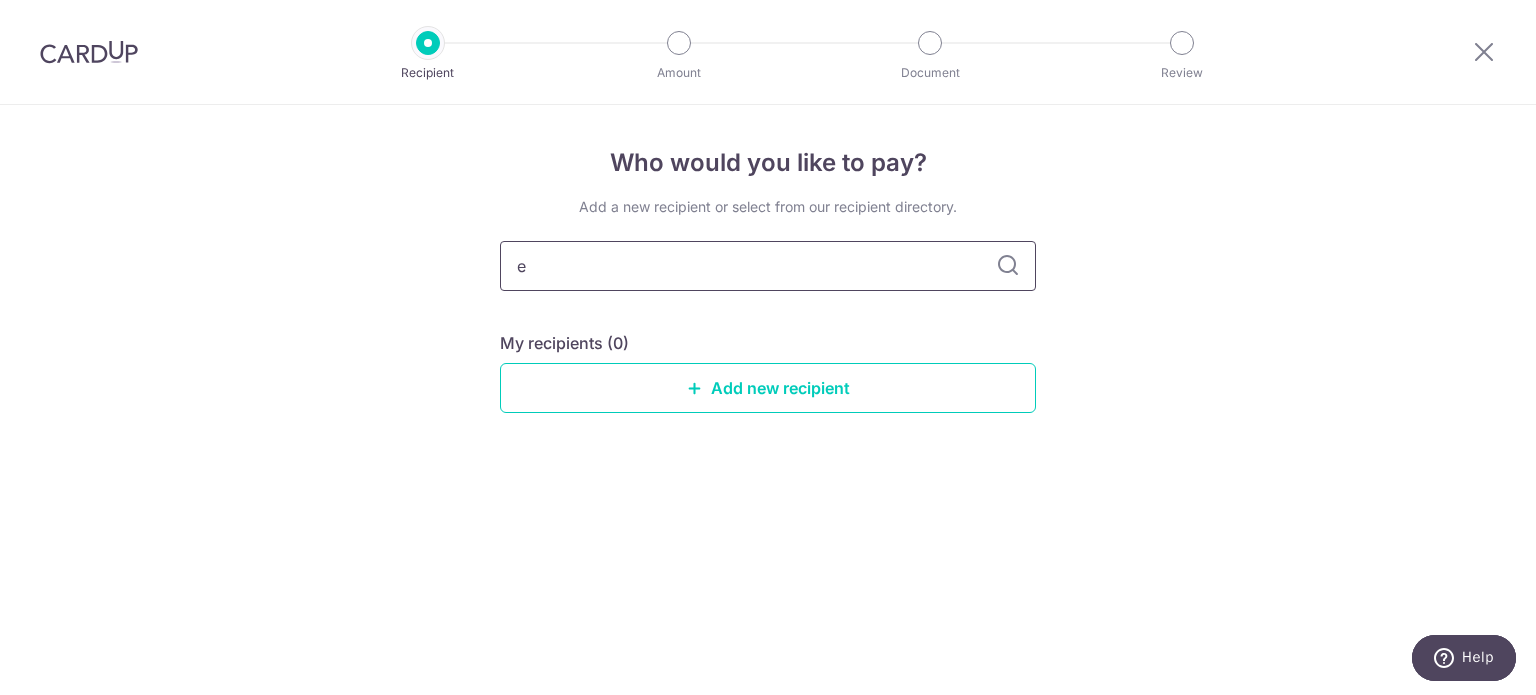 type on "ec" 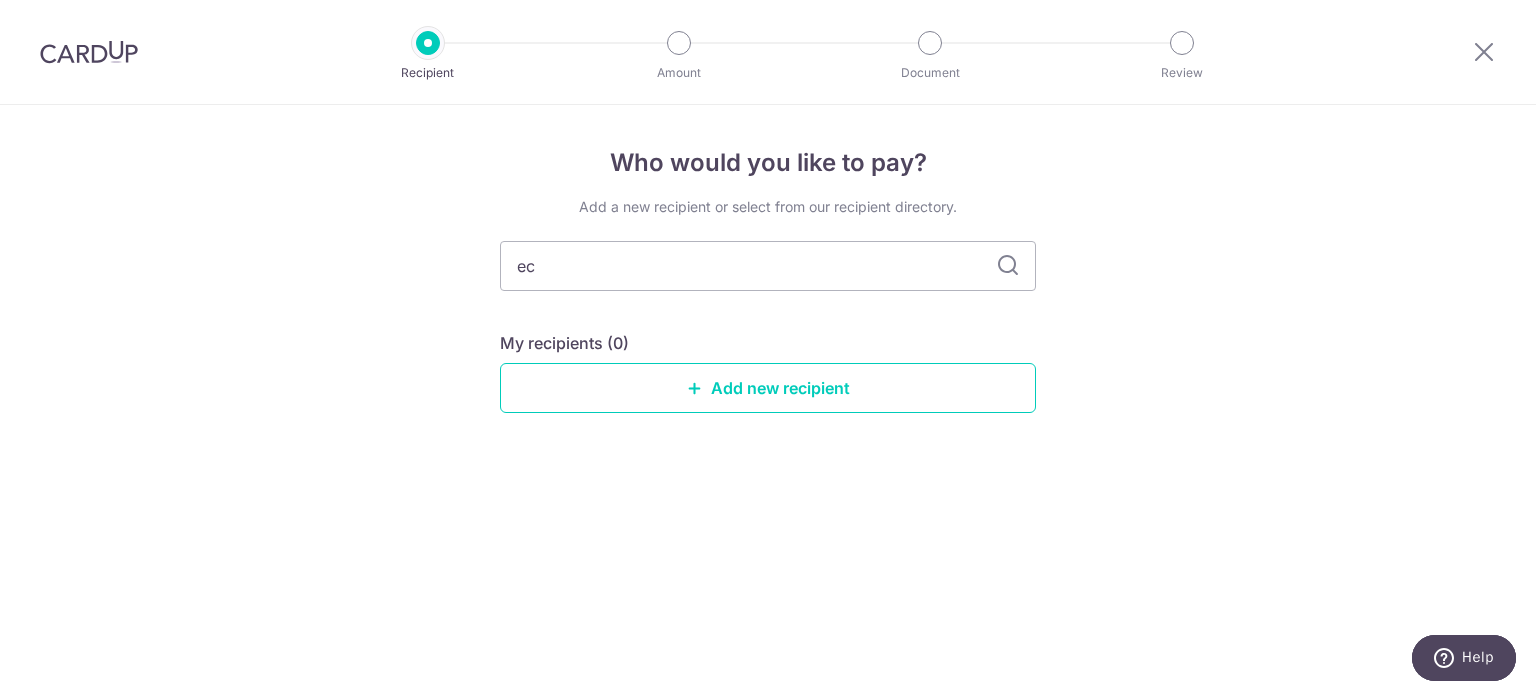drag, startPoint x: 644, startPoint y: 265, endPoint x: 242, endPoint y: 238, distance: 402.9057 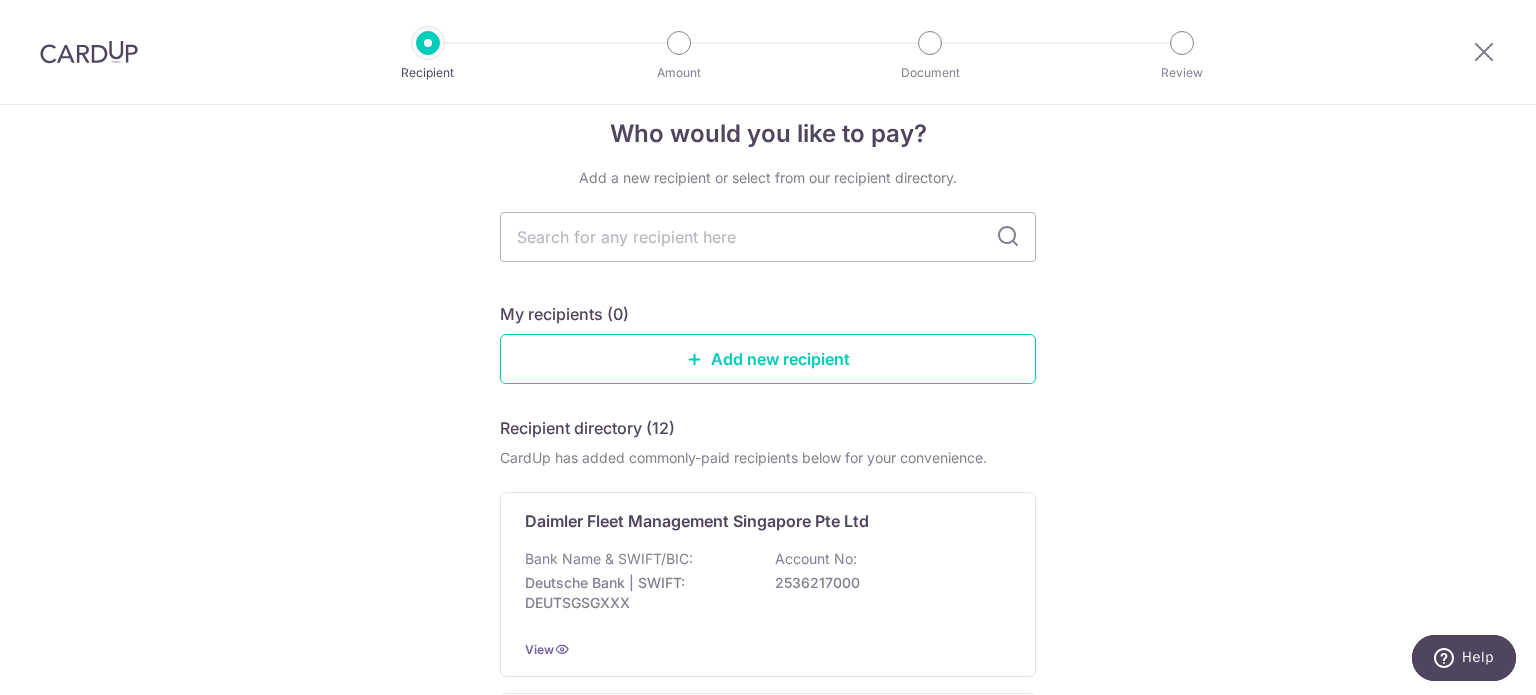scroll, scrollTop: 0, scrollLeft: 0, axis: both 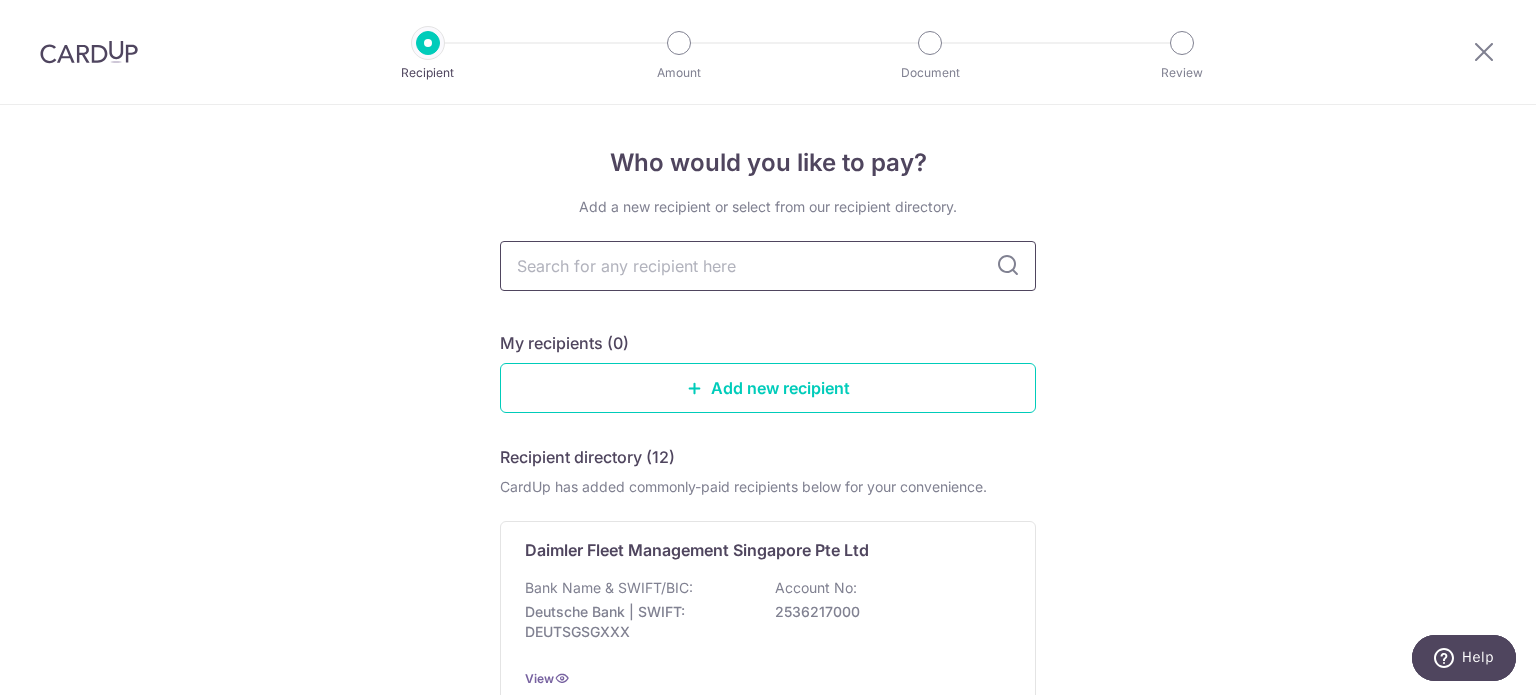 click at bounding box center [768, 266] 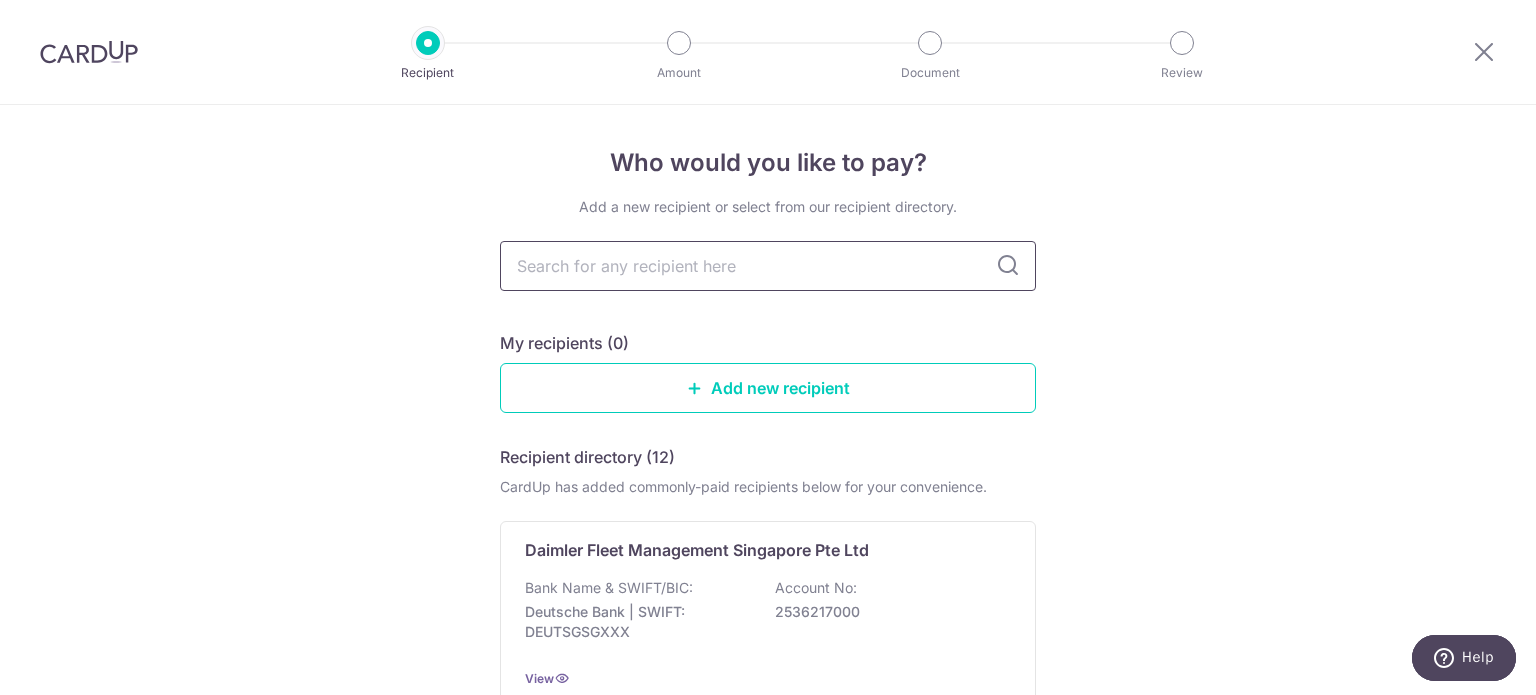 click at bounding box center [768, 266] 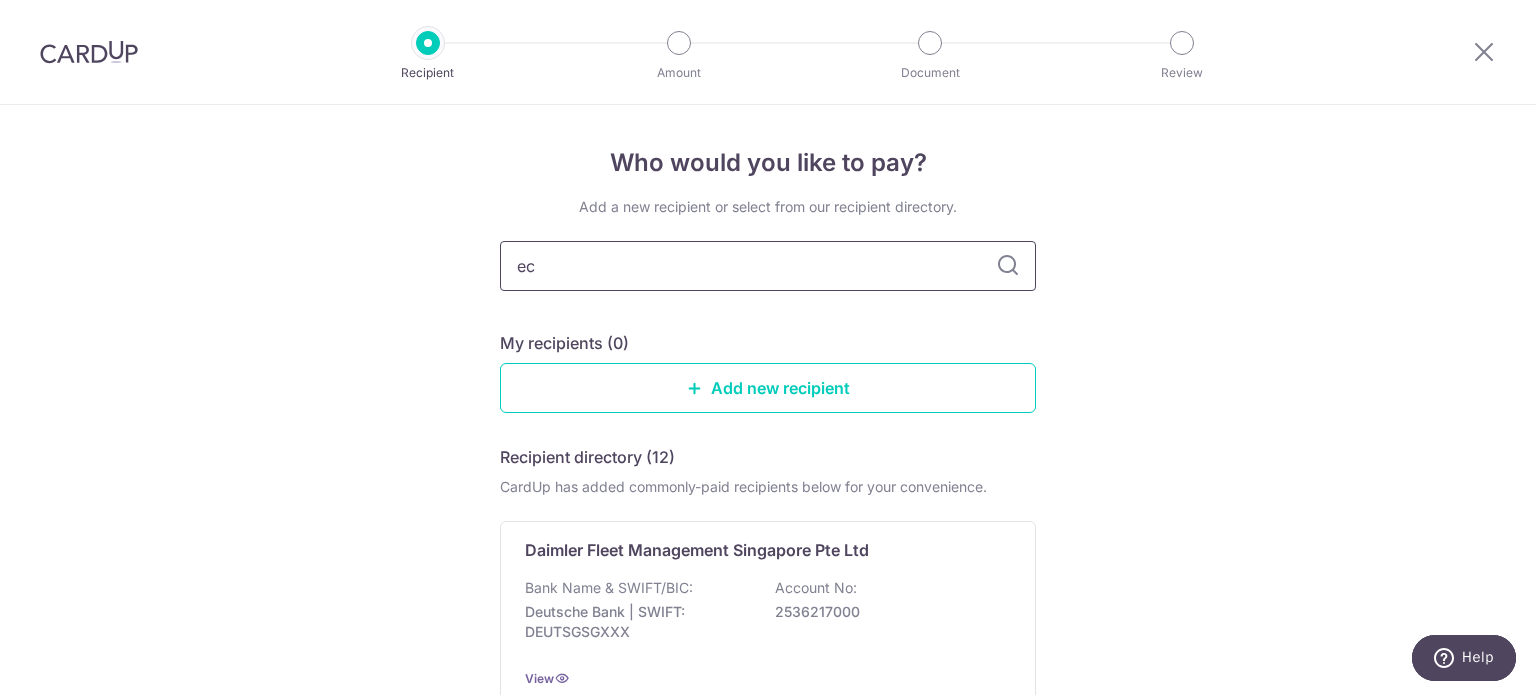 type on "ecu" 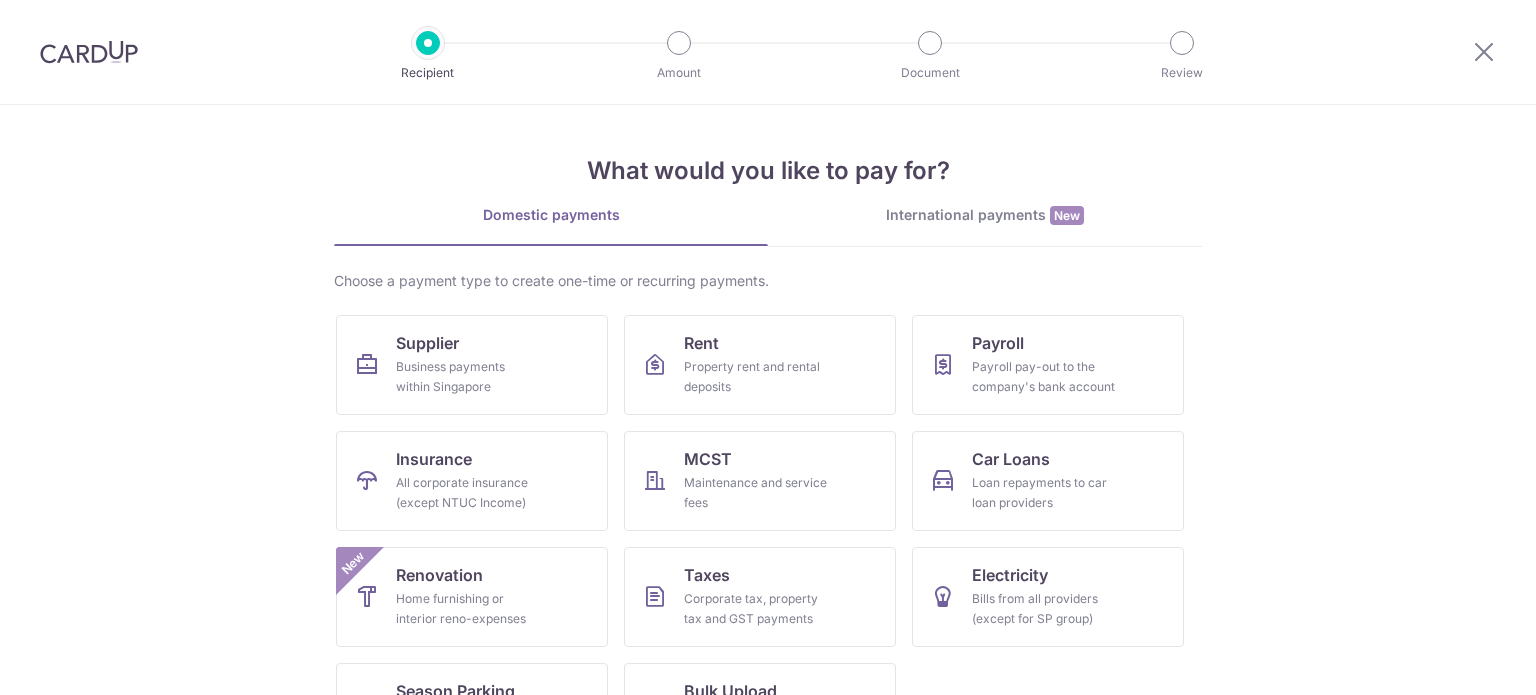scroll, scrollTop: 0, scrollLeft: 0, axis: both 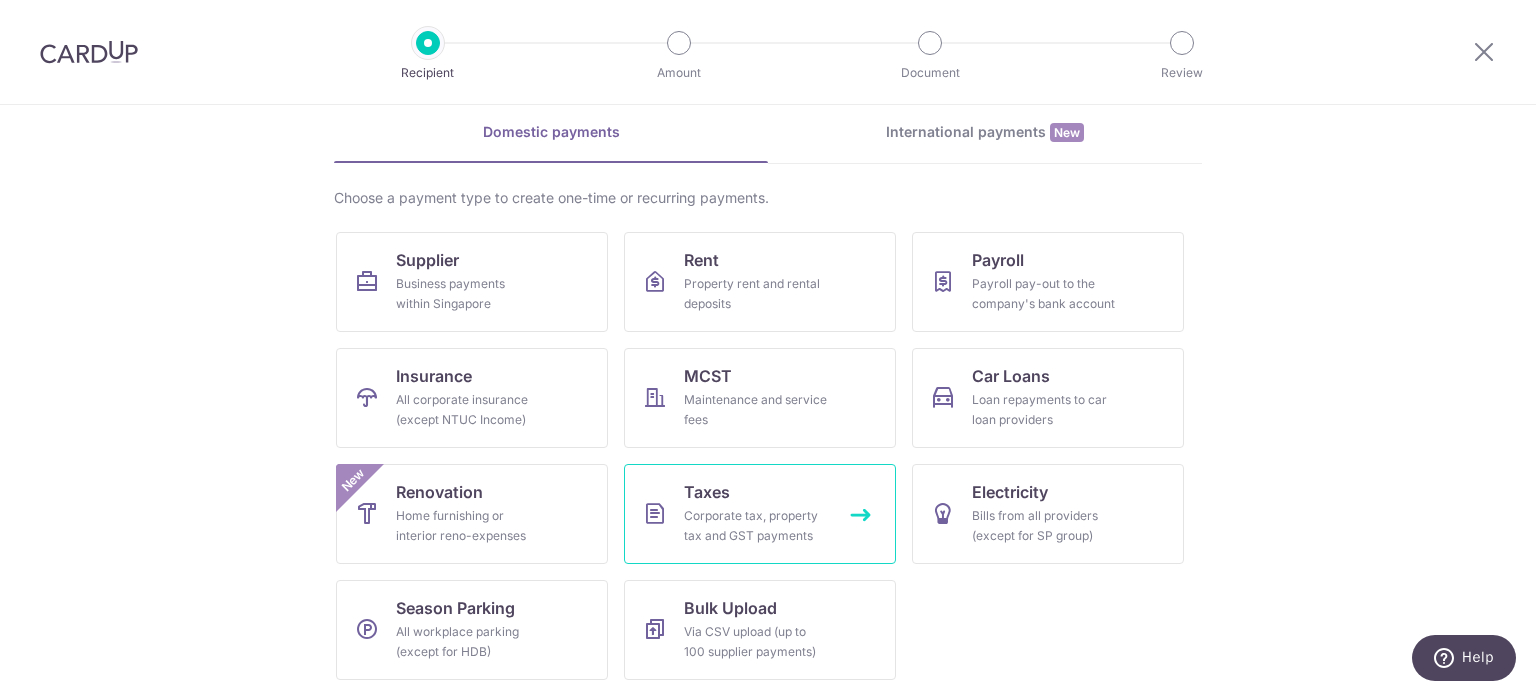 click on "Taxes Corporate tax, property tax and GST payments" at bounding box center [760, 514] 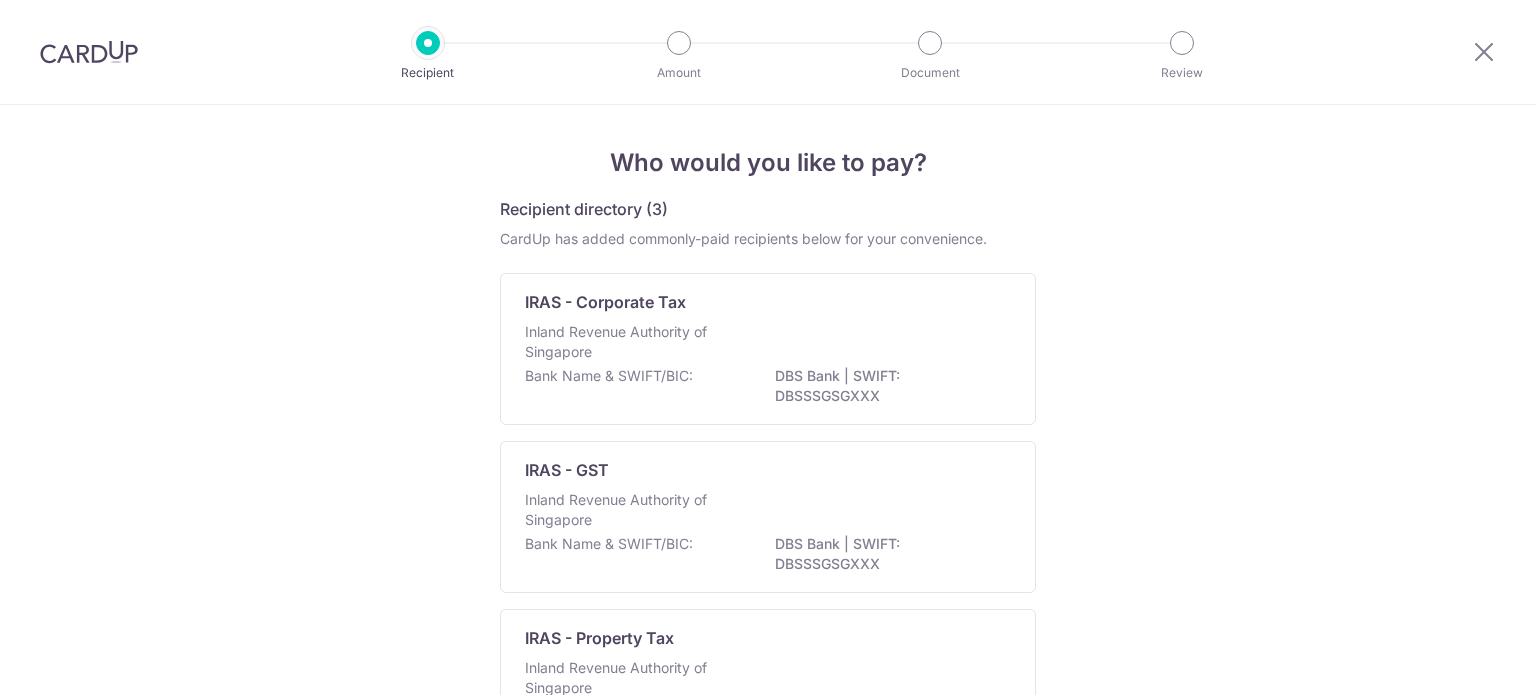scroll, scrollTop: 0, scrollLeft: 0, axis: both 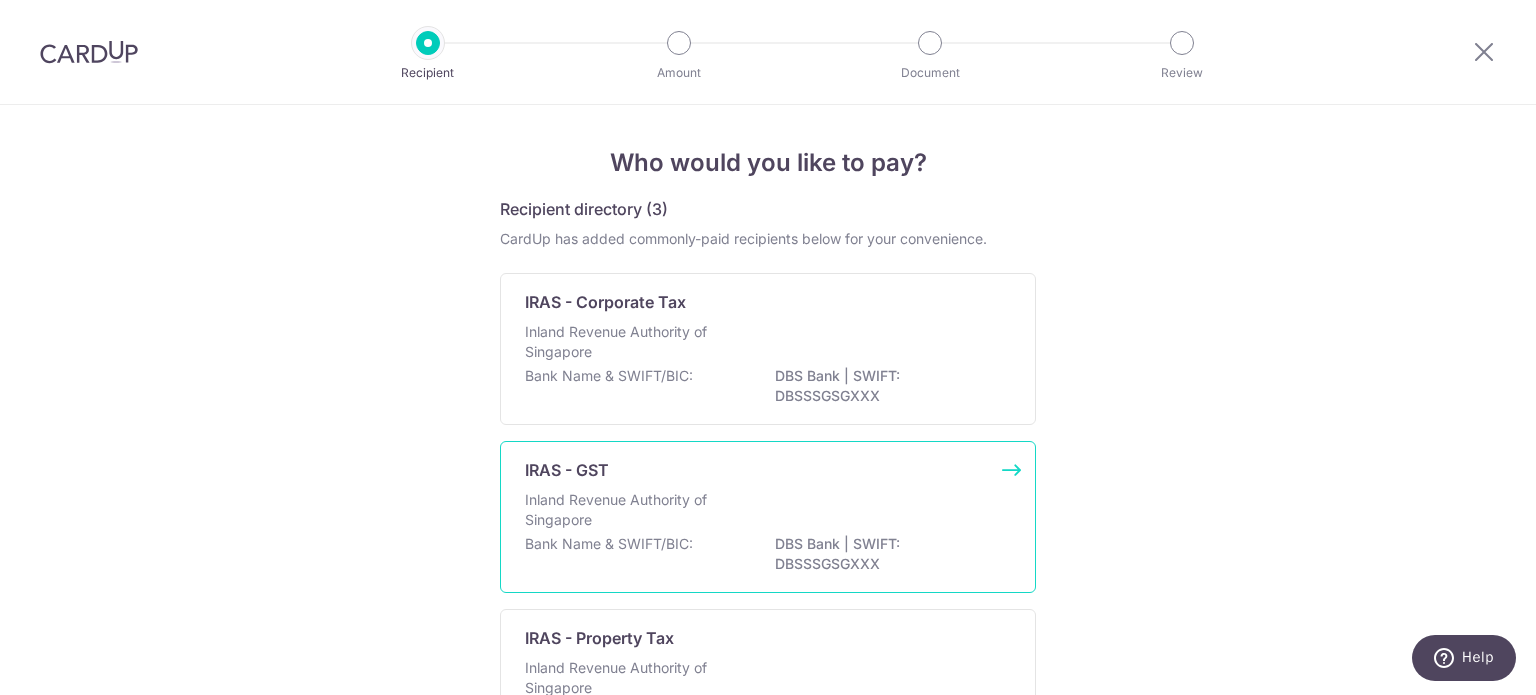 click on "Inland Revenue Authority of Singapore" at bounding box center [768, 512] 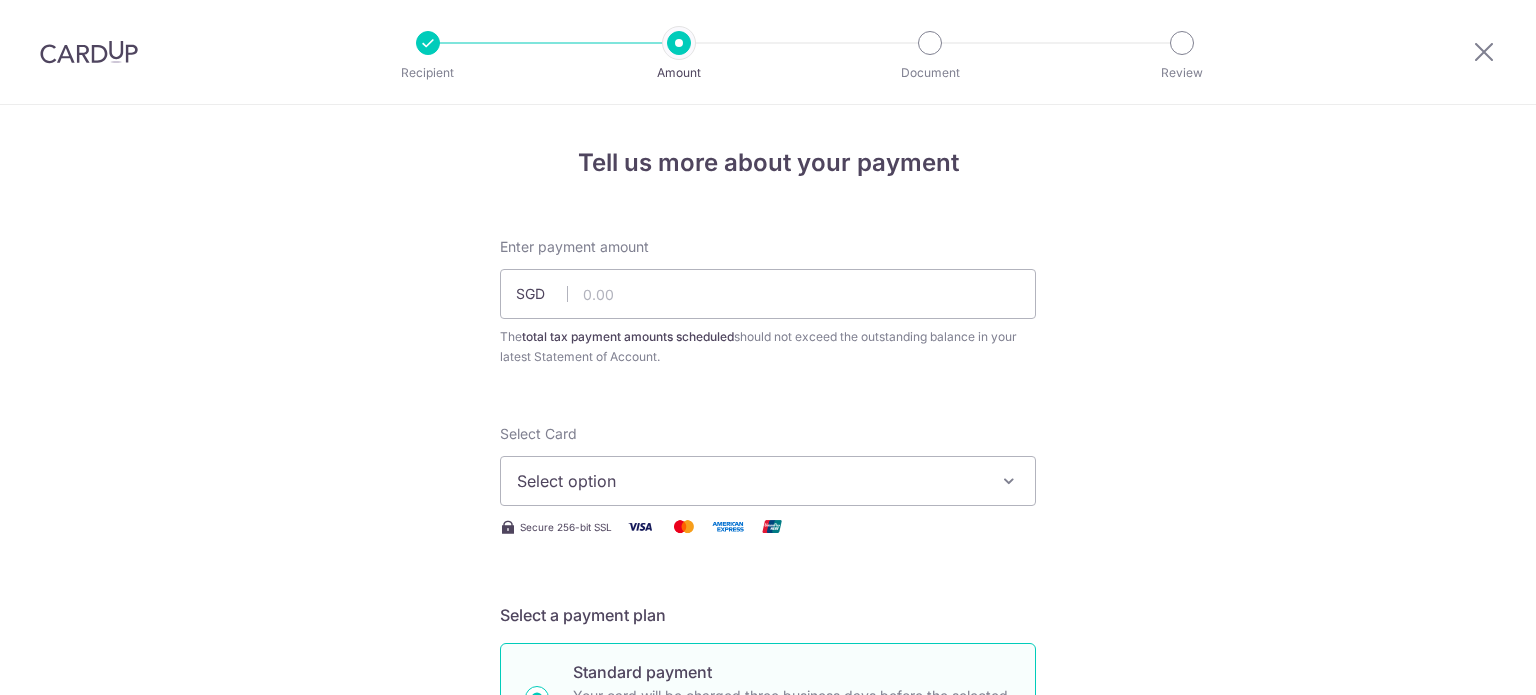 scroll, scrollTop: 0, scrollLeft: 0, axis: both 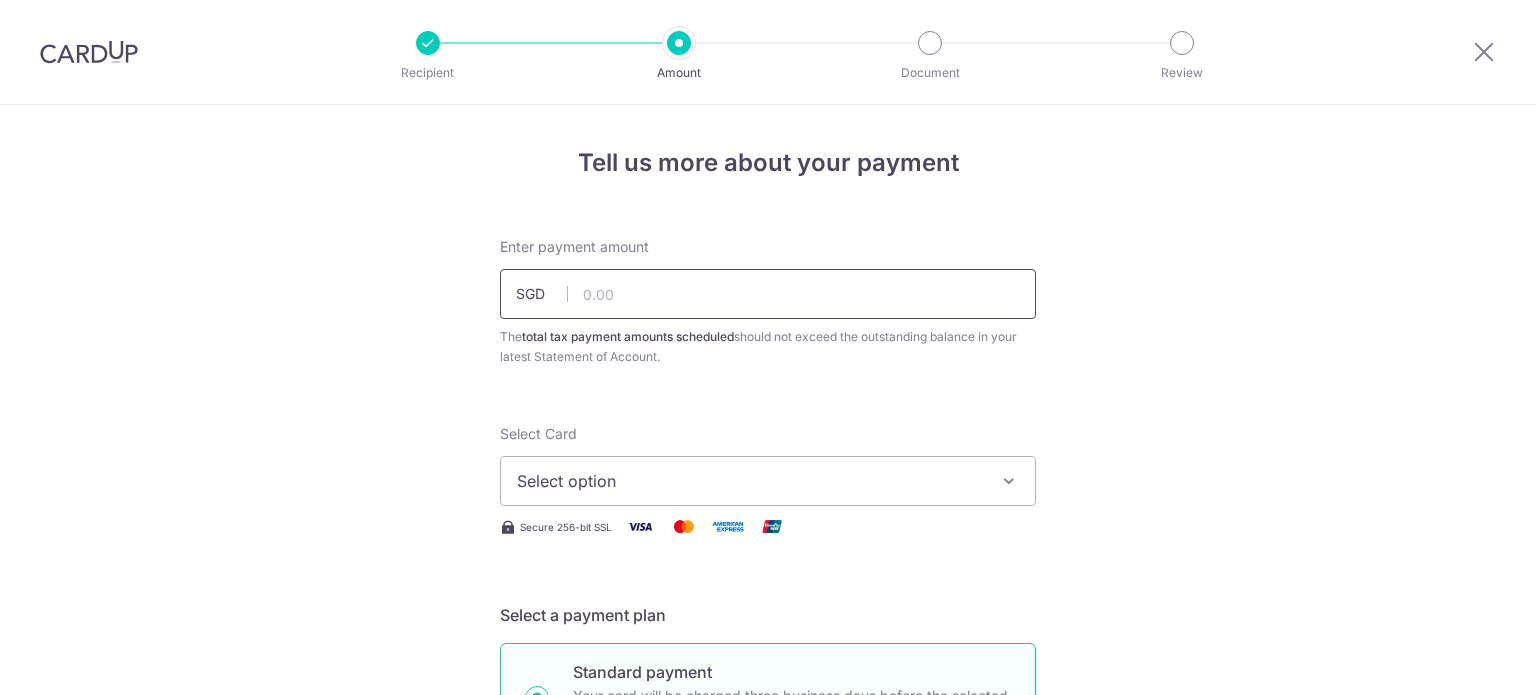 click at bounding box center [768, 294] 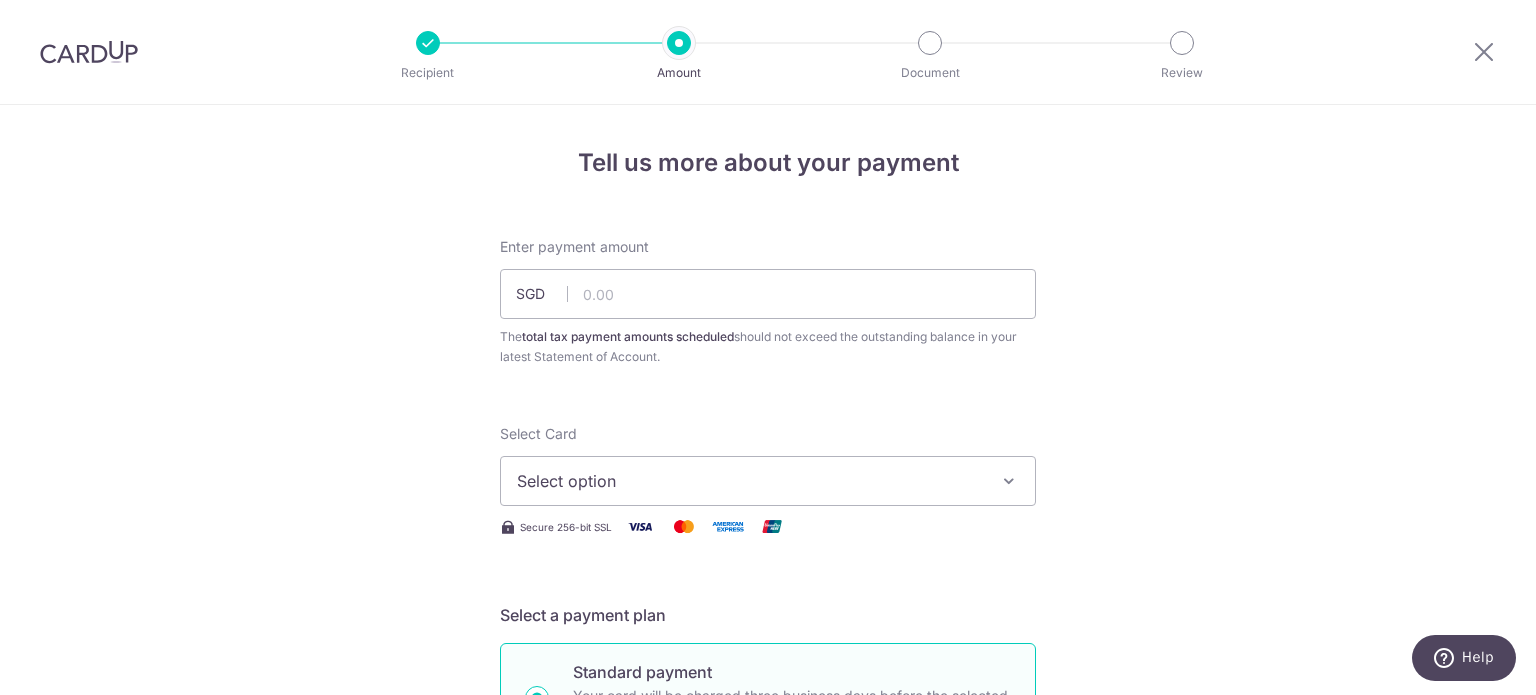 click on "Select option" at bounding box center [750, 481] 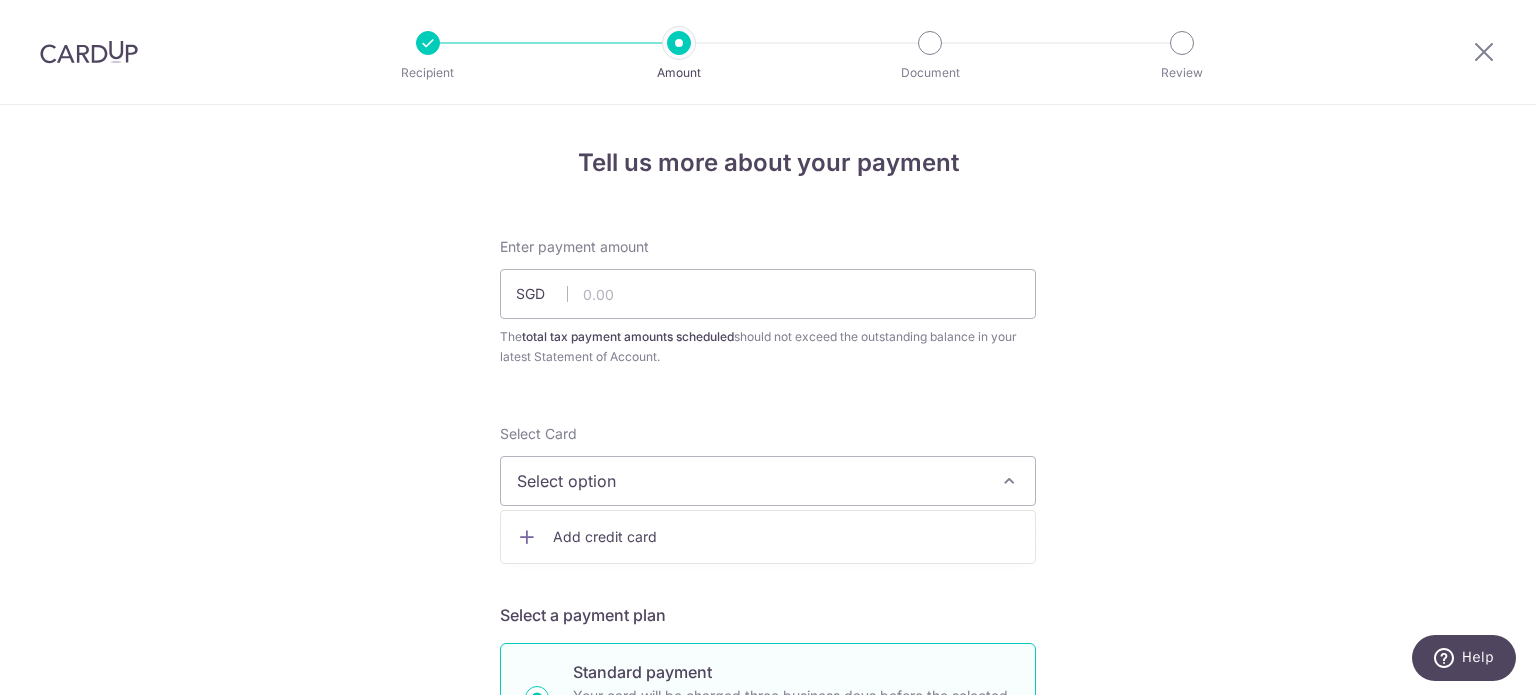 type 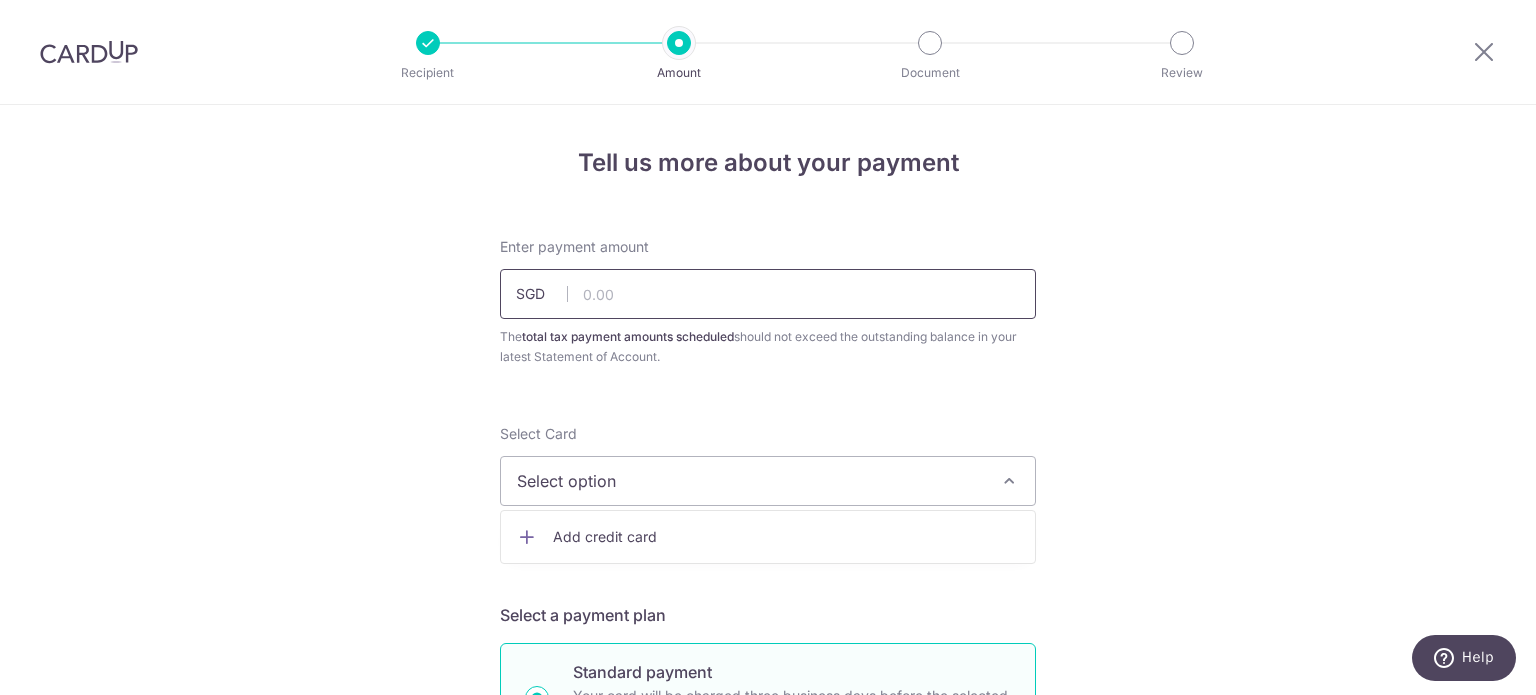 click at bounding box center (768, 294) 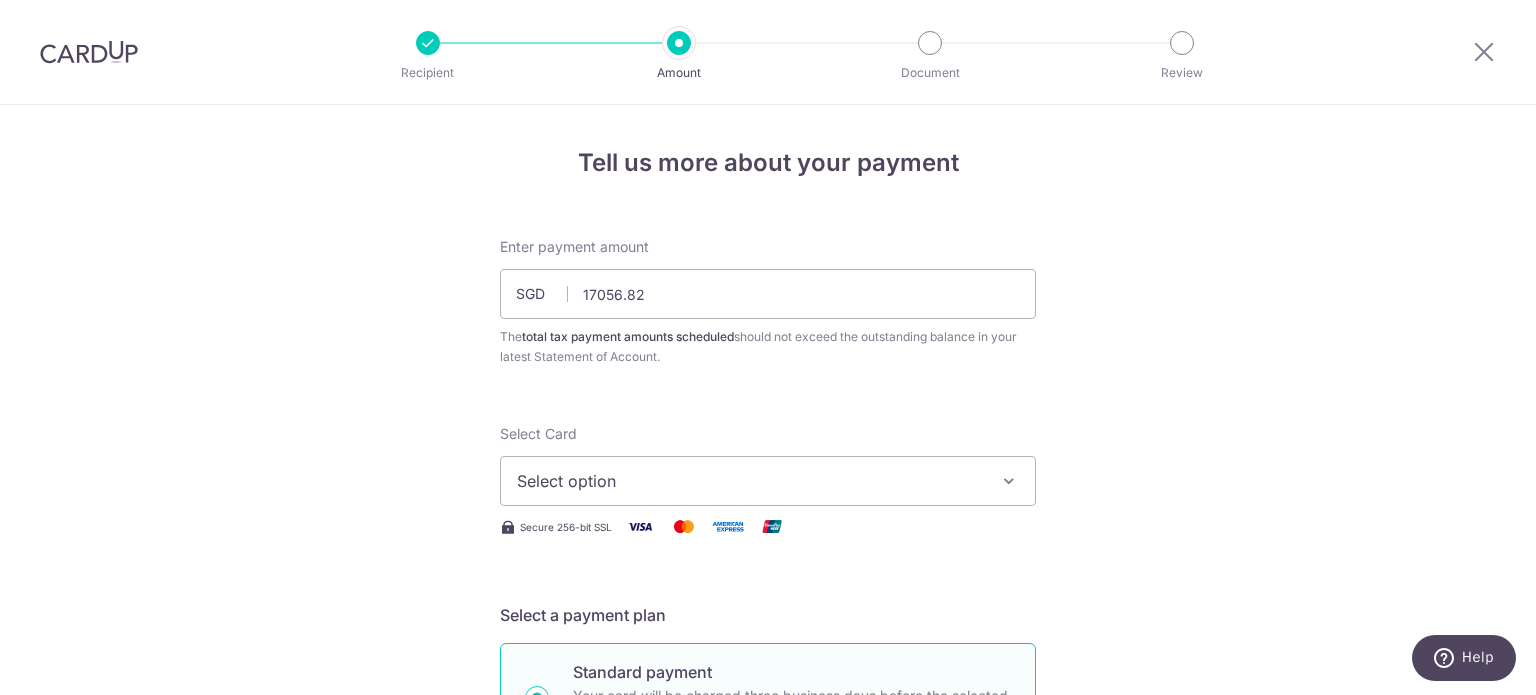 type on "17,056.82" 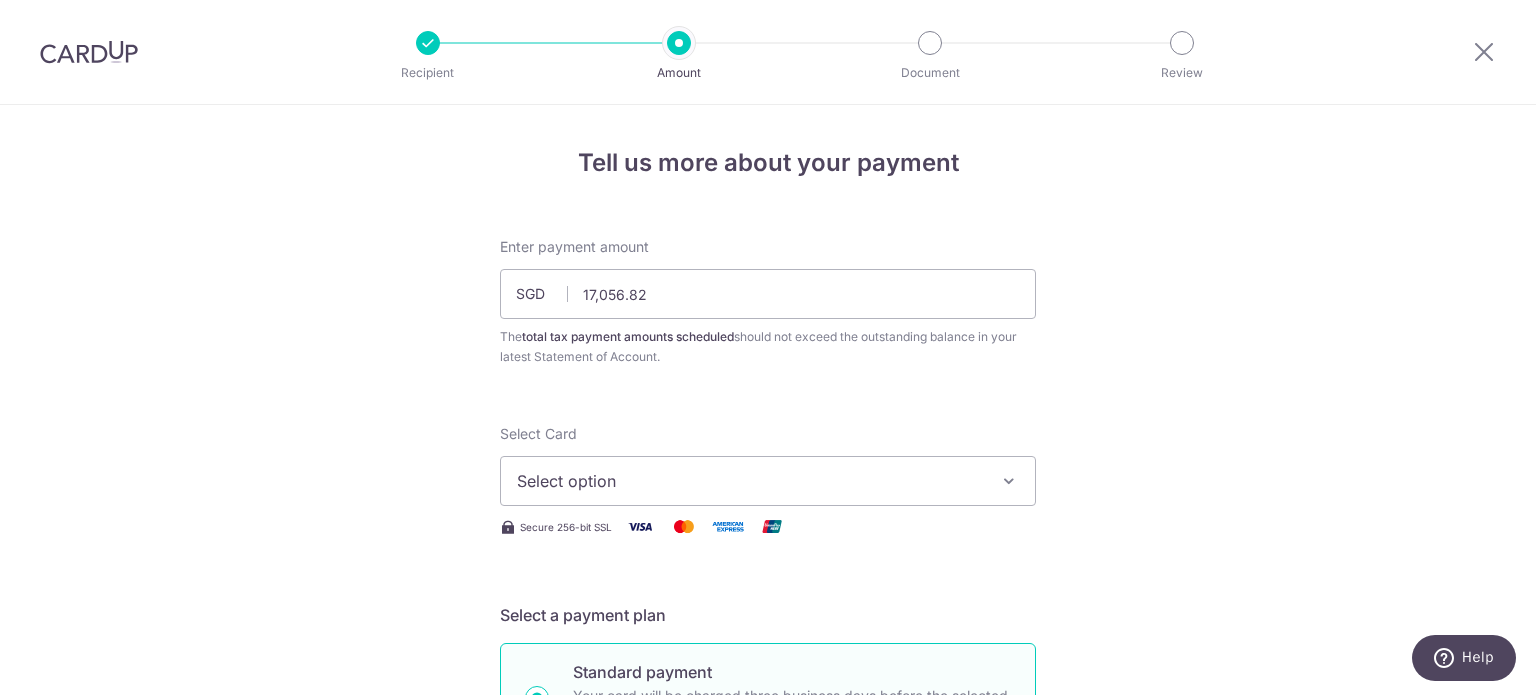 click on "Tell us more about your payment
Enter payment amount
SGD
17,056.82
17056.82
The  total tax payment amounts scheduled  should not exceed the outstanding balance in your latest Statement of Account.
Select Card
Select option
Add credit card
Secure 256-bit SSL
Text
New card details
Card" at bounding box center [768, 1100] 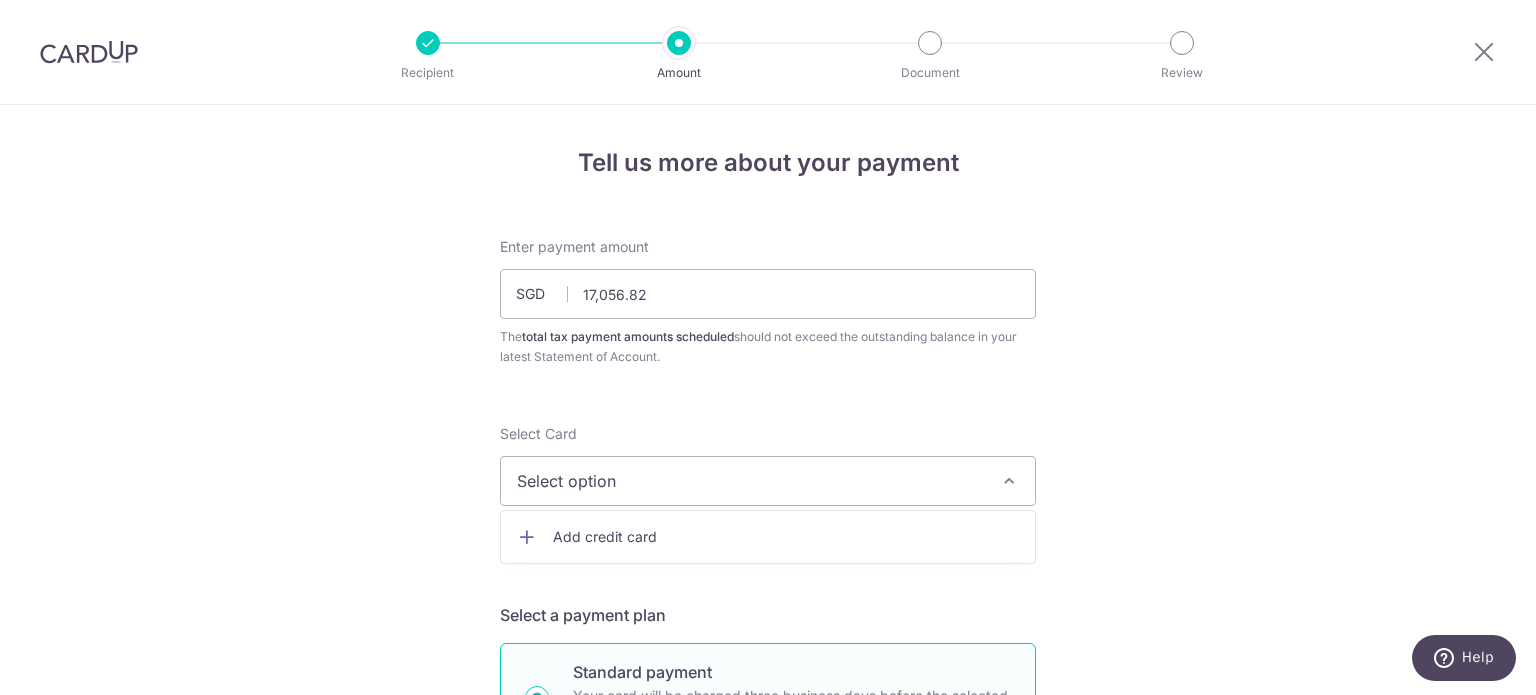 click on "Add credit card" at bounding box center [786, 537] 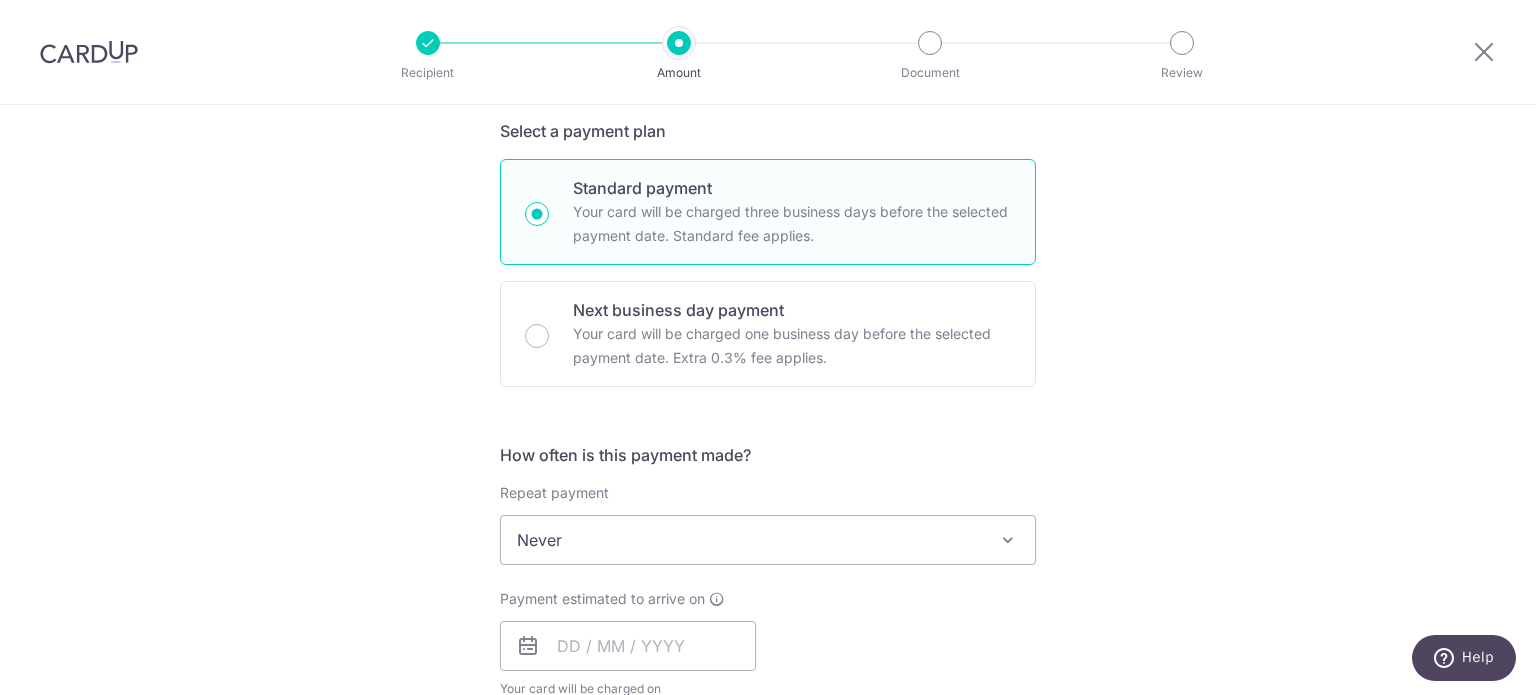 scroll, scrollTop: 1146, scrollLeft: 0, axis: vertical 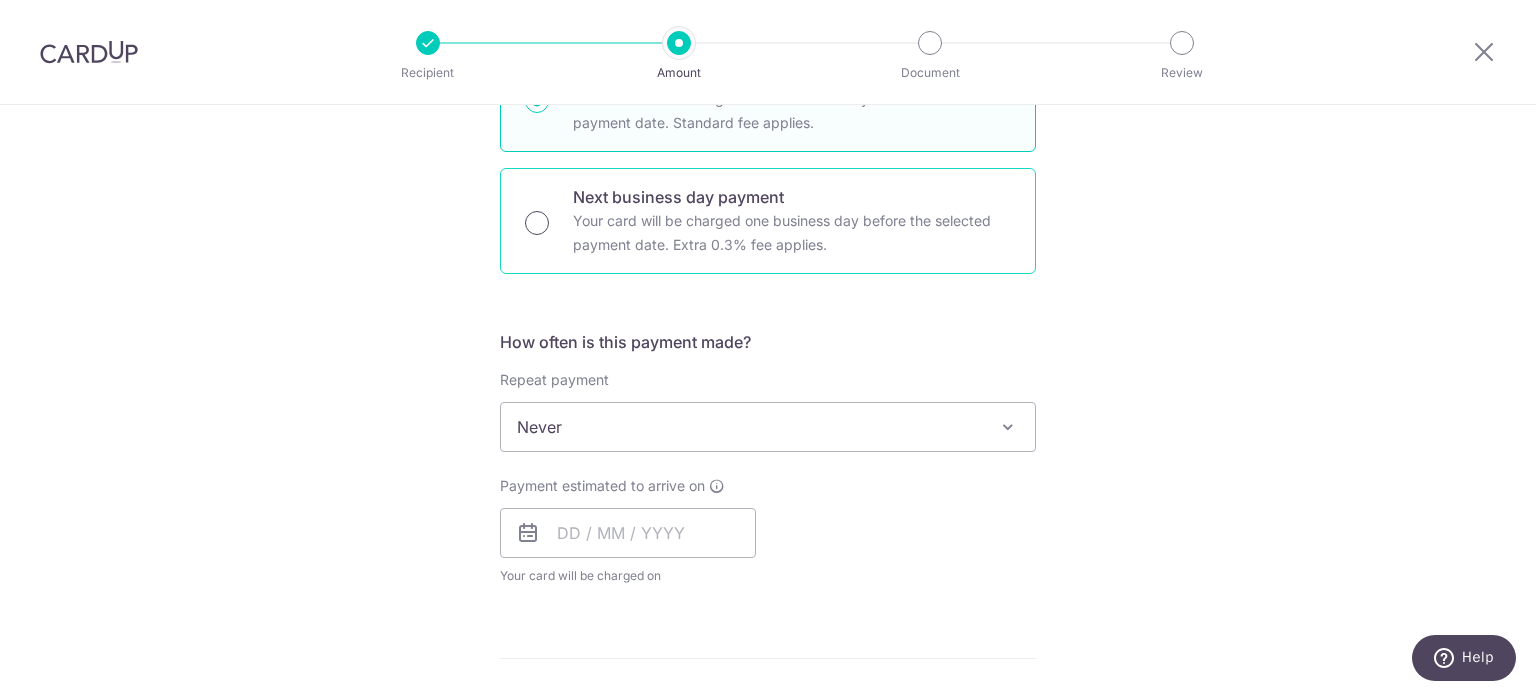 click on "Next business day payment
Your card will be charged one business day before the selected payment date. Extra 0.3% fee applies." at bounding box center [537, 223] 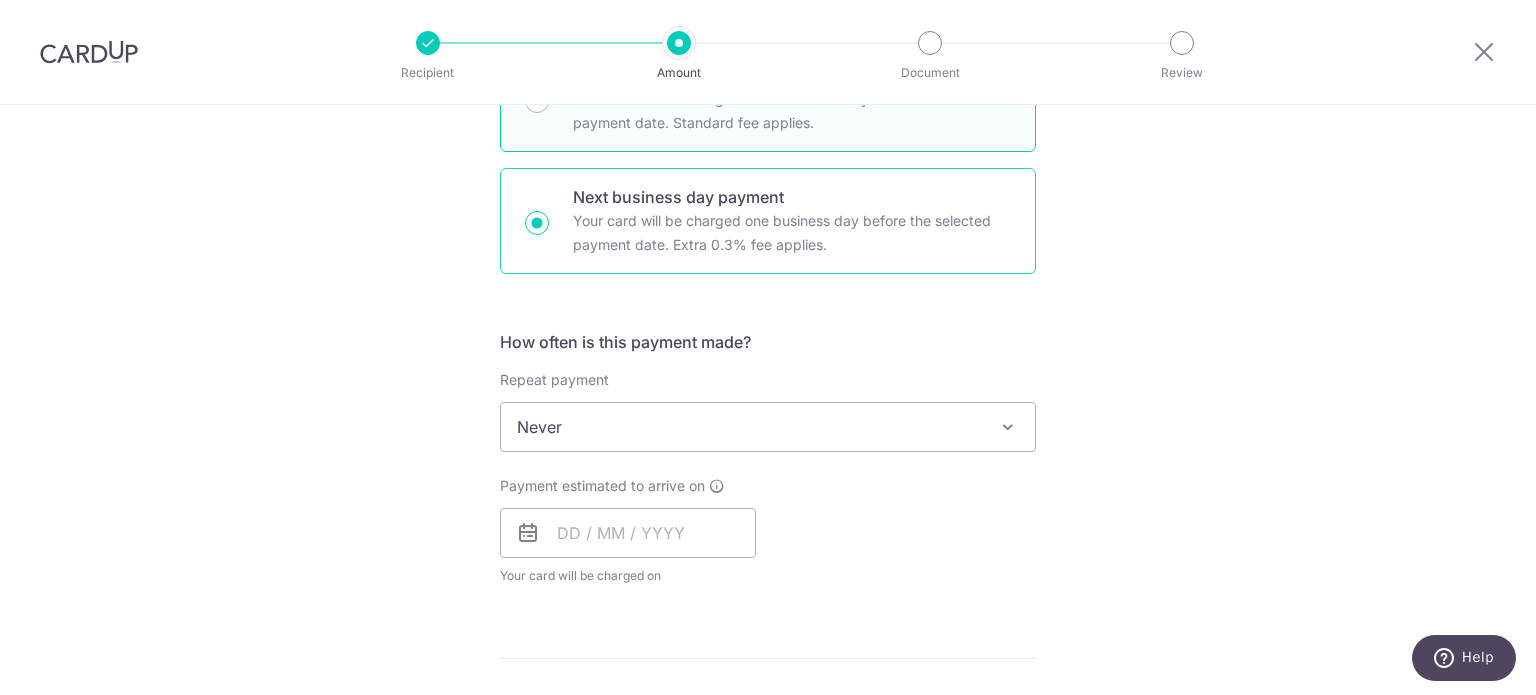 scroll, scrollTop: 599, scrollLeft: 0, axis: vertical 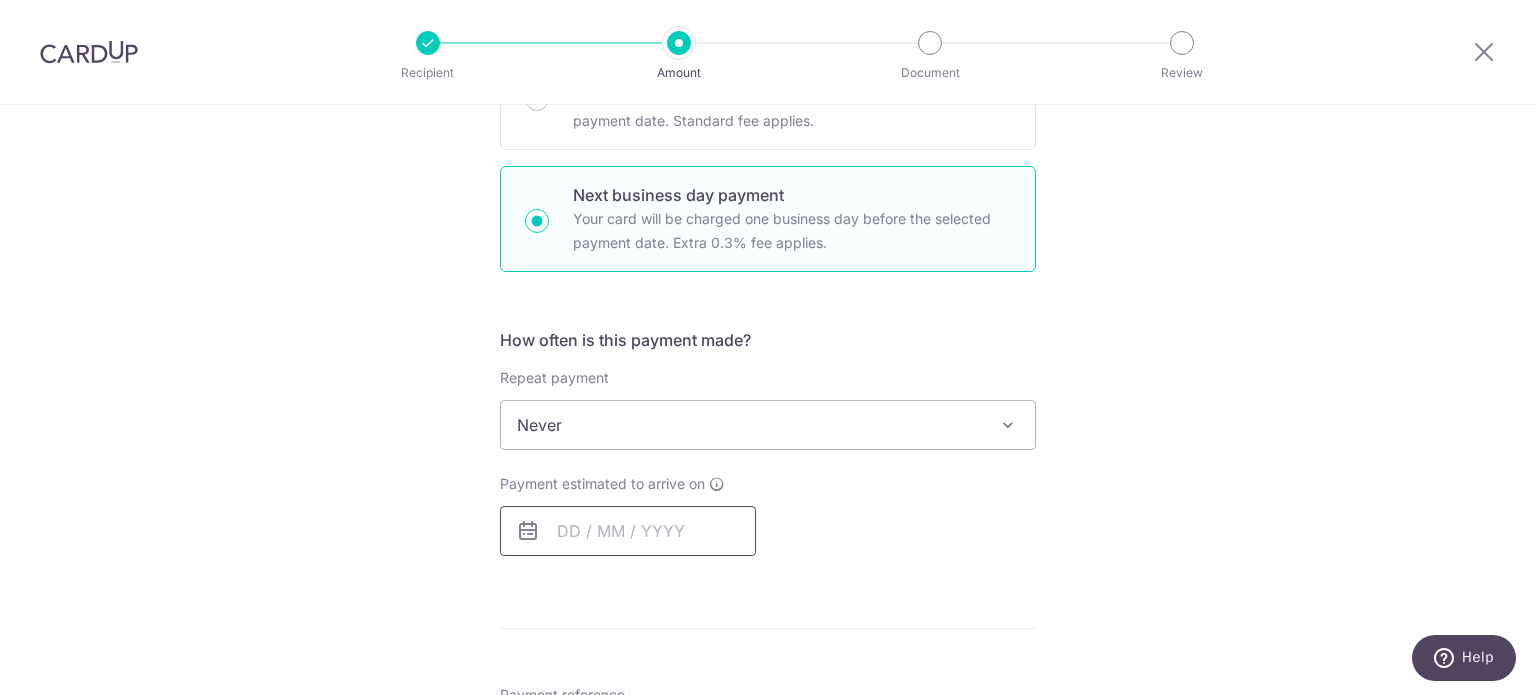 click at bounding box center (628, 531) 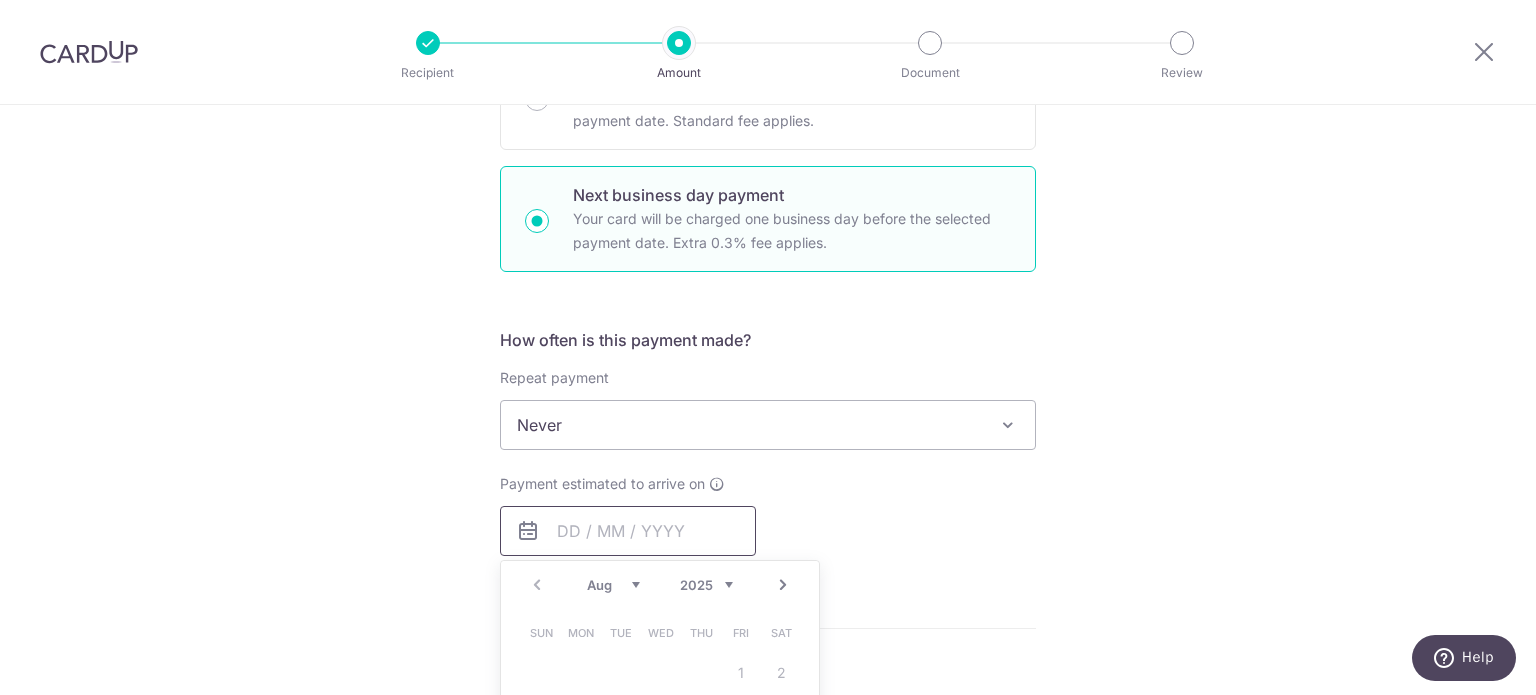 scroll, scrollTop: 699, scrollLeft: 0, axis: vertical 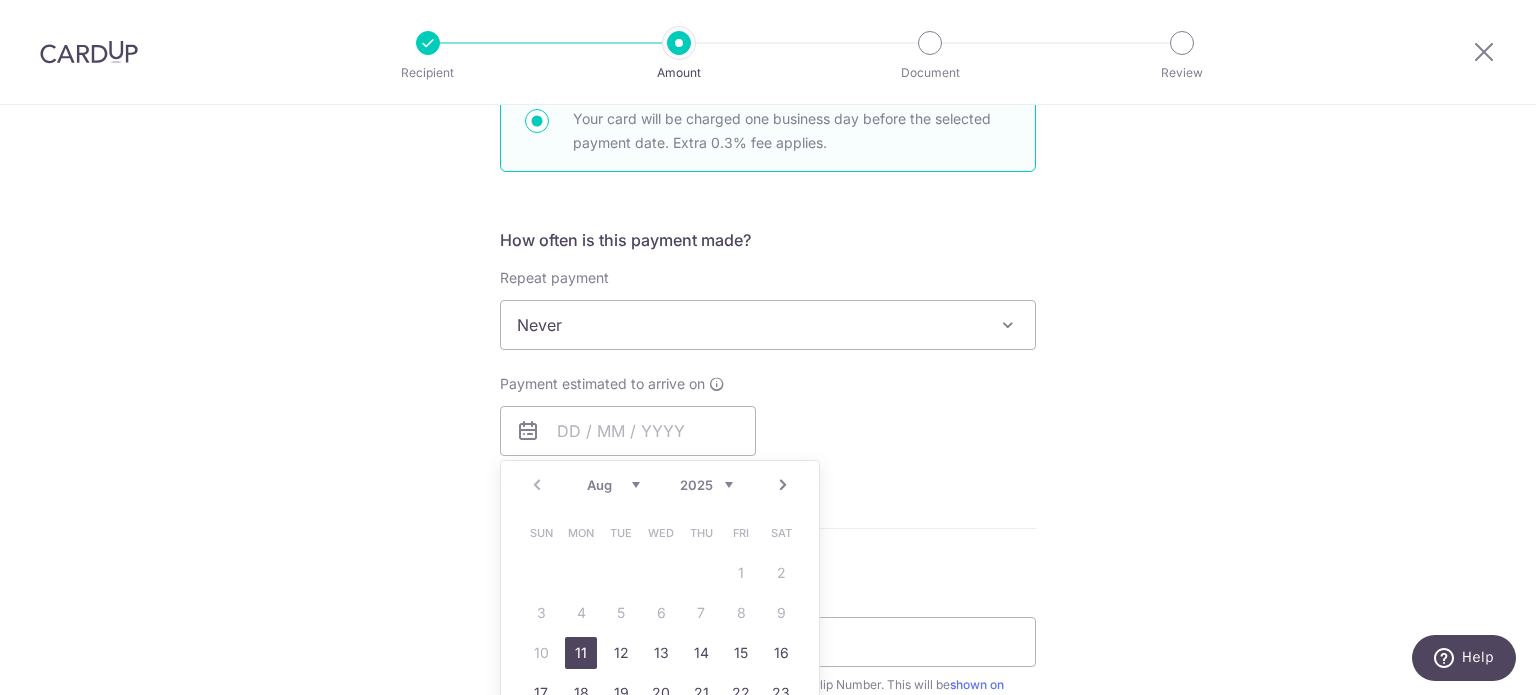 click on "11" at bounding box center (581, 653) 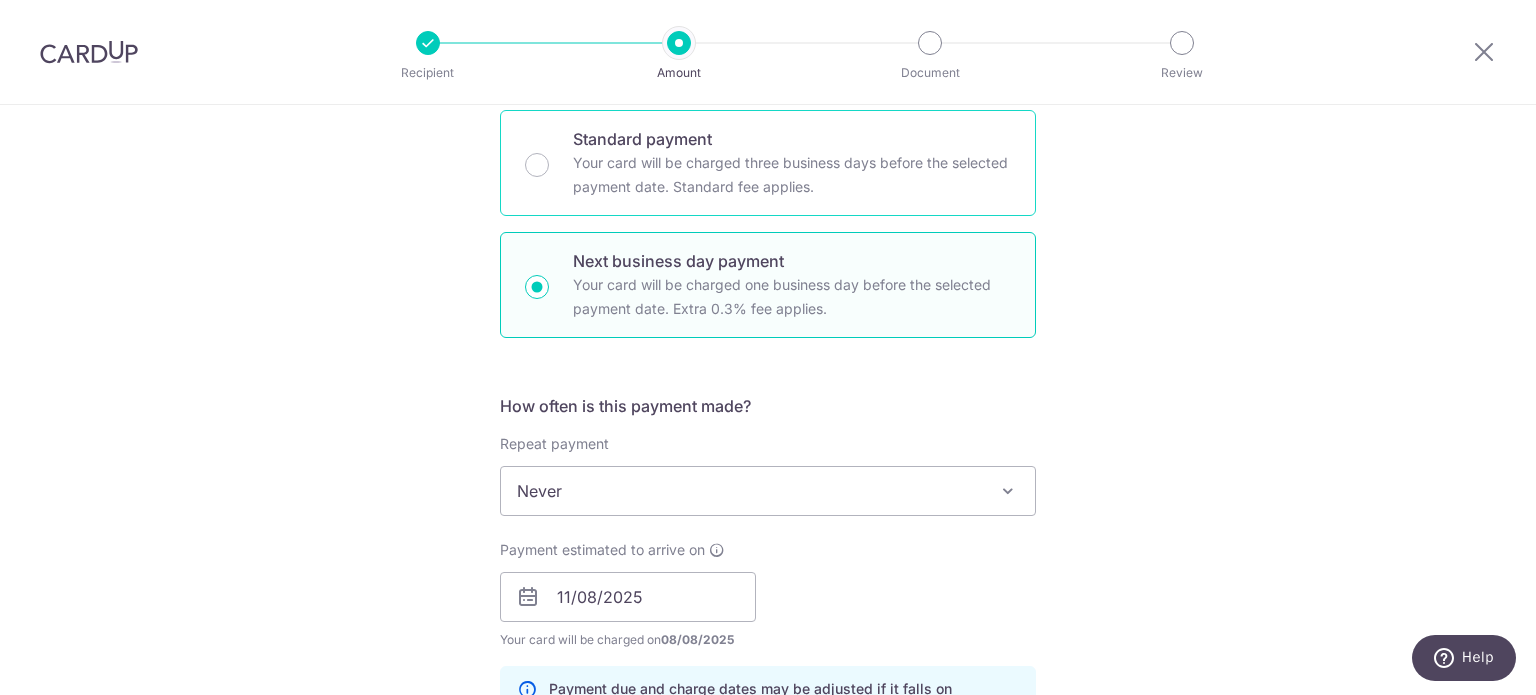 scroll, scrollTop: 499, scrollLeft: 0, axis: vertical 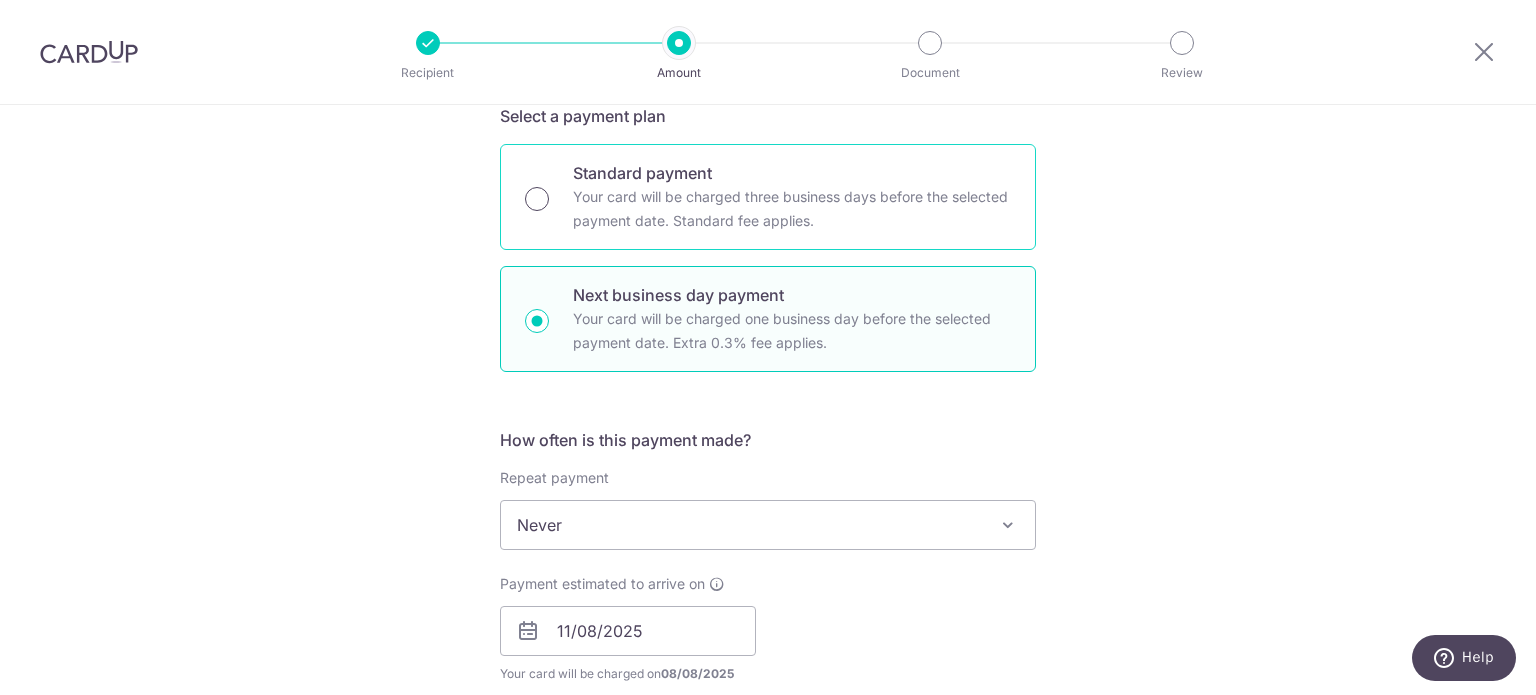 click on "Standard payment
Your card will be charged three business days before the selected payment date. Standard fee applies." at bounding box center [537, 199] 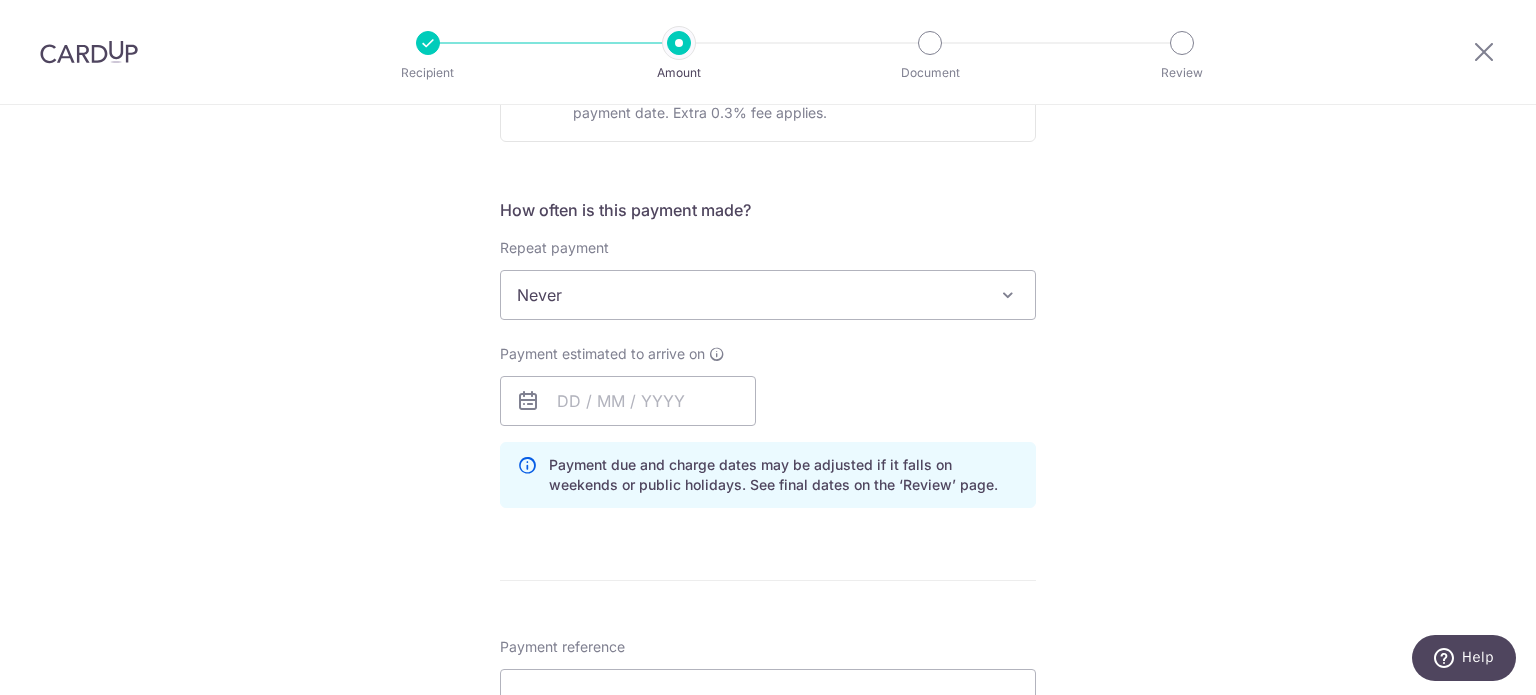 scroll, scrollTop: 799, scrollLeft: 0, axis: vertical 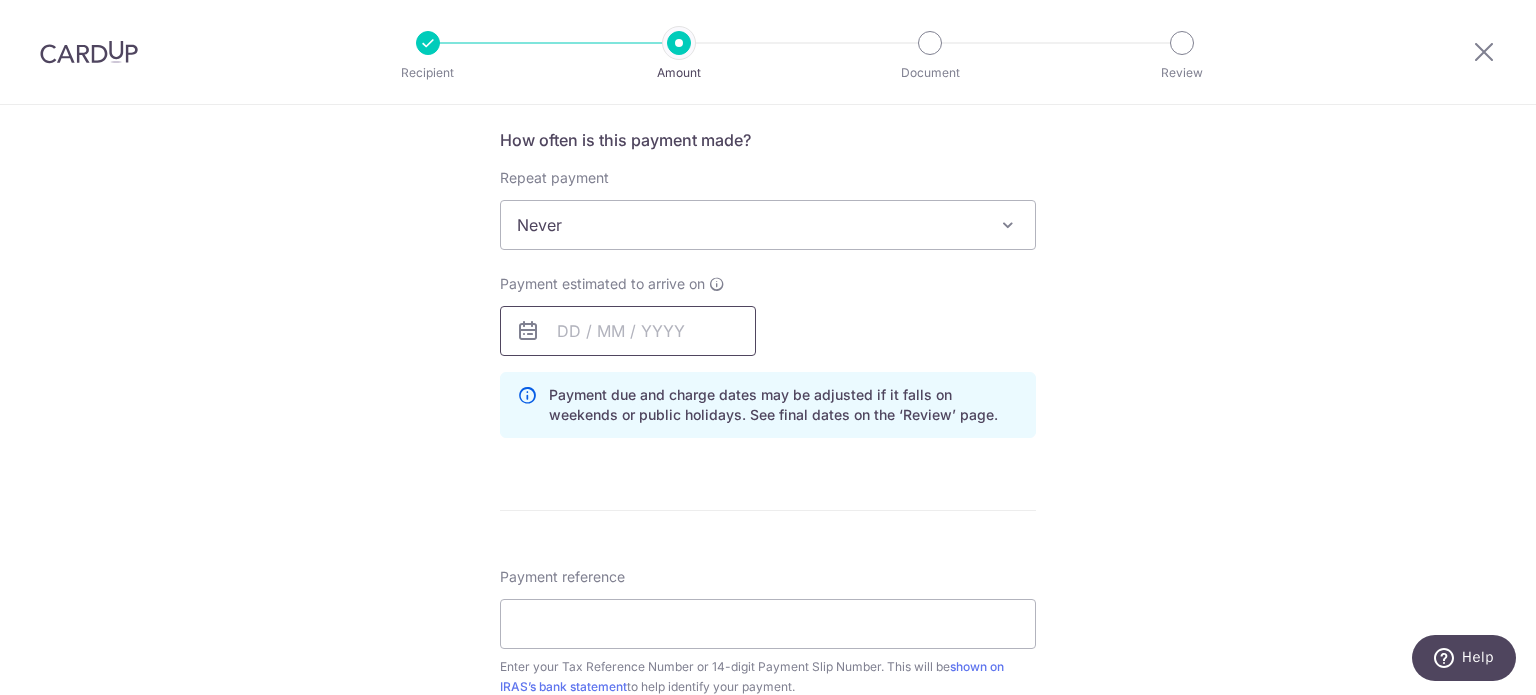 click at bounding box center (628, 331) 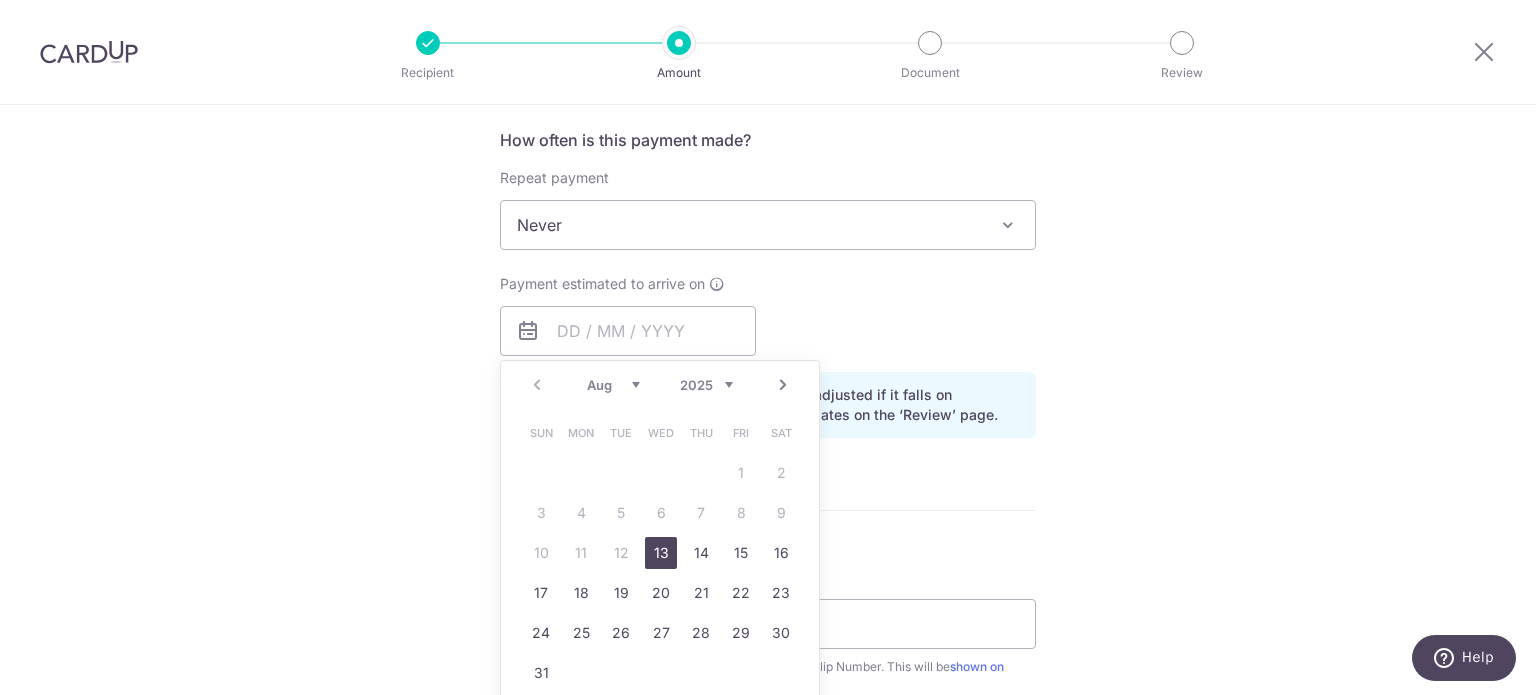 click on "13" at bounding box center [661, 553] 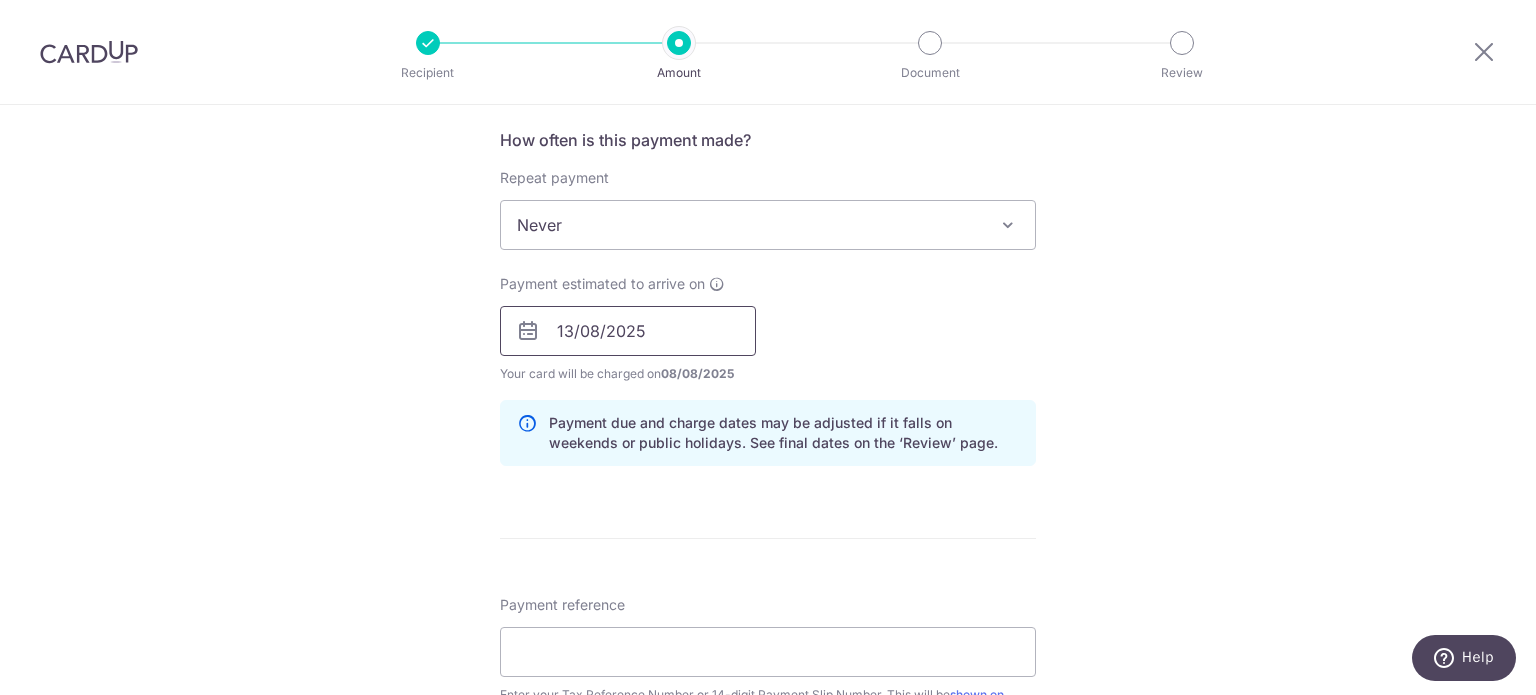 click on "13/08/2025" at bounding box center (628, 331) 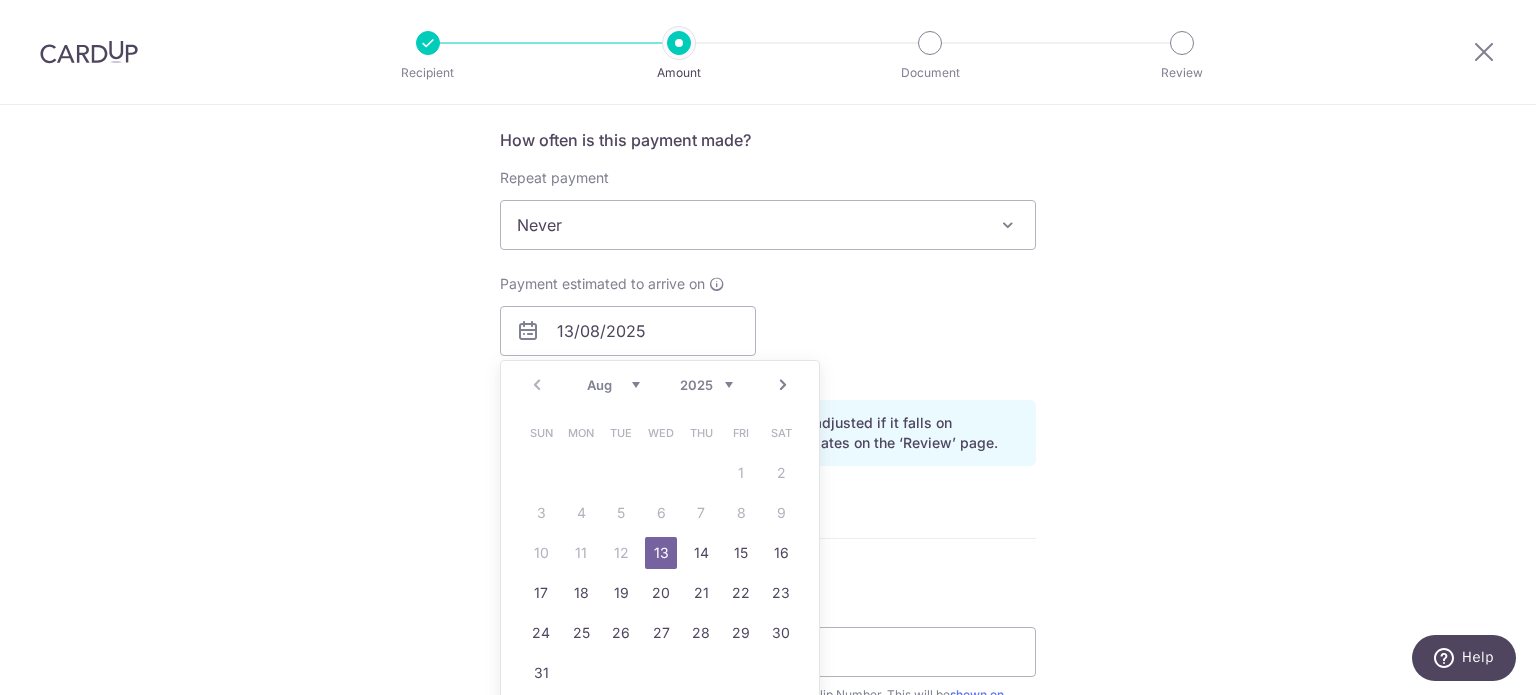 click on "13" at bounding box center [661, 553] 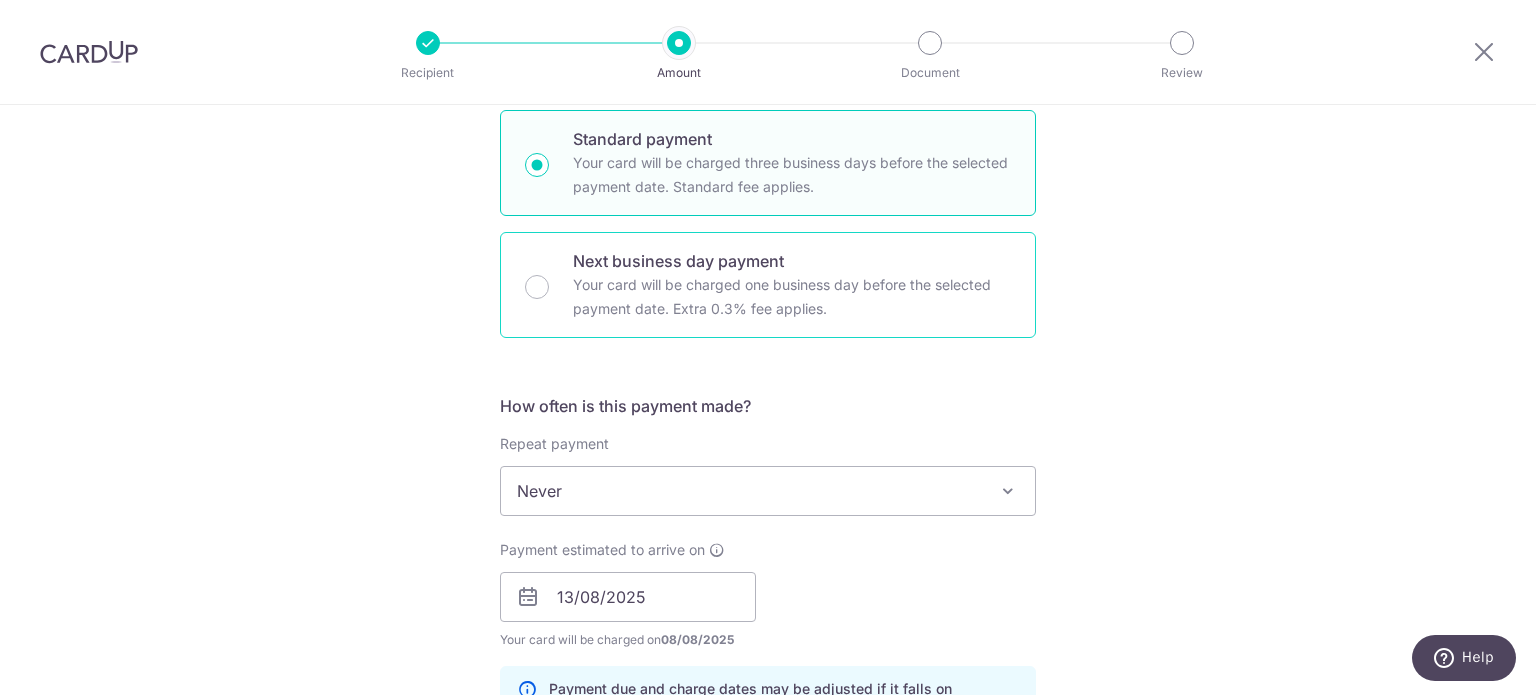scroll, scrollTop: 499, scrollLeft: 0, axis: vertical 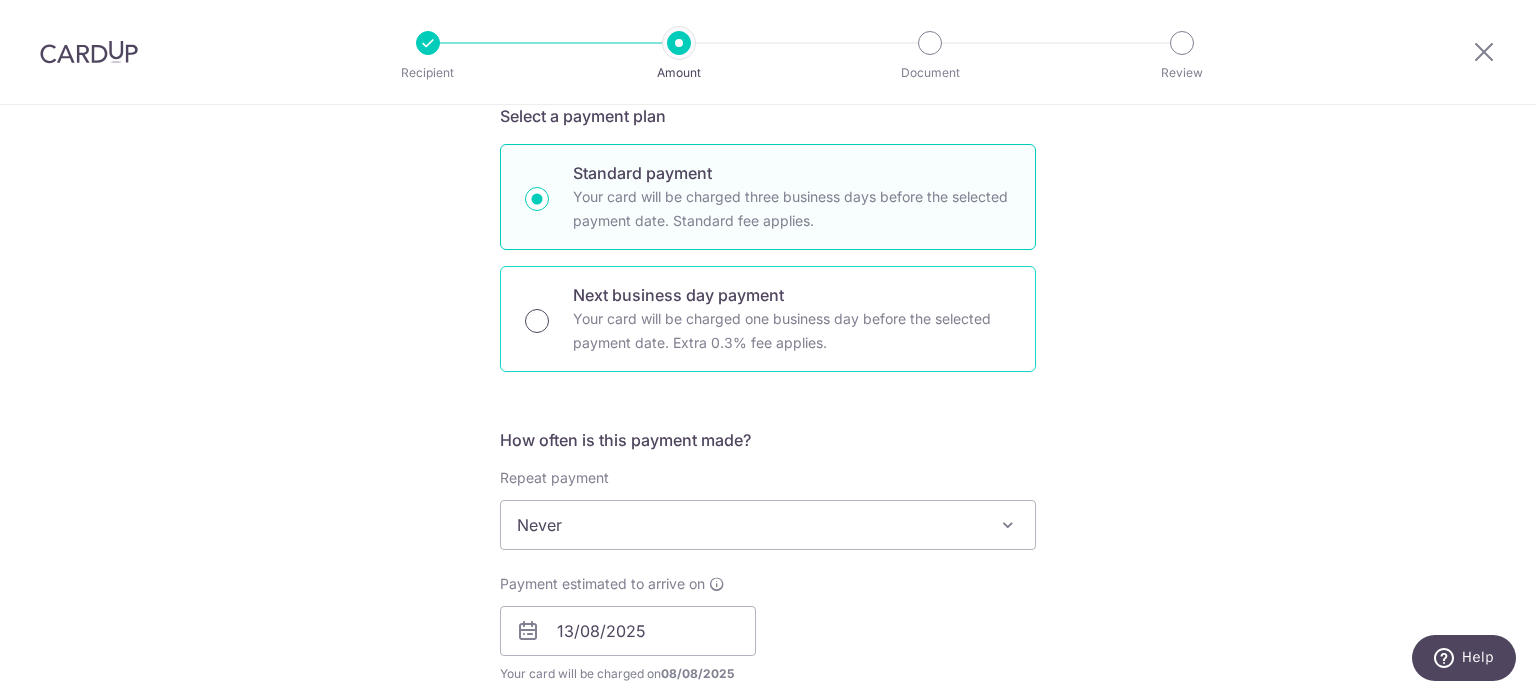 click on "Next business day payment
Your card will be charged one business day before the selected payment date. Extra 0.3% fee applies." at bounding box center [537, 321] 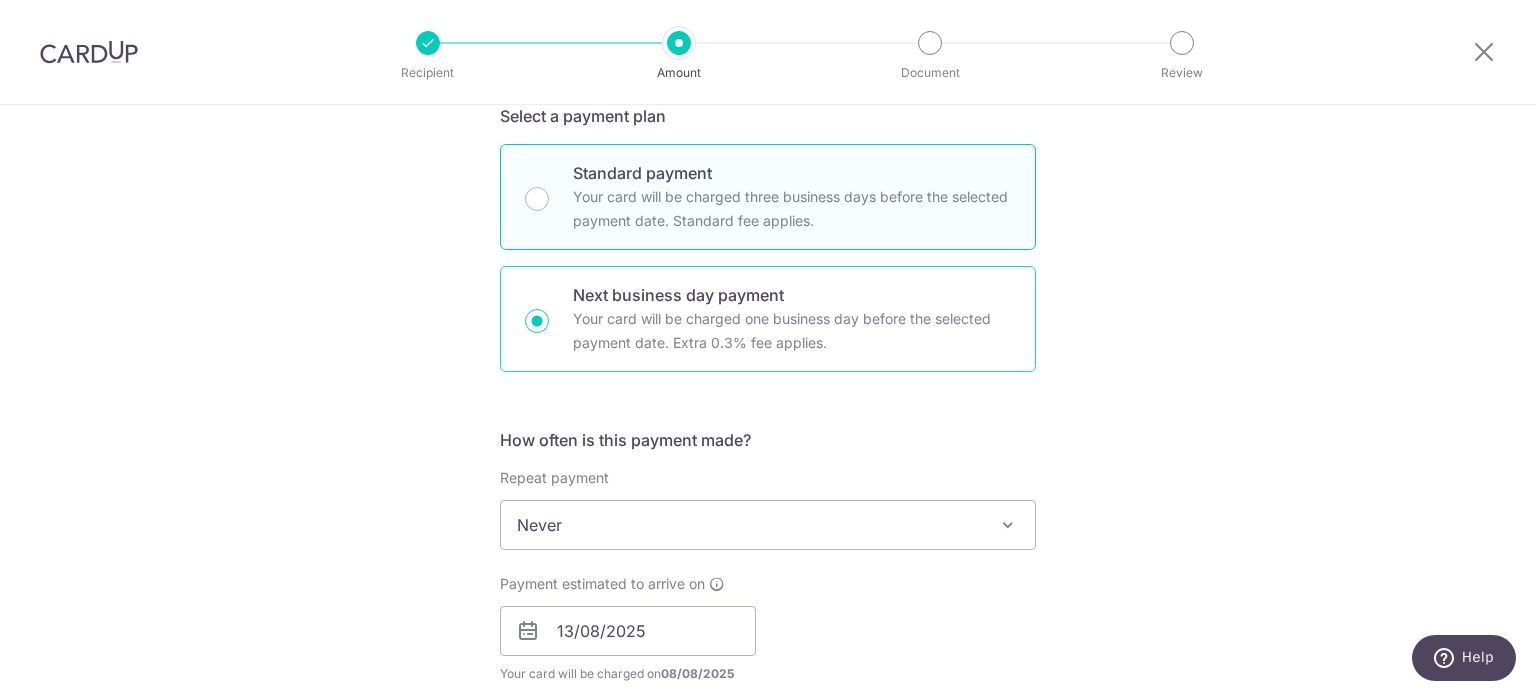 type 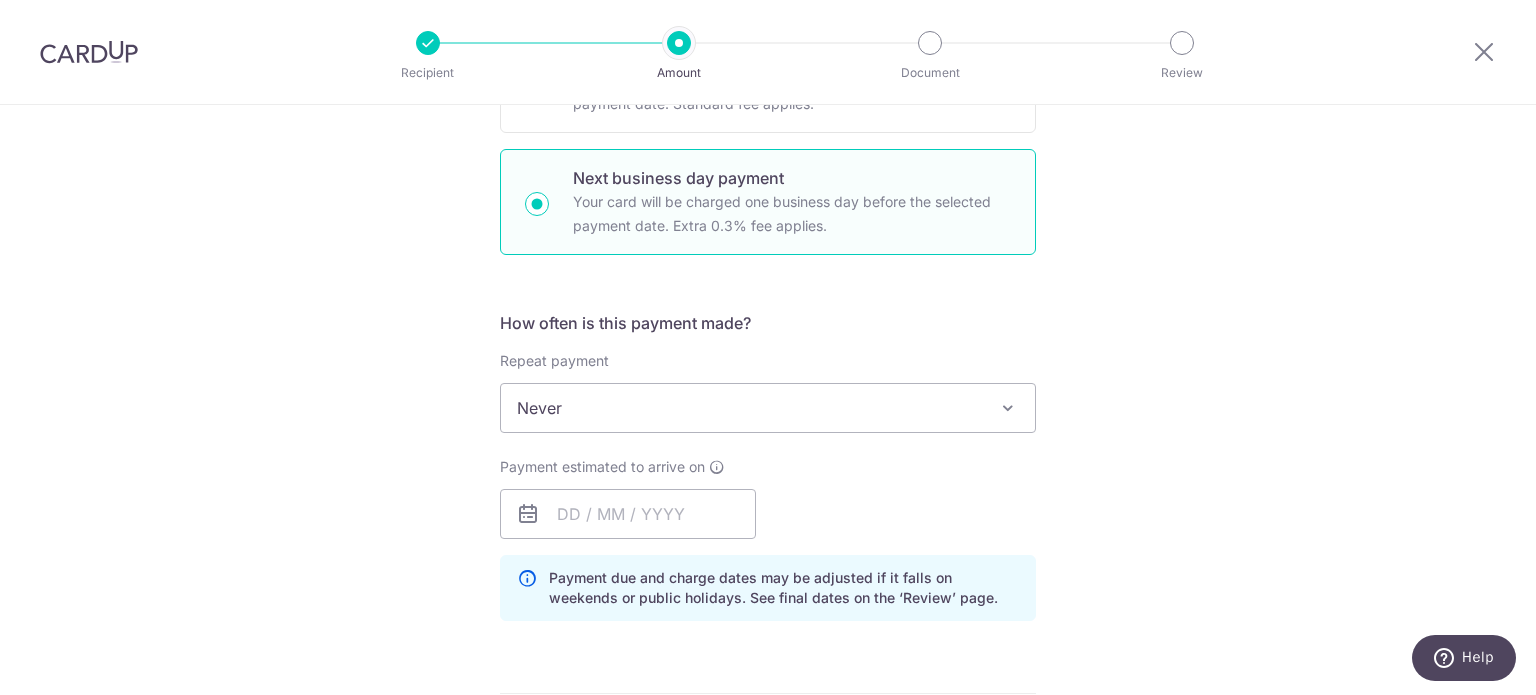 scroll, scrollTop: 899, scrollLeft: 0, axis: vertical 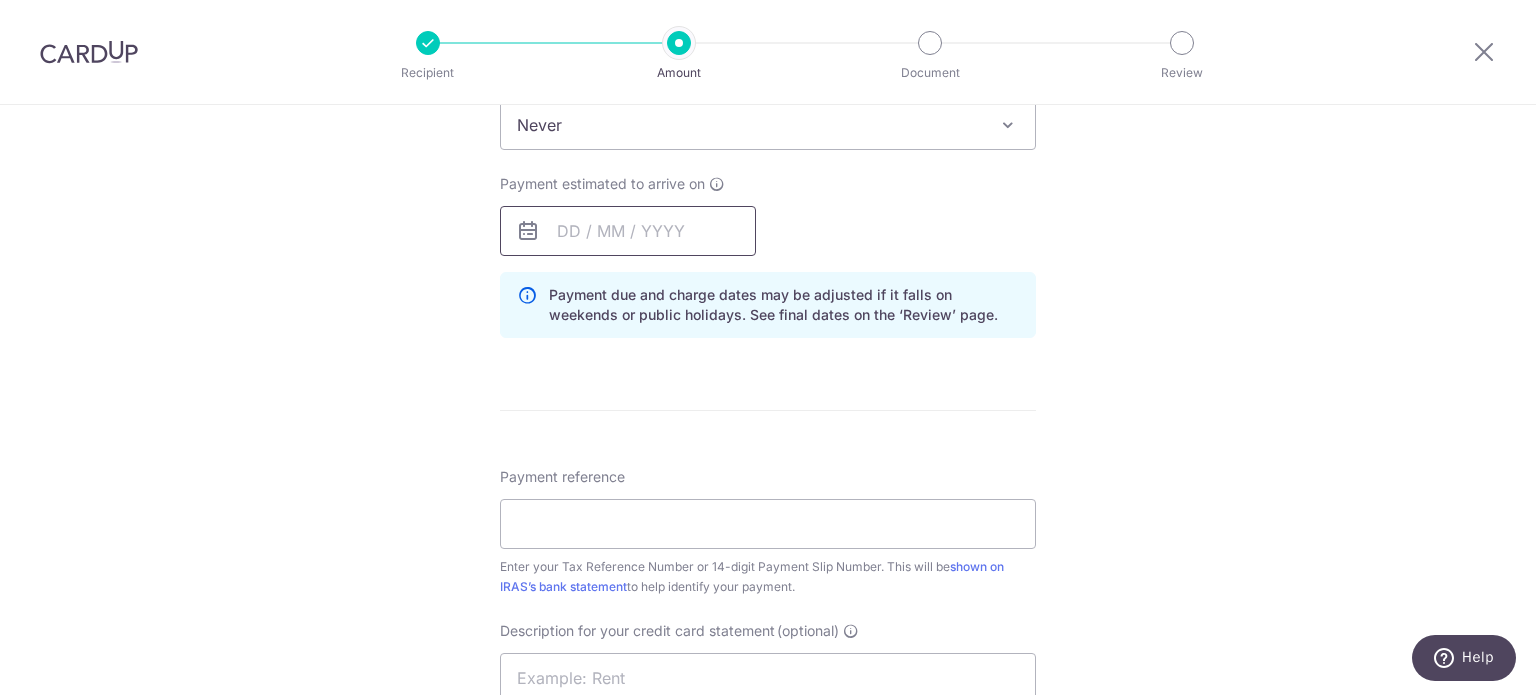click at bounding box center (628, 231) 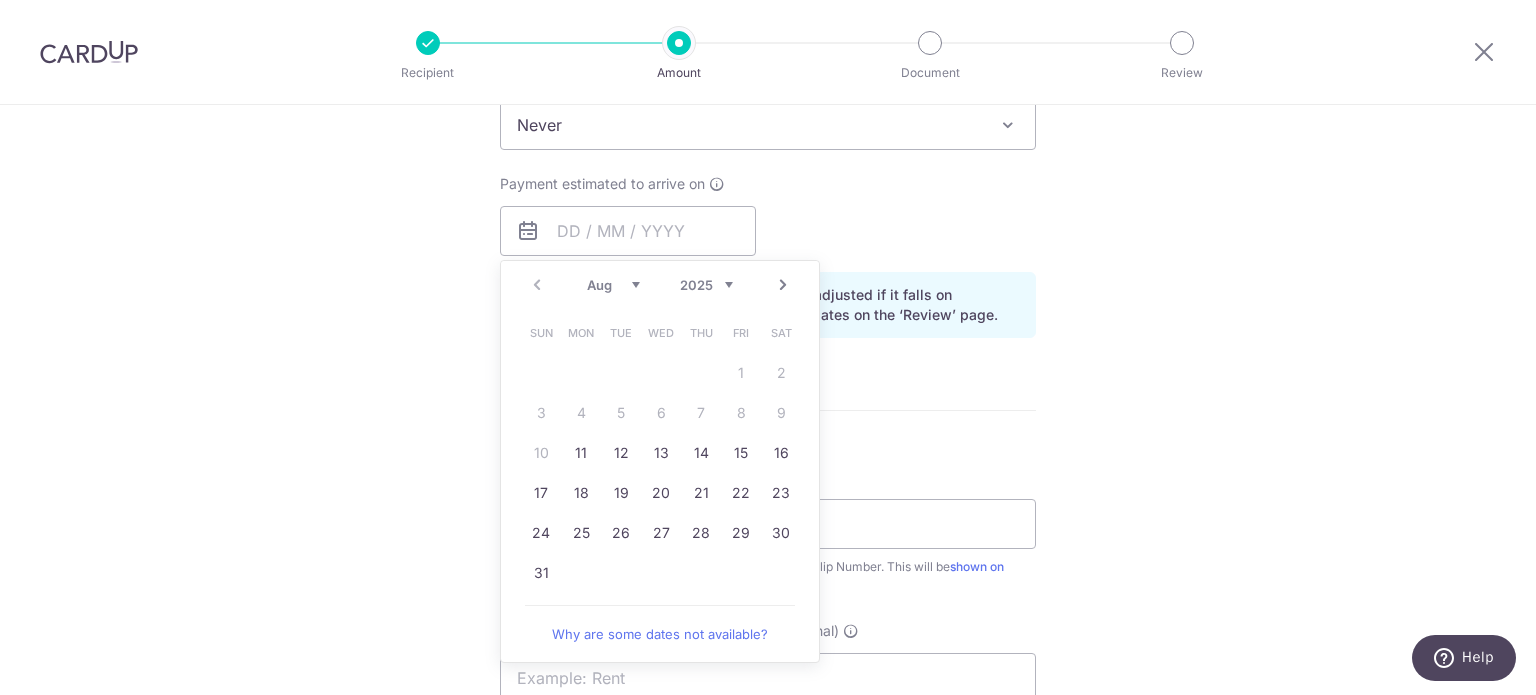 click on "Tell us more about your payment
Enter payment amount
SGD
17,056.82
17056.82
The  total tax payment amounts scheduled  should not exceed the outstanding balance in your latest Statement of Account.
Select Card
Select option
Add credit card
Secure 256-bit SSL
Text
New card details
Card" at bounding box center [768, 226] 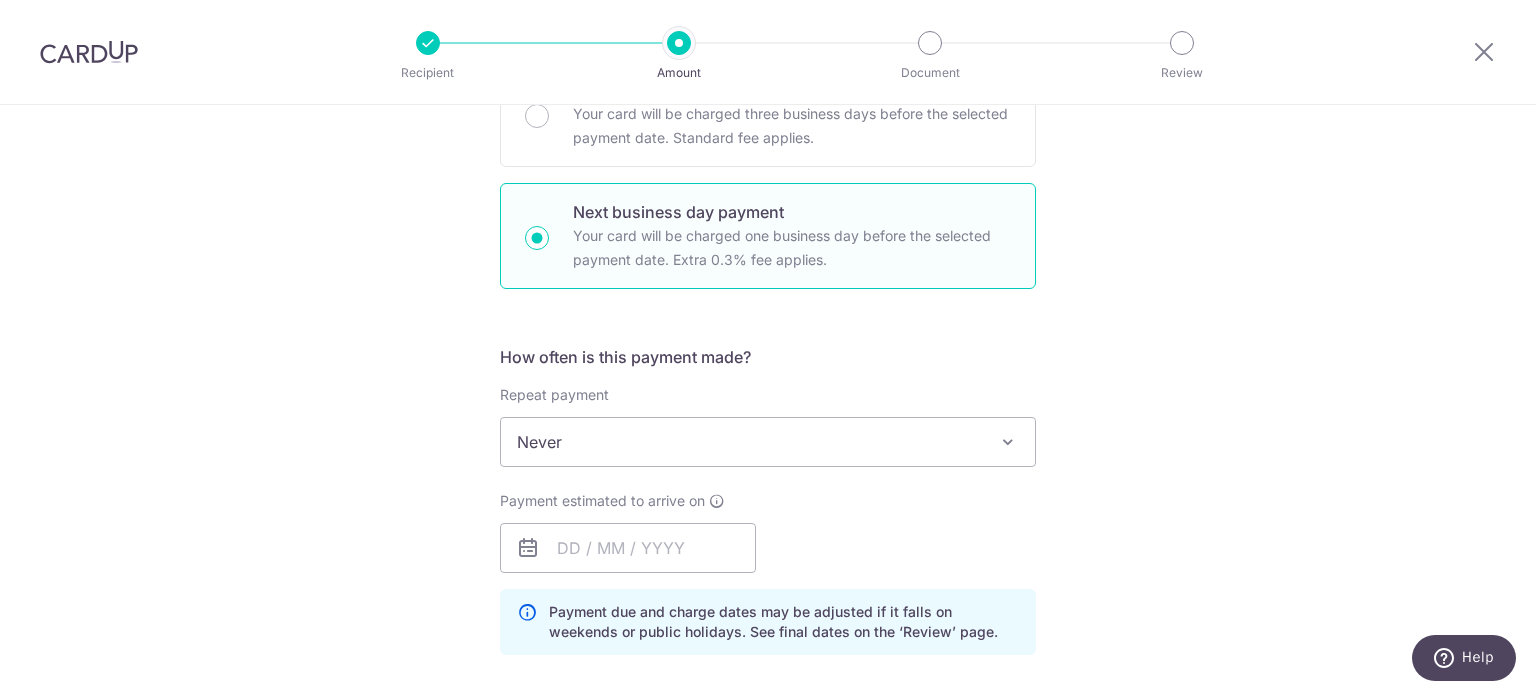 scroll, scrollTop: 499, scrollLeft: 0, axis: vertical 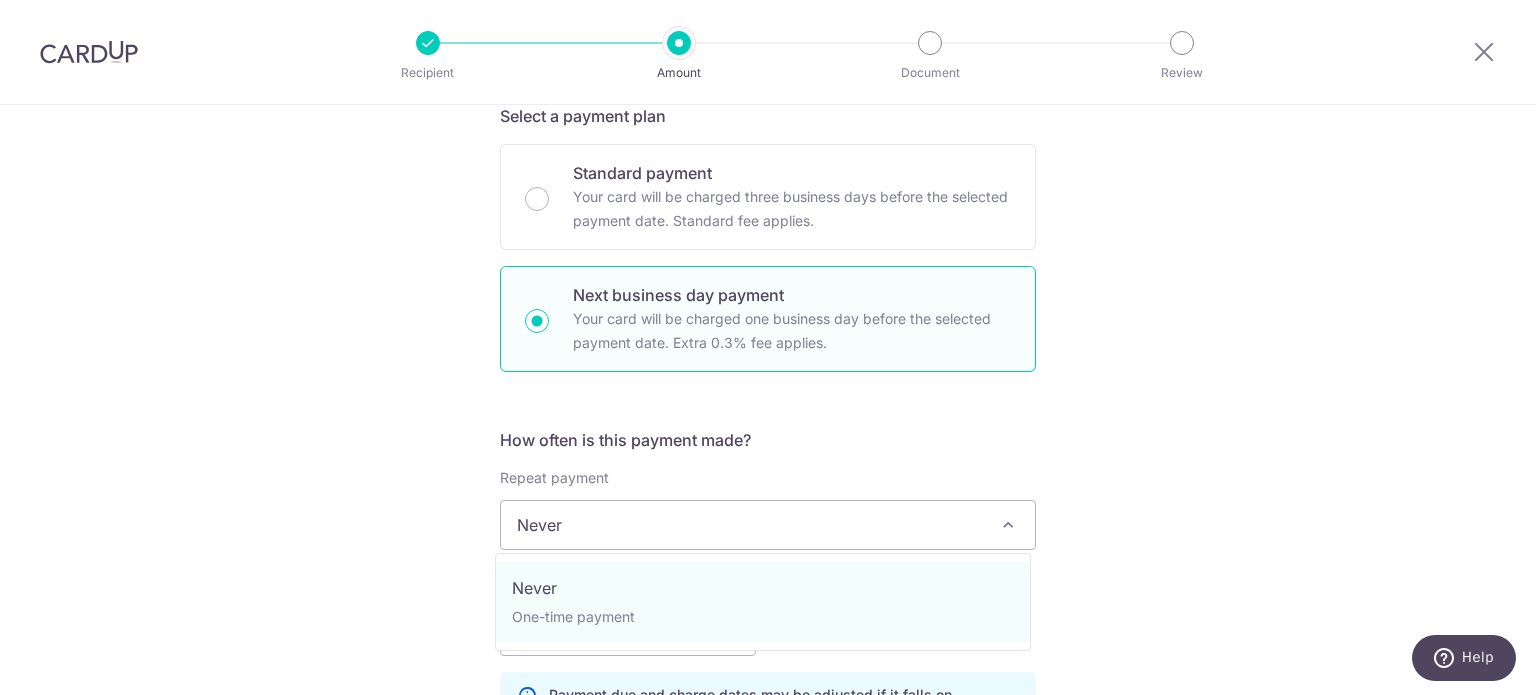 click on "Never" at bounding box center [768, 525] 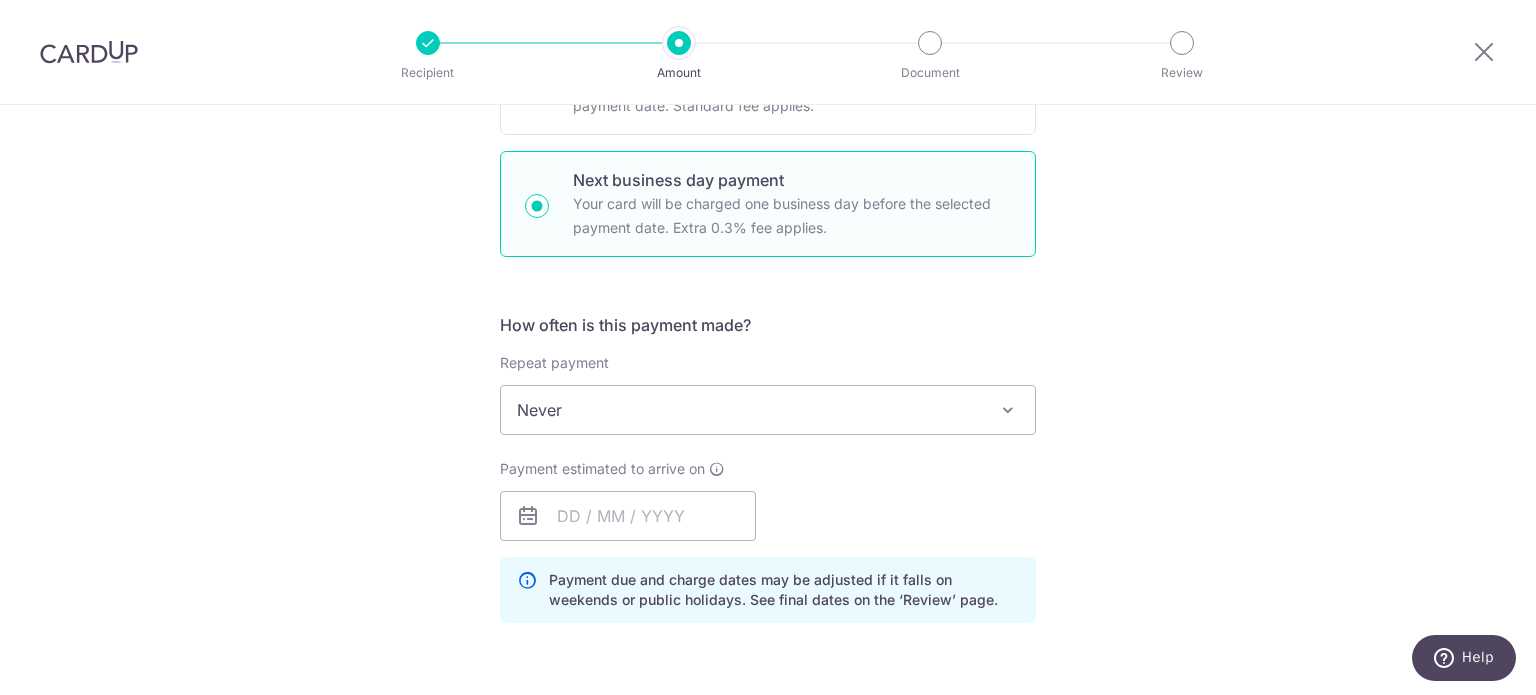 scroll, scrollTop: 699, scrollLeft: 0, axis: vertical 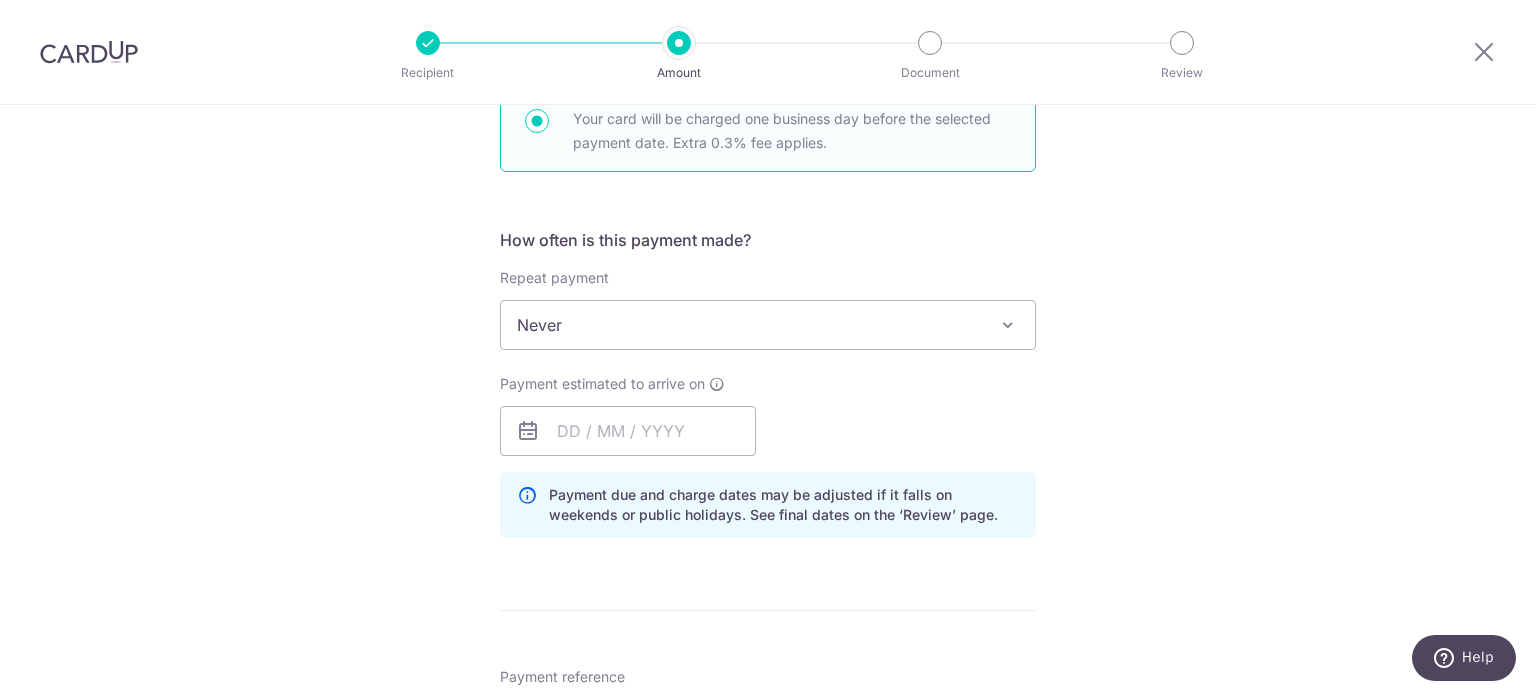 click on "Never" at bounding box center [768, 325] 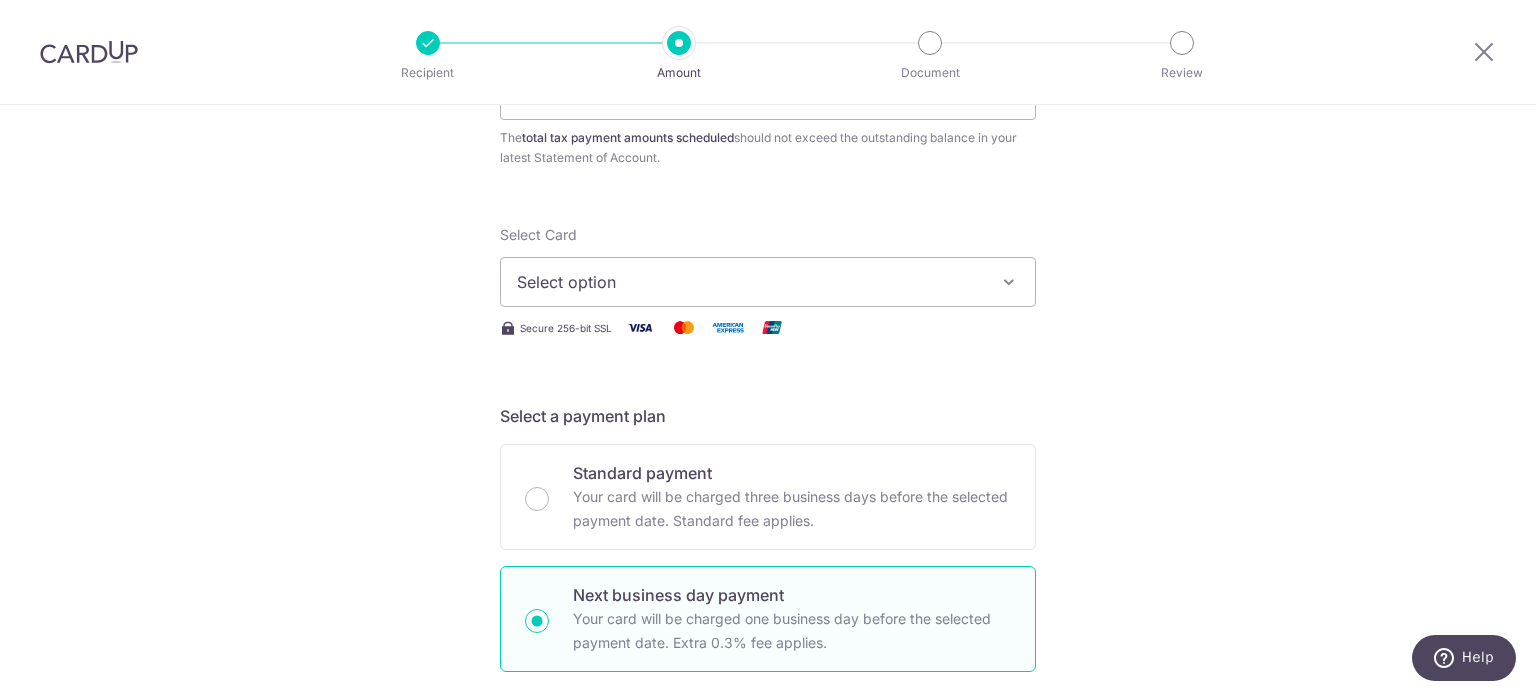 scroll, scrollTop: 99, scrollLeft: 0, axis: vertical 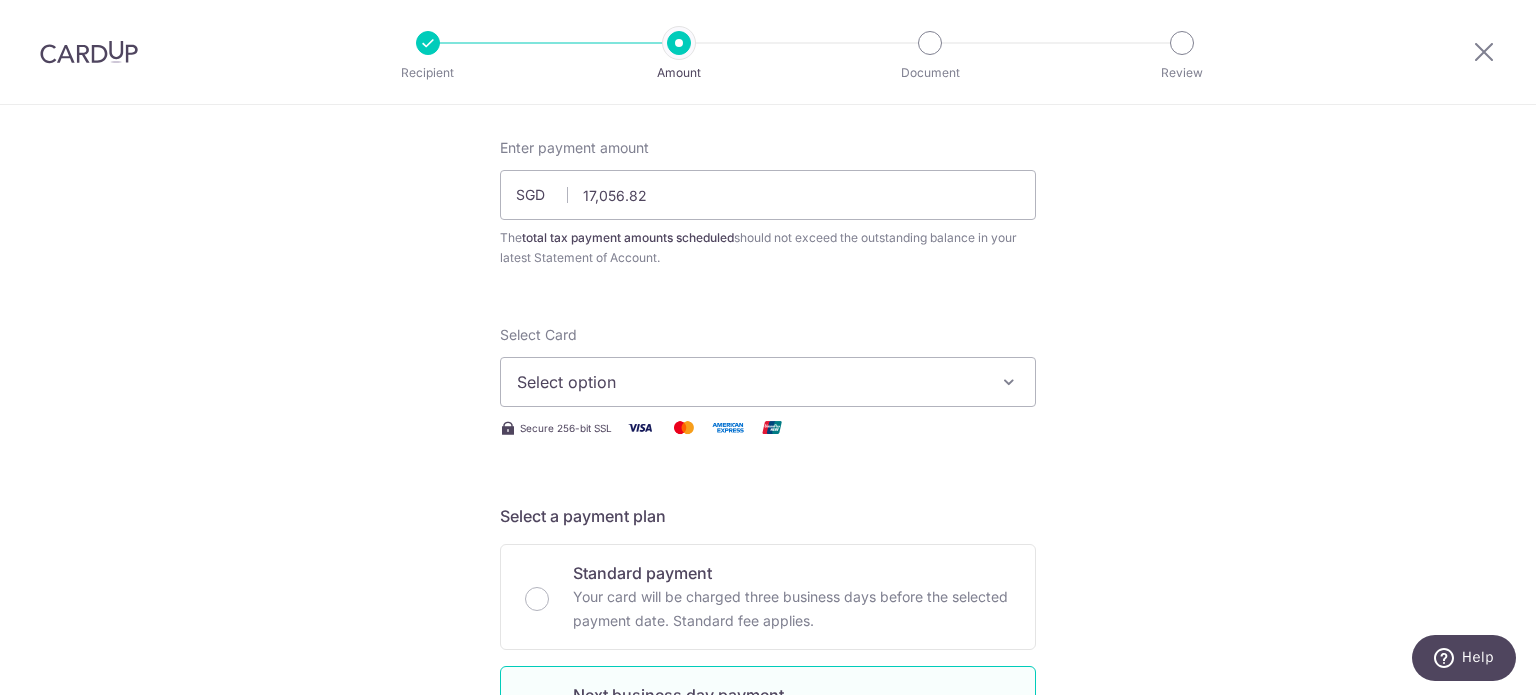click on "Select option" at bounding box center (750, 382) 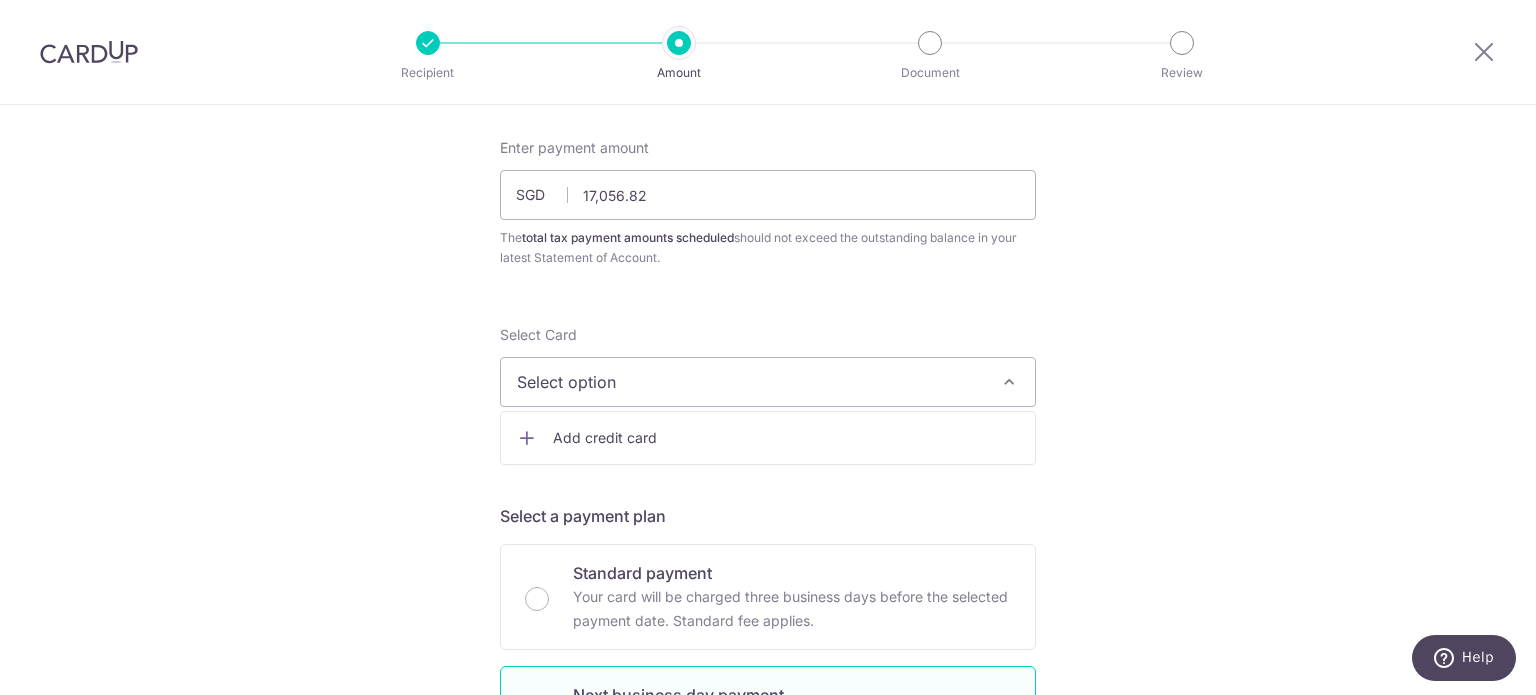 click on "Add credit card" at bounding box center [786, 438] 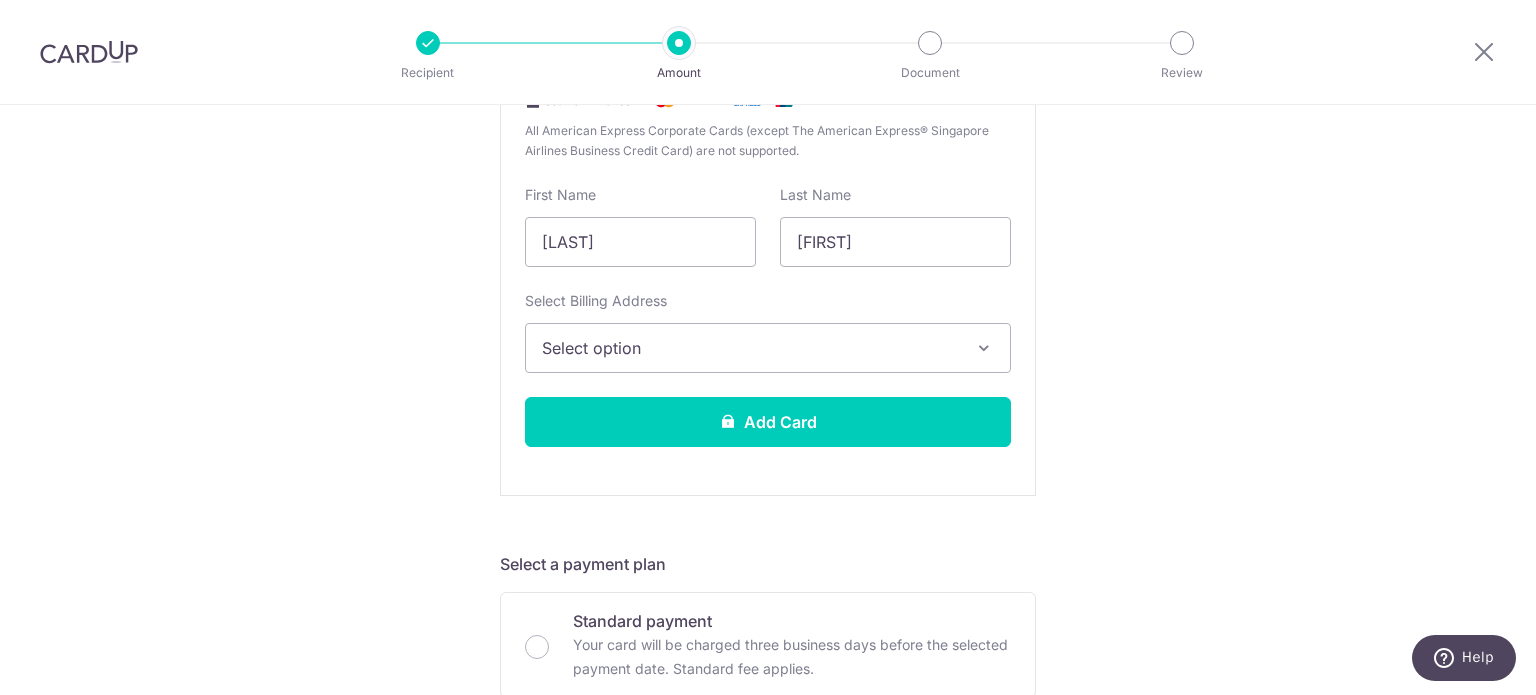 scroll, scrollTop: 700, scrollLeft: 0, axis: vertical 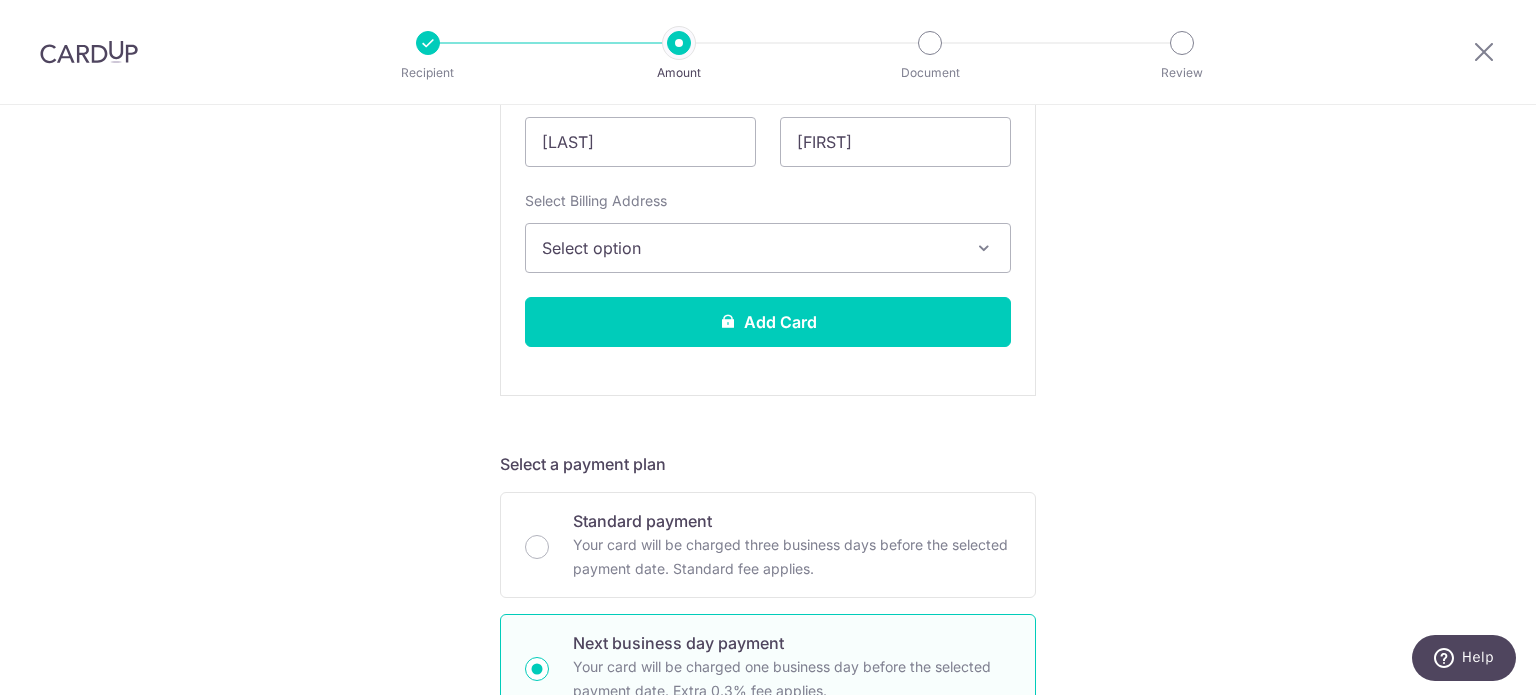 click on "Select option" at bounding box center (750, 248) 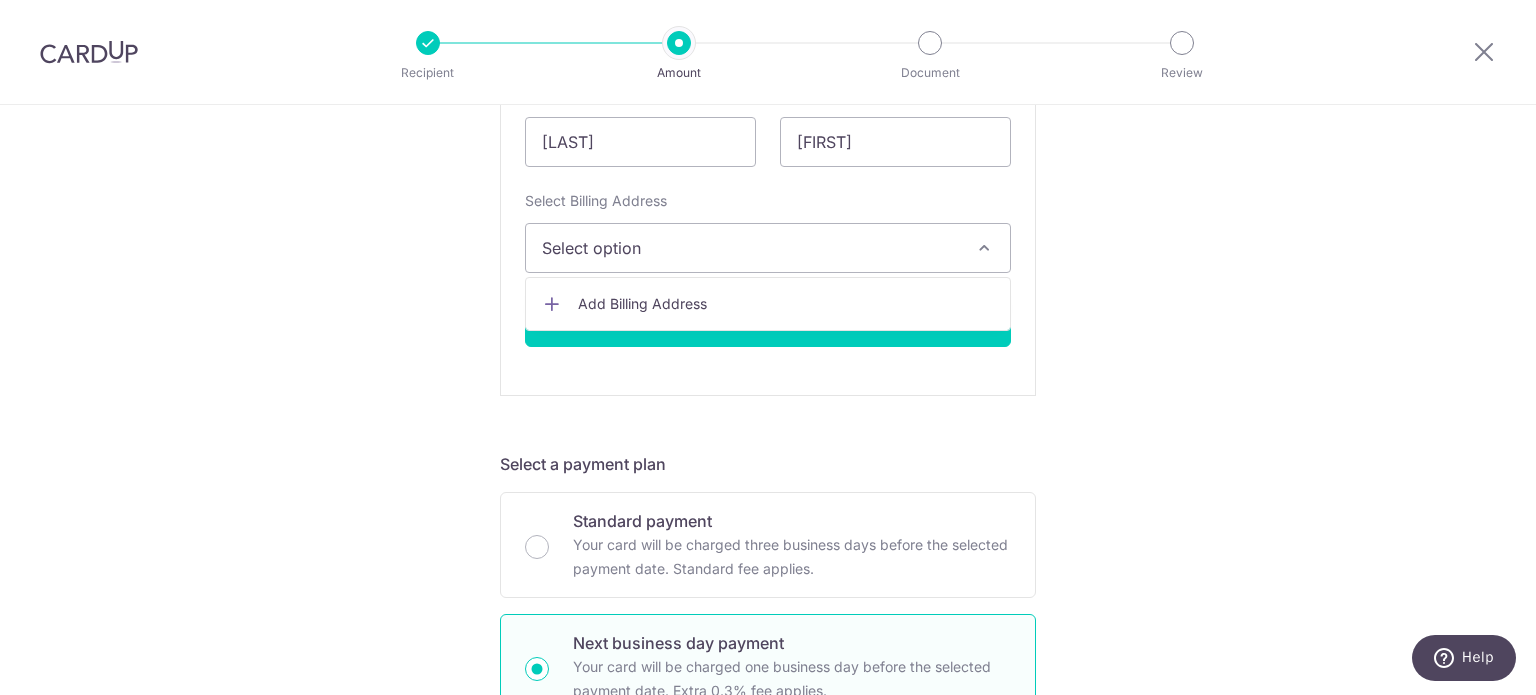 click at bounding box center [89, 52] 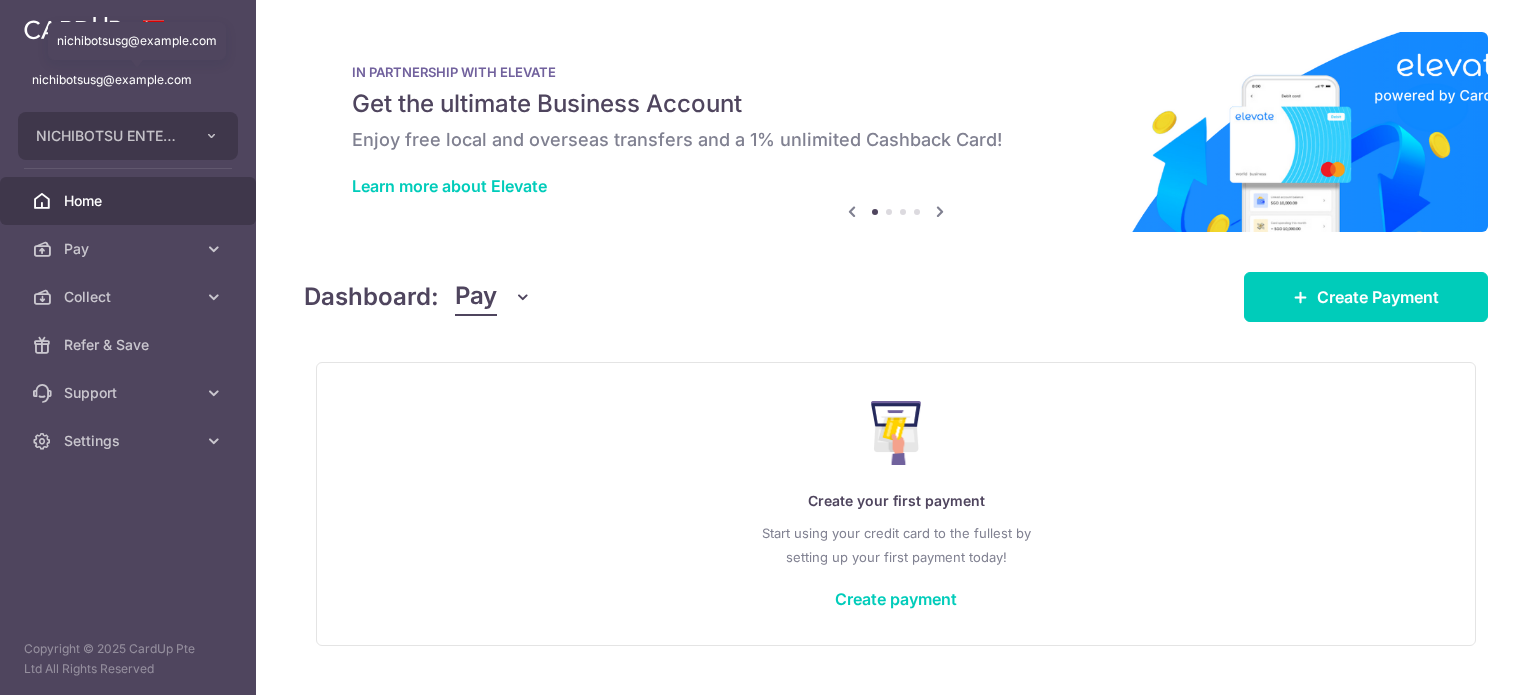click on "nichibotsusg@gmail.com" at bounding box center [128, 80] 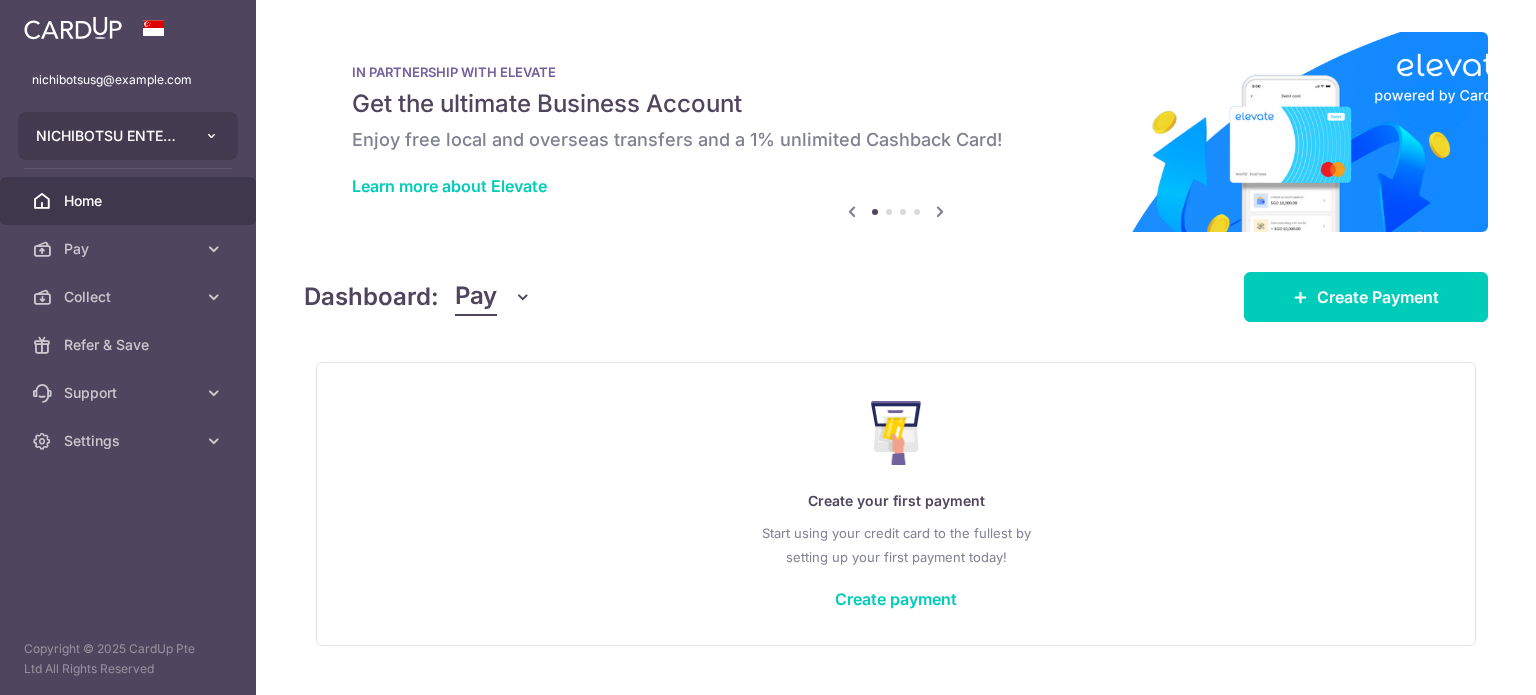 click on "NICHIBOTSU ENTERPRISE SERVICES" at bounding box center (128, 136) 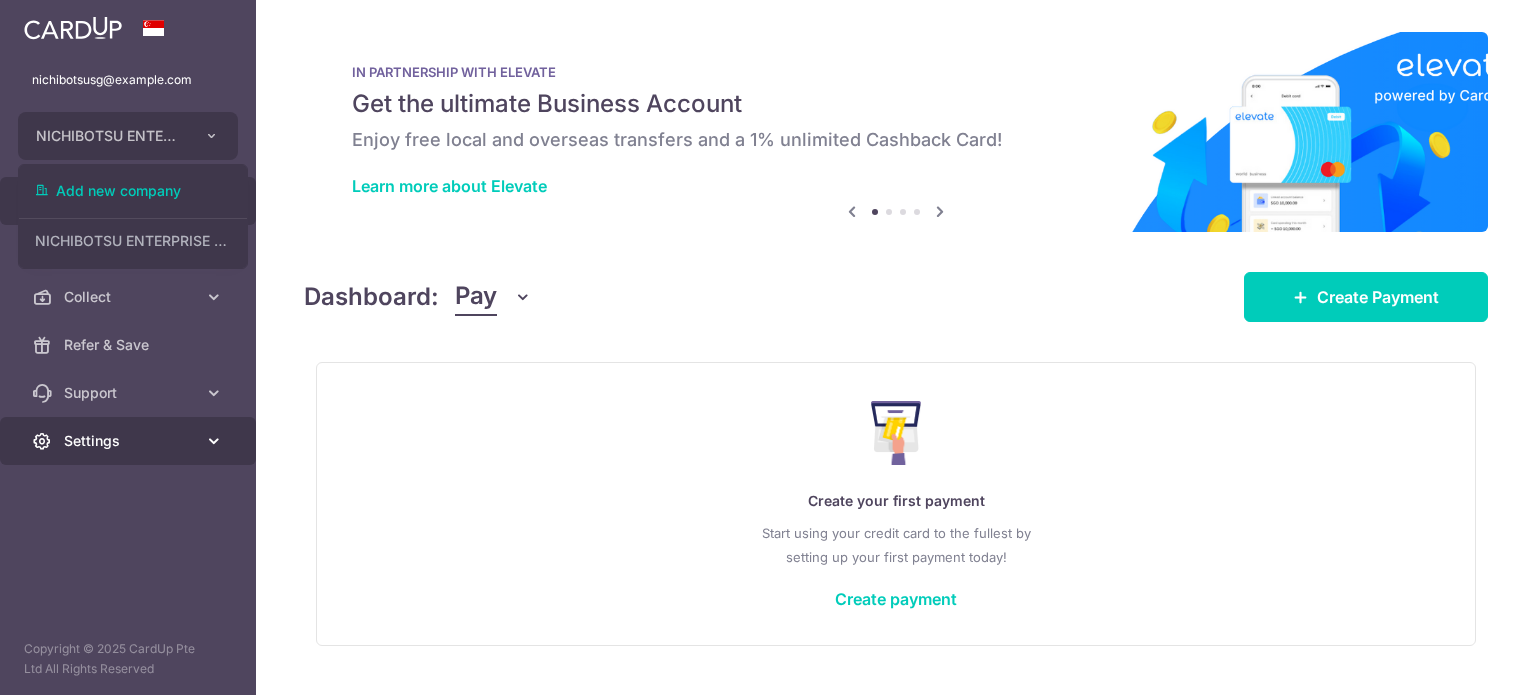 click on "Settings" at bounding box center [130, 441] 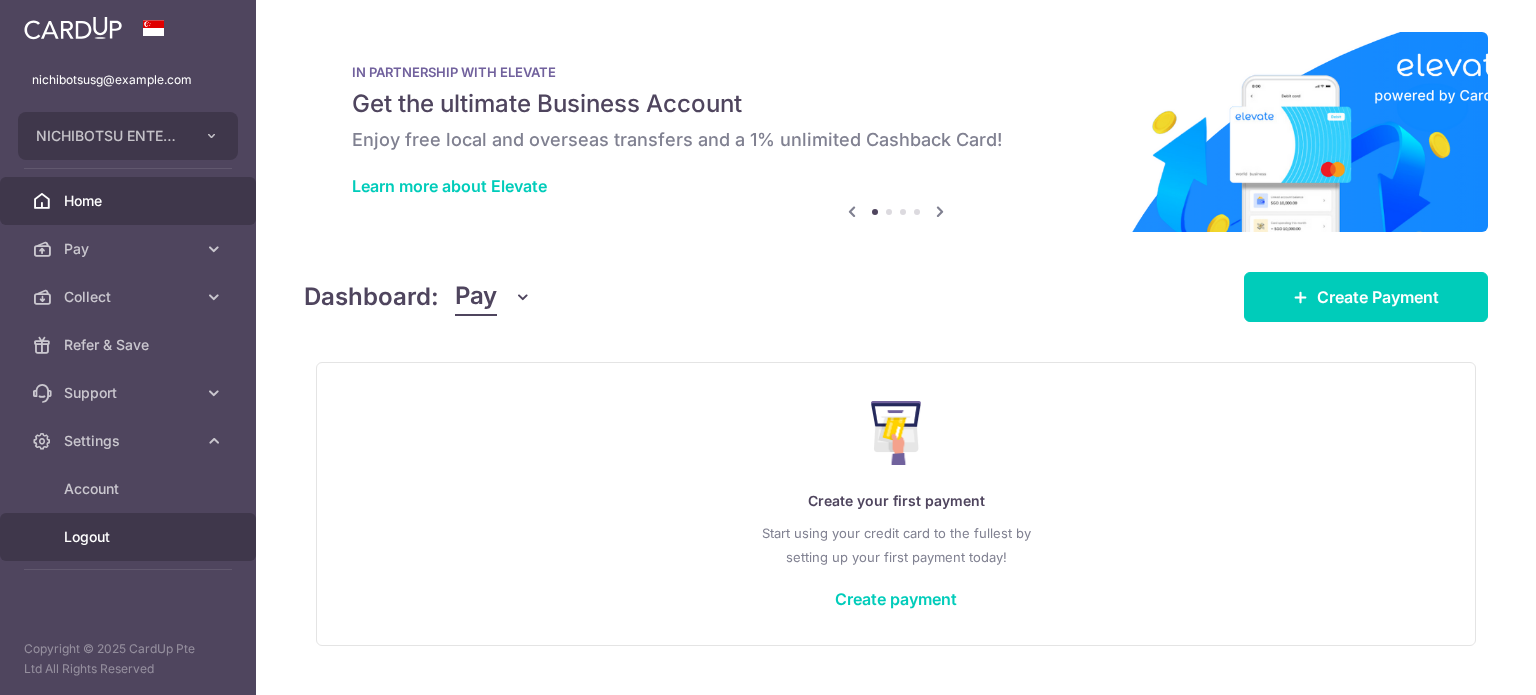 click on "Logout" at bounding box center (130, 537) 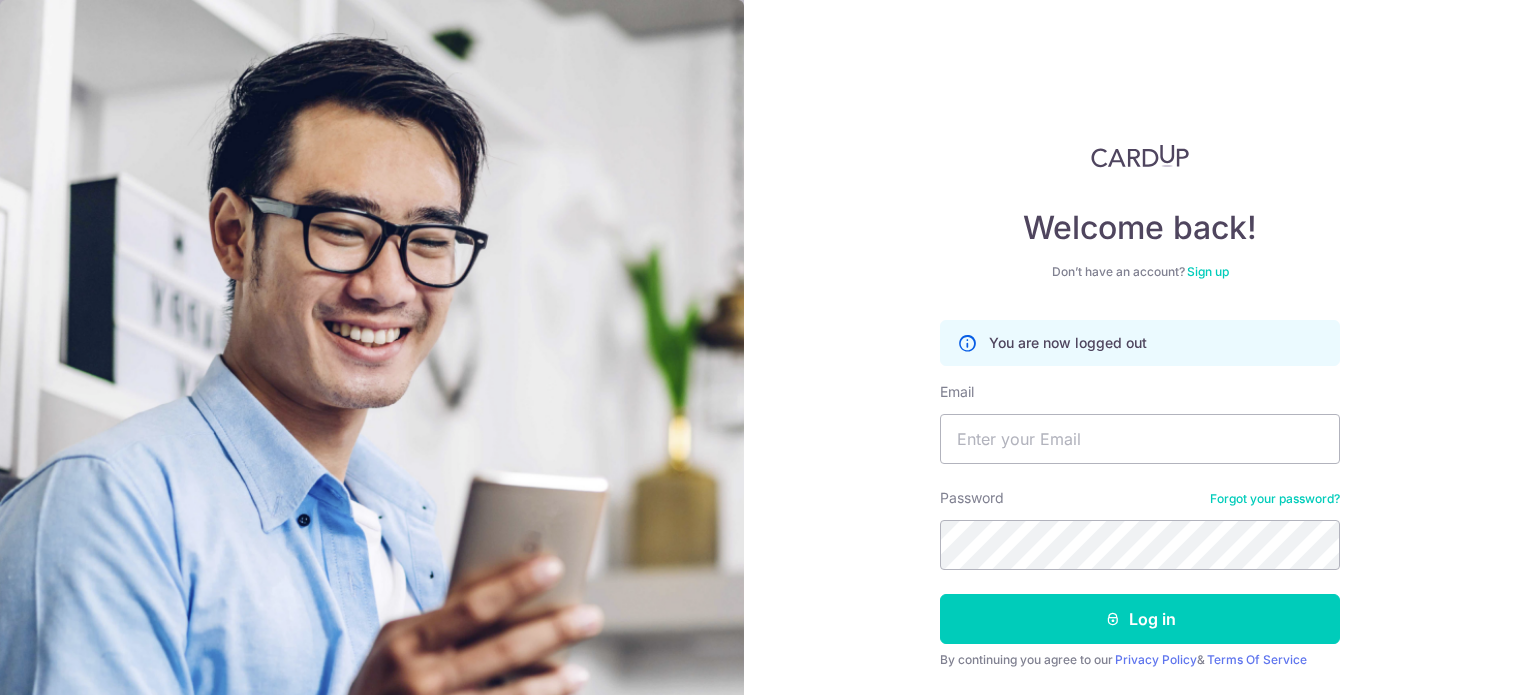 scroll, scrollTop: 0, scrollLeft: 0, axis: both 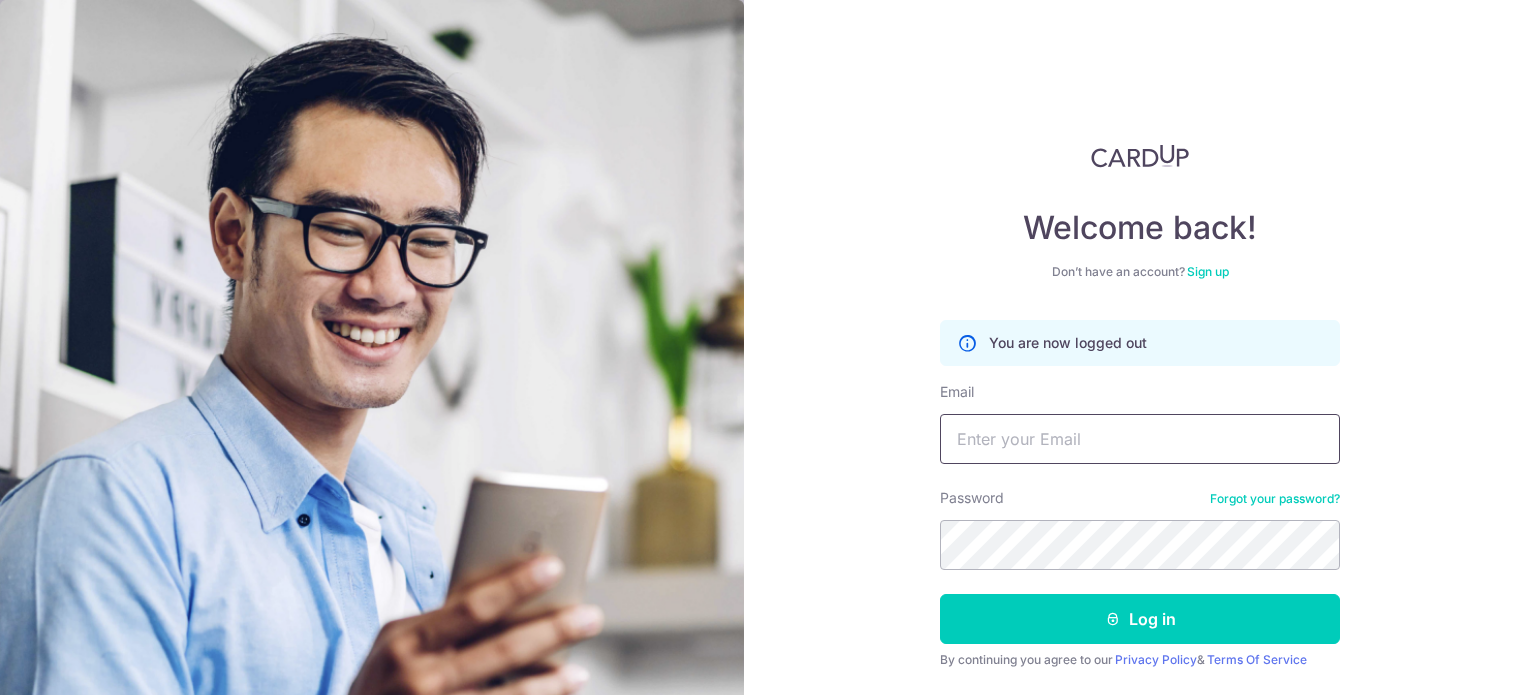 type on "nichibotsusg@gmail.com" 